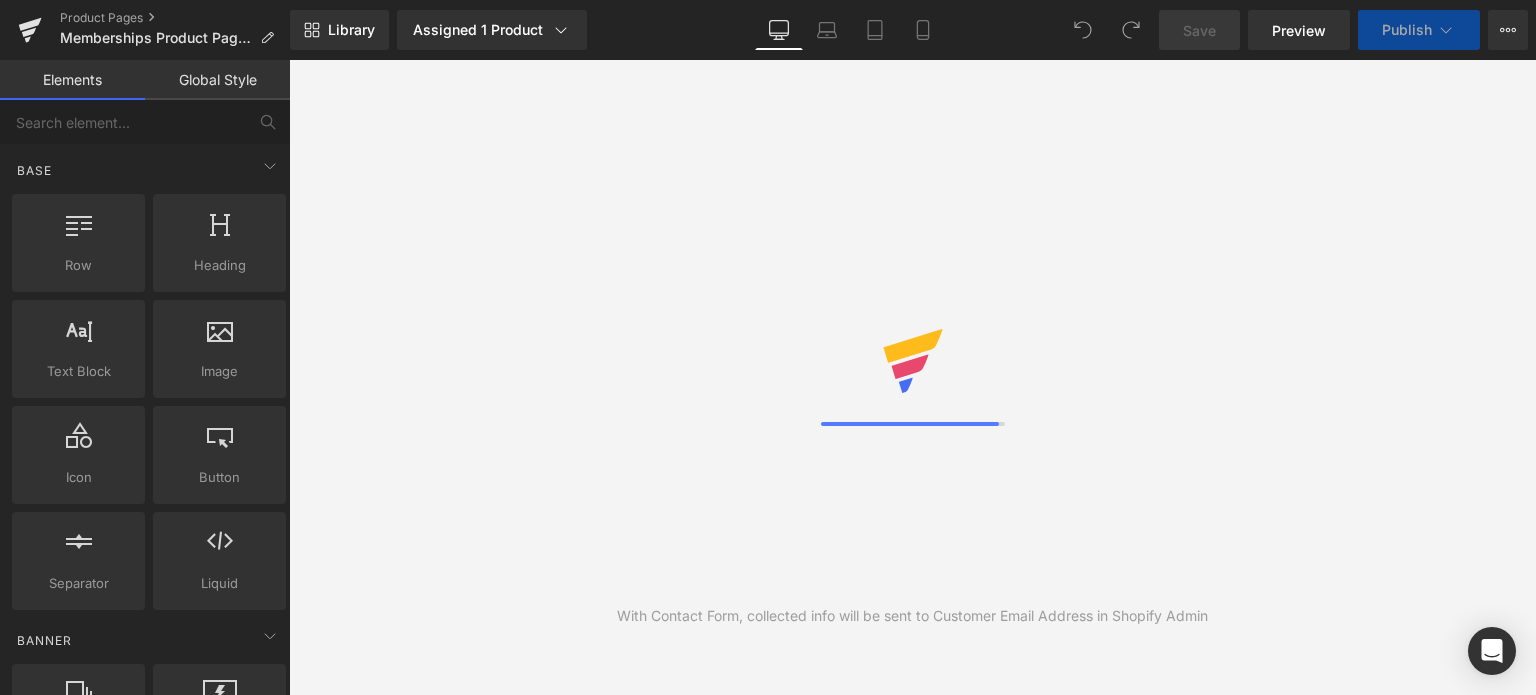 scroll, scrollTop: 0, scrollLeft: 0, axis: both 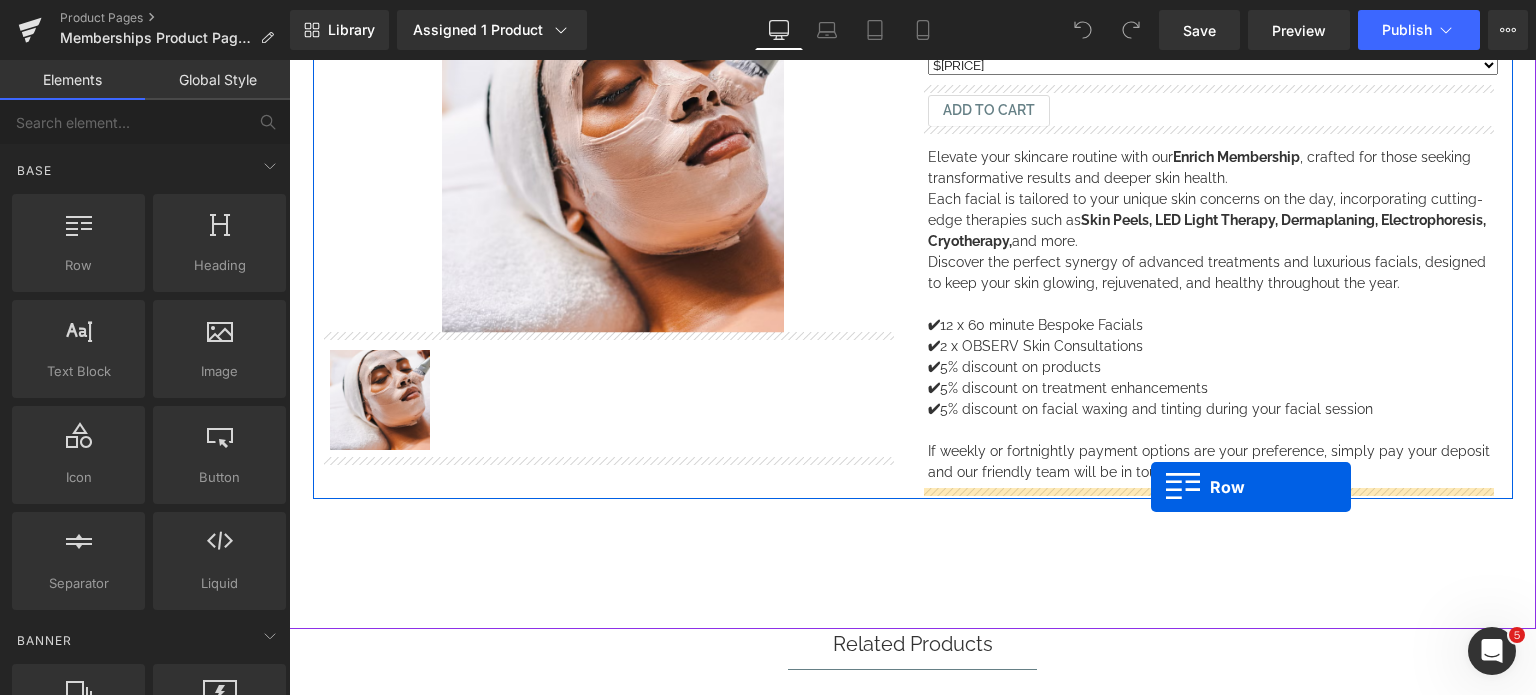 drag, startPoint x: 363, startPoint y: 314, endPoint x: 1151, endPoint y: 487, distance: 806.767 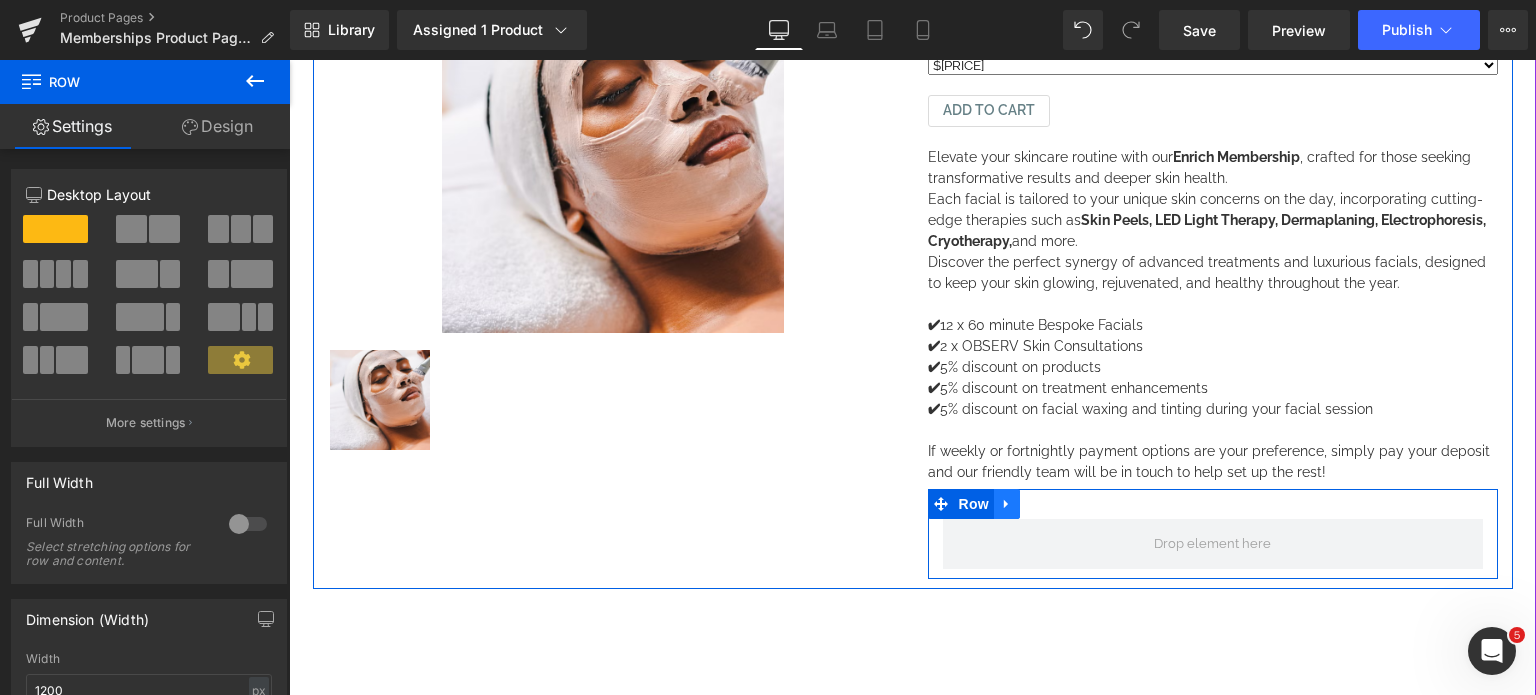 click 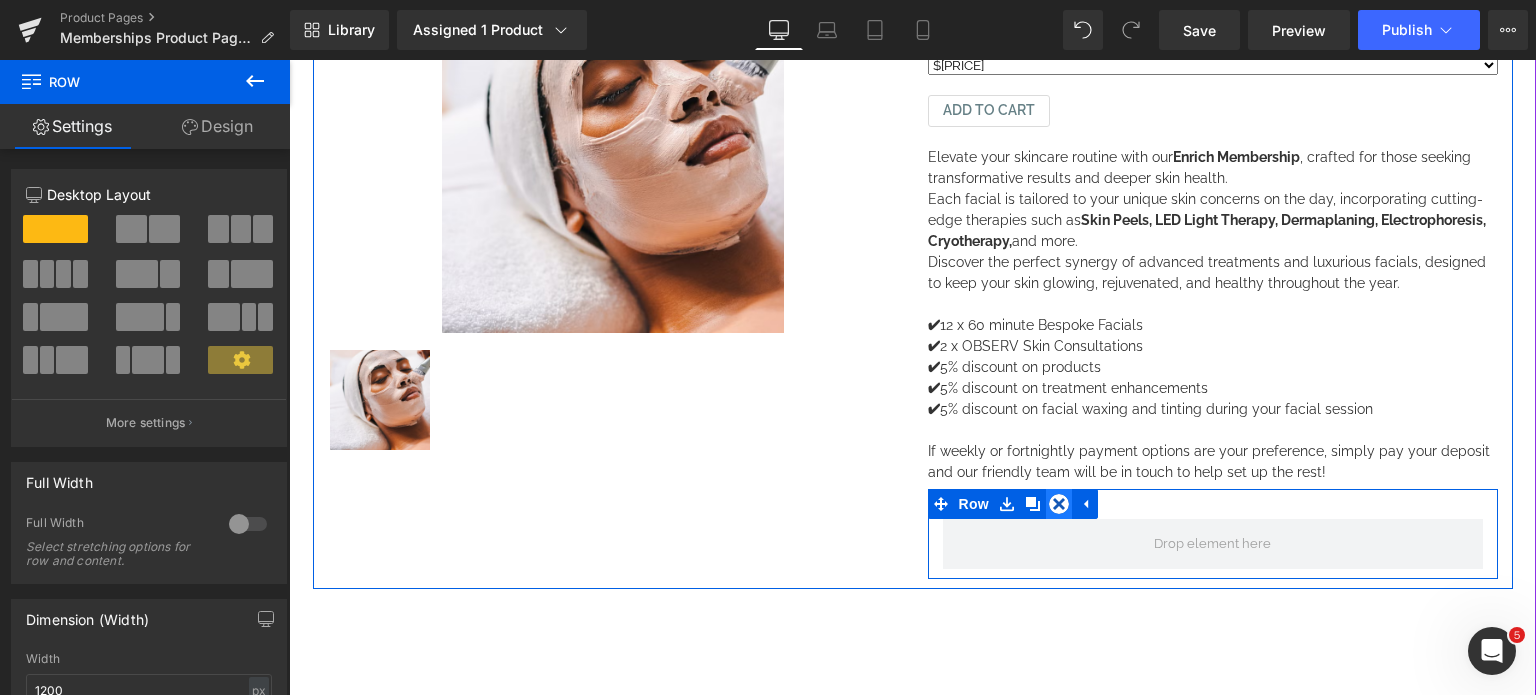 click 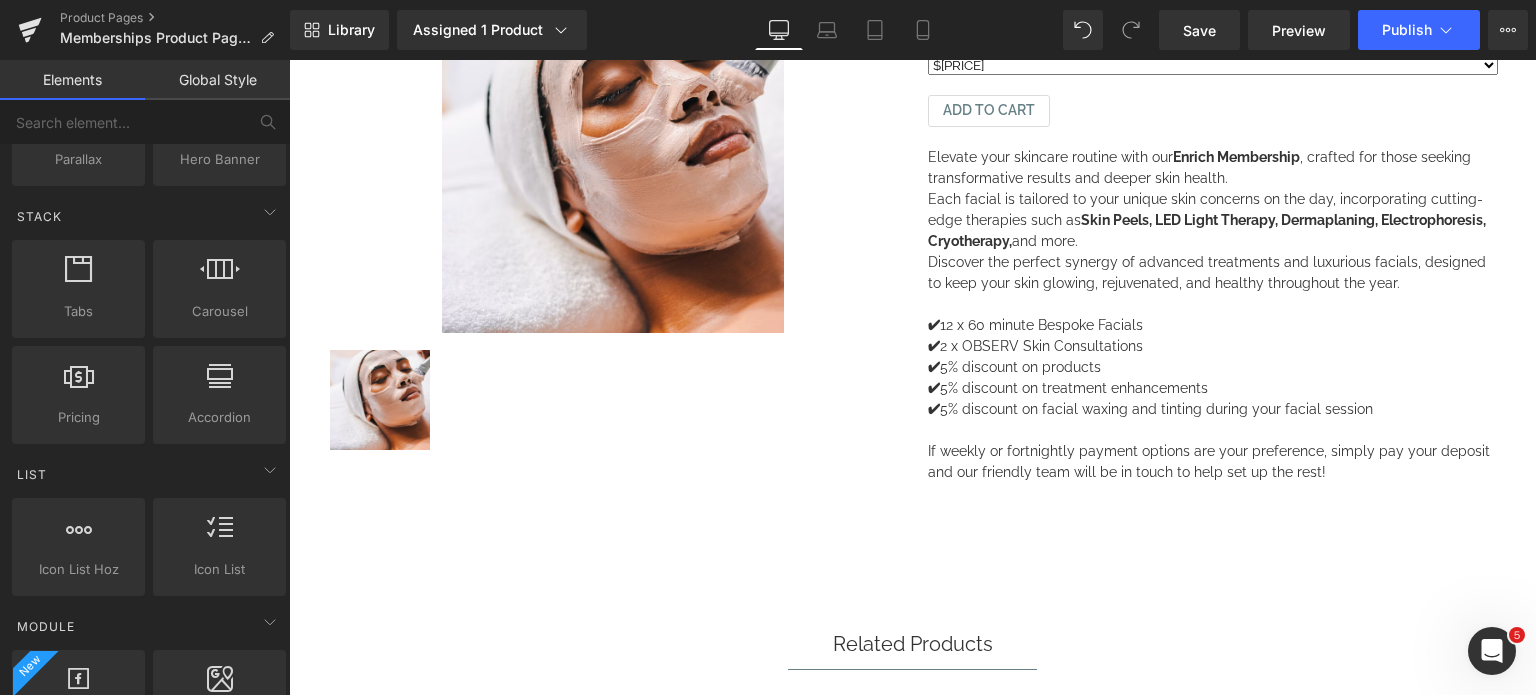 scroll, scrollTop: 600, scrollLeft: 0, axis: vertical 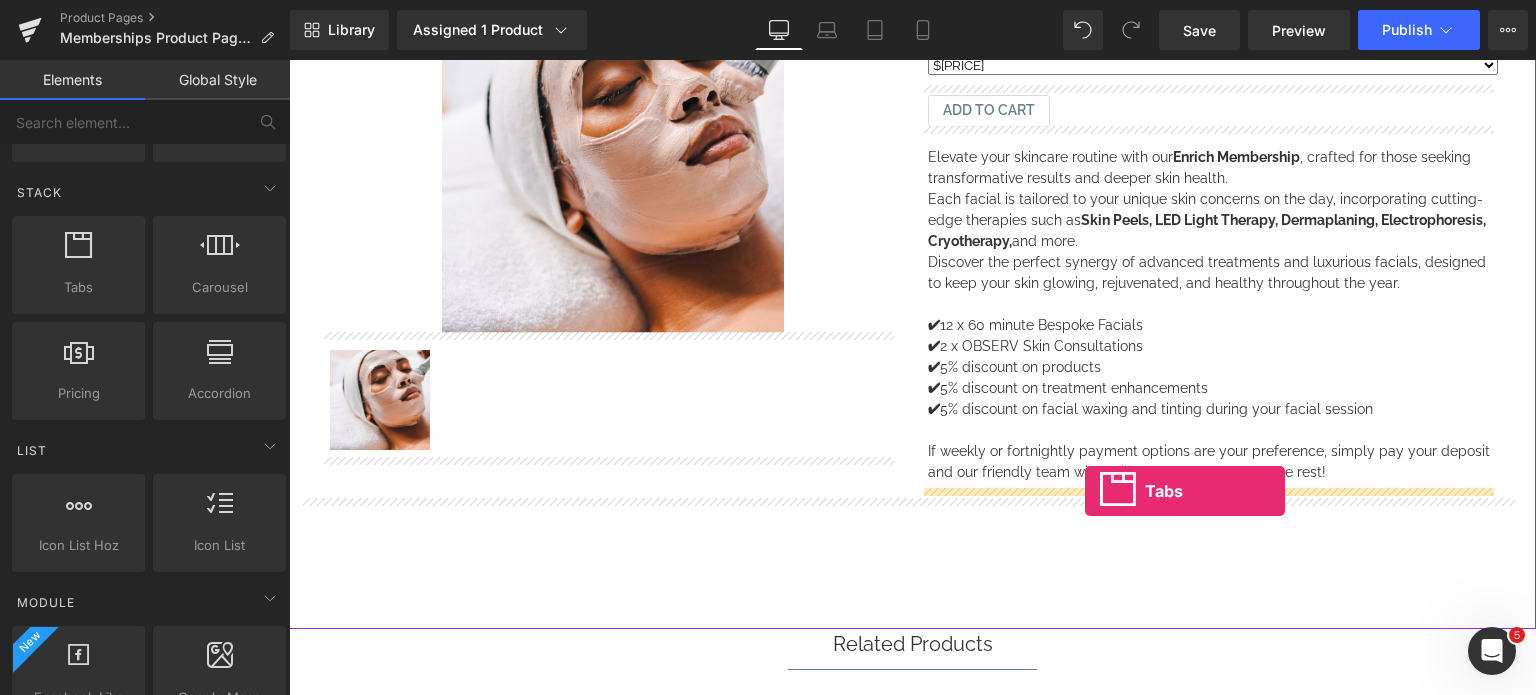 drag, startPoint x: 380, startPoint y: 314, endPoint x: 1085, endPoint y: 491, distance: 726.87964 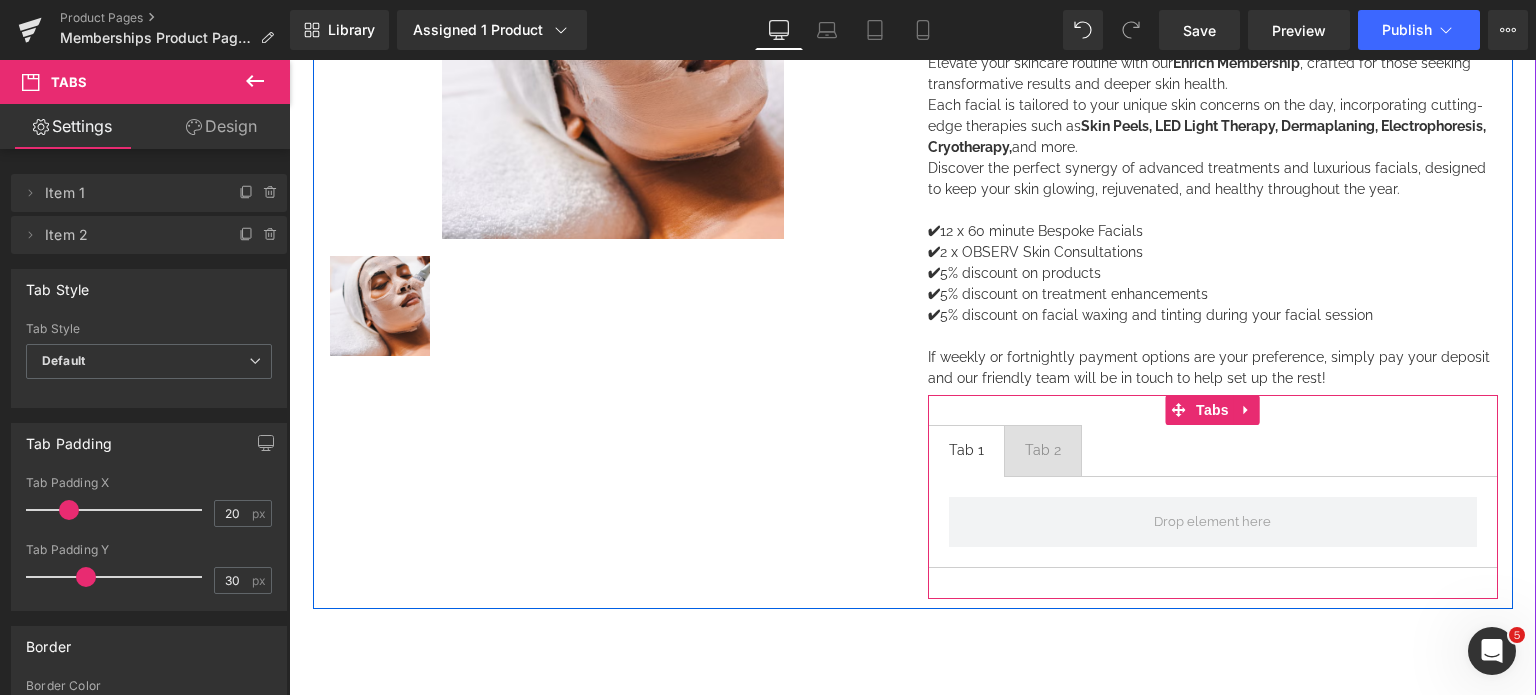 scroll, scrollTop: 300, scrollLeft: 0, axis: vertical 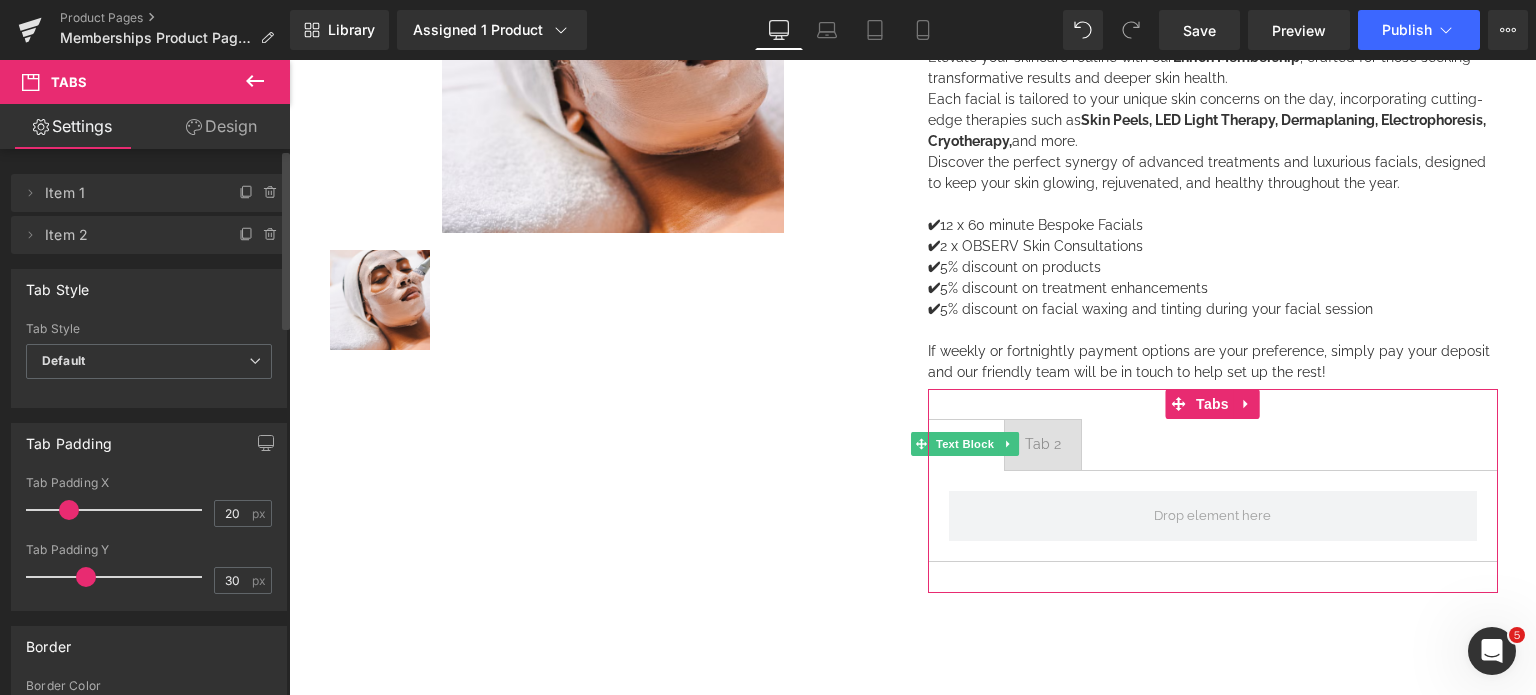 click on "Item 1" at bounding box center (129, 193) 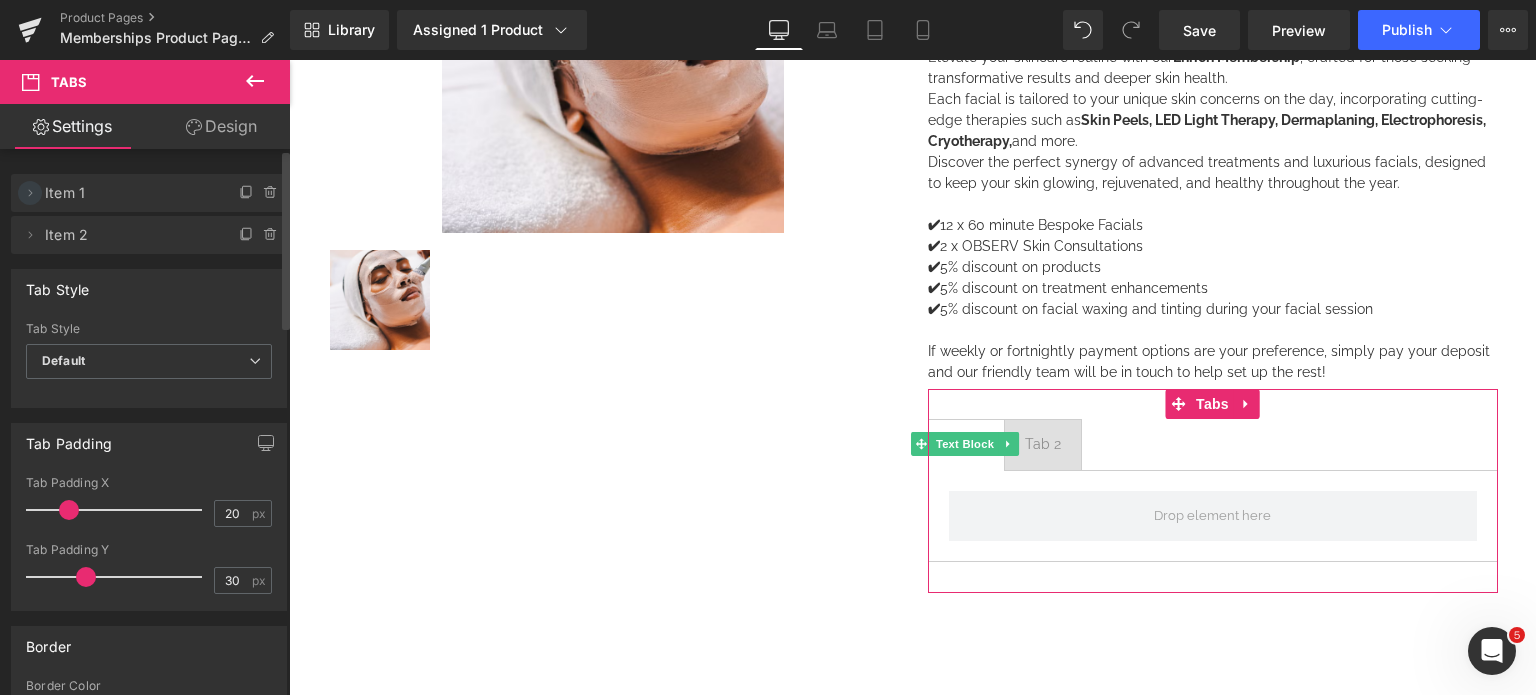 click 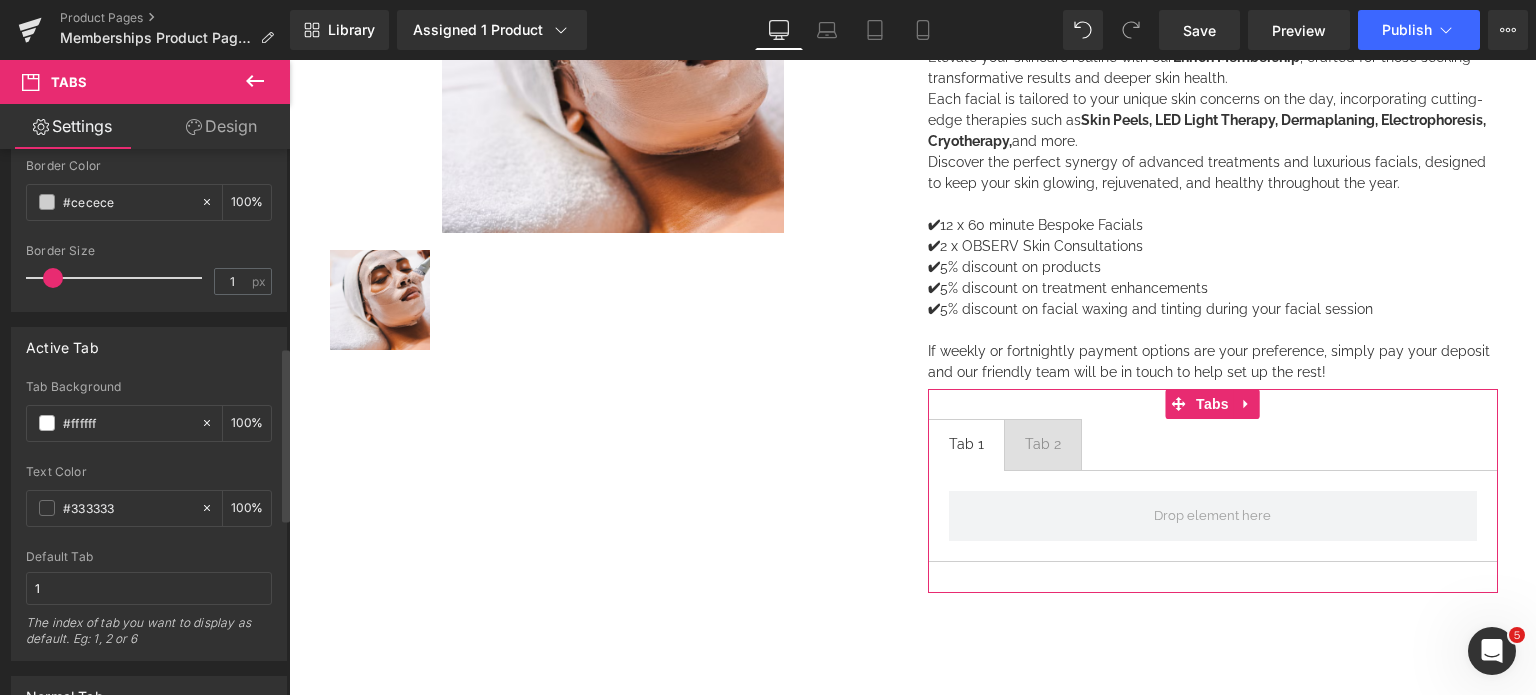 scroll, scrollTop: 900, scrollLeft: 0, axis: vertical 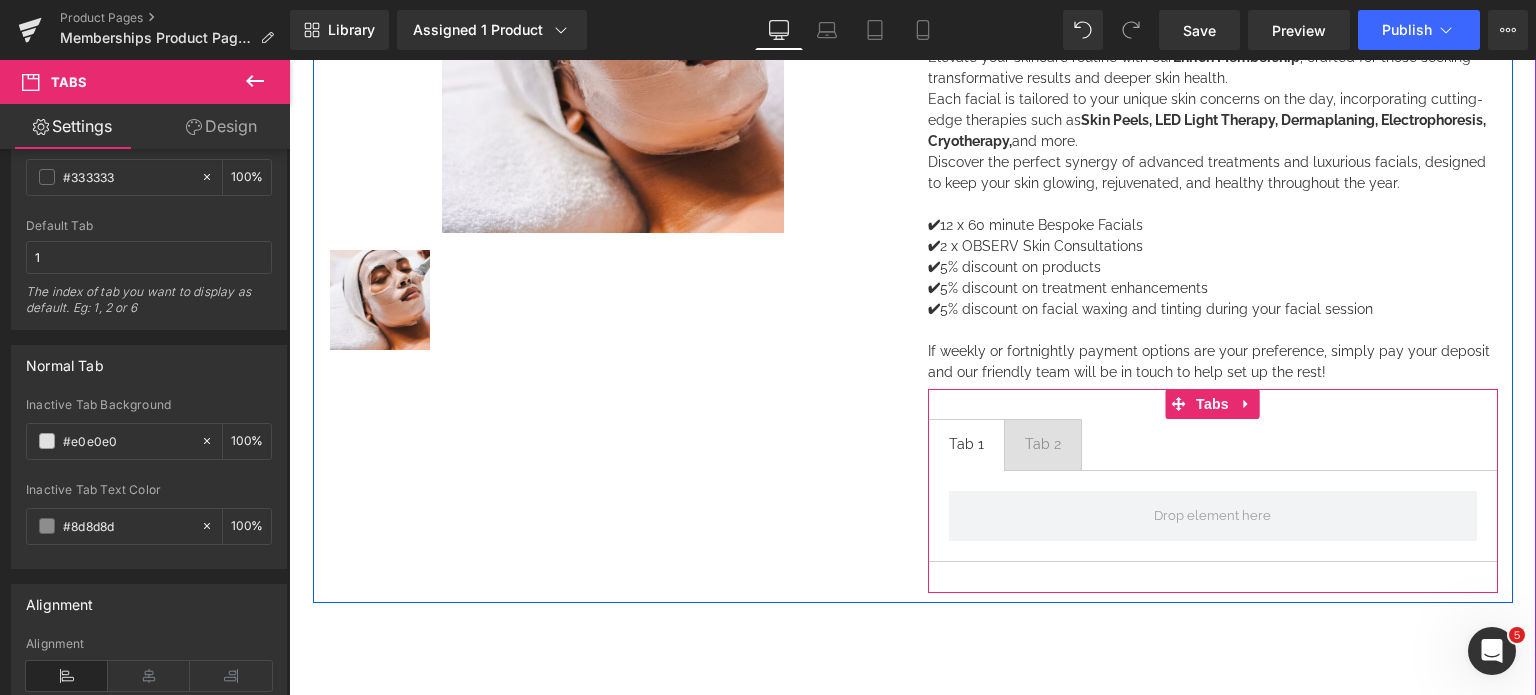 click on "Tab 1" at bounding box center (966, 444) 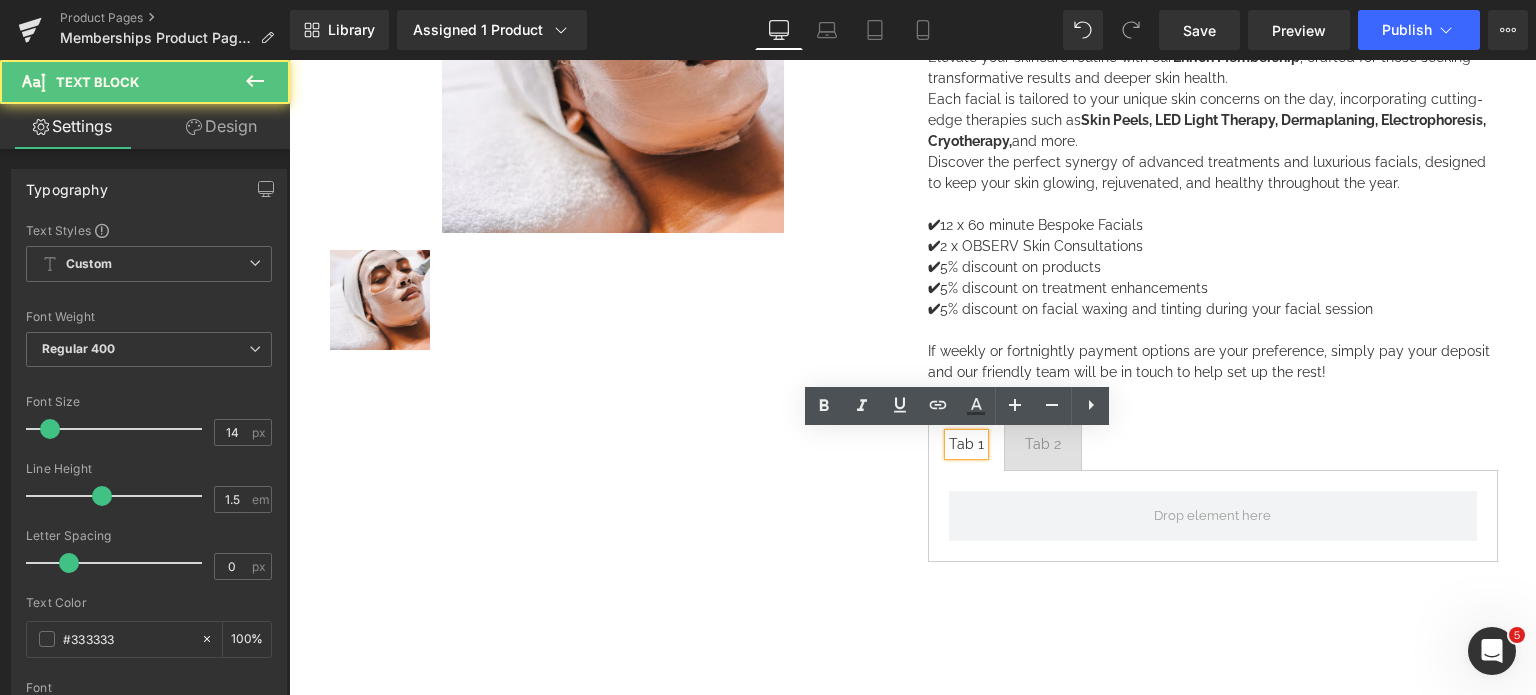 click on "Tab 1" at bounding box center [966, 444] 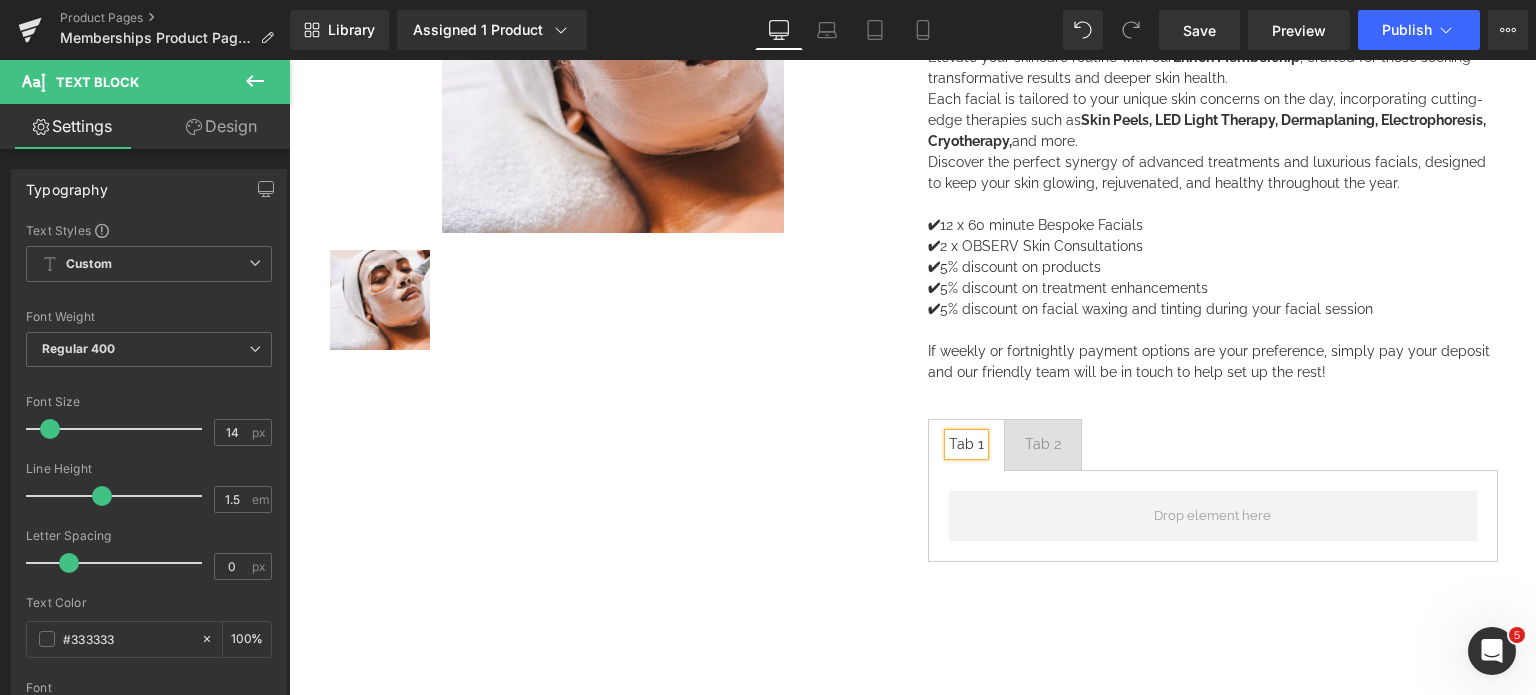 type 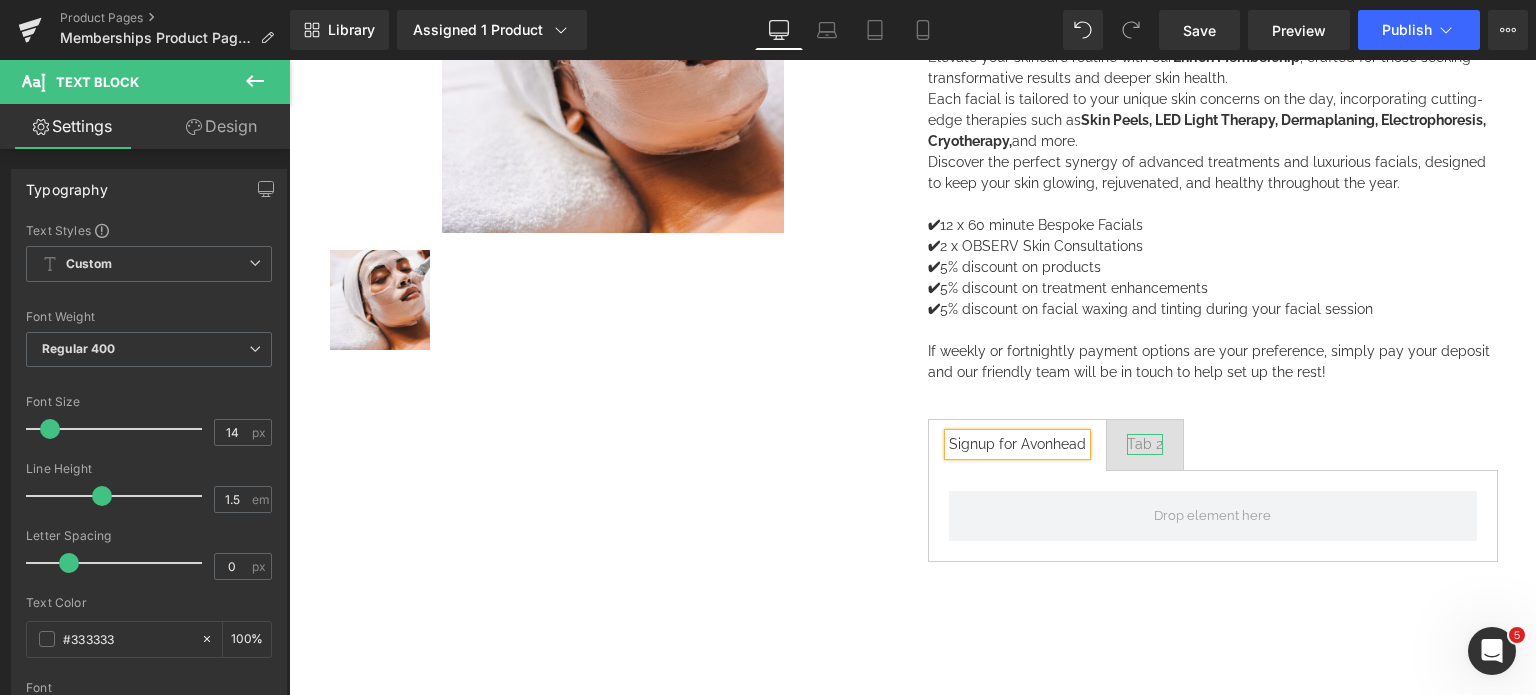 click on "Tab 2" at bounding box center [1145, 444] 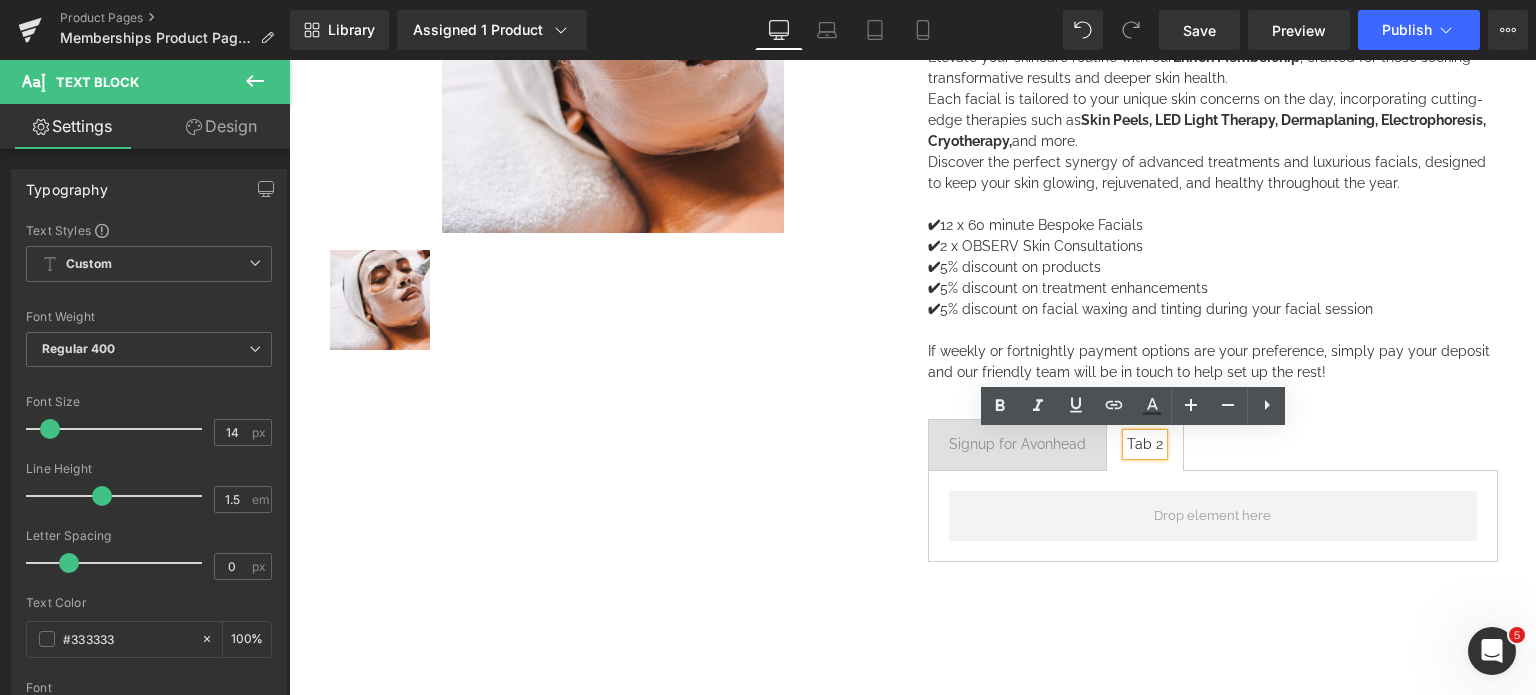 click on "Tab 2" at bounding box center [1145, 444] 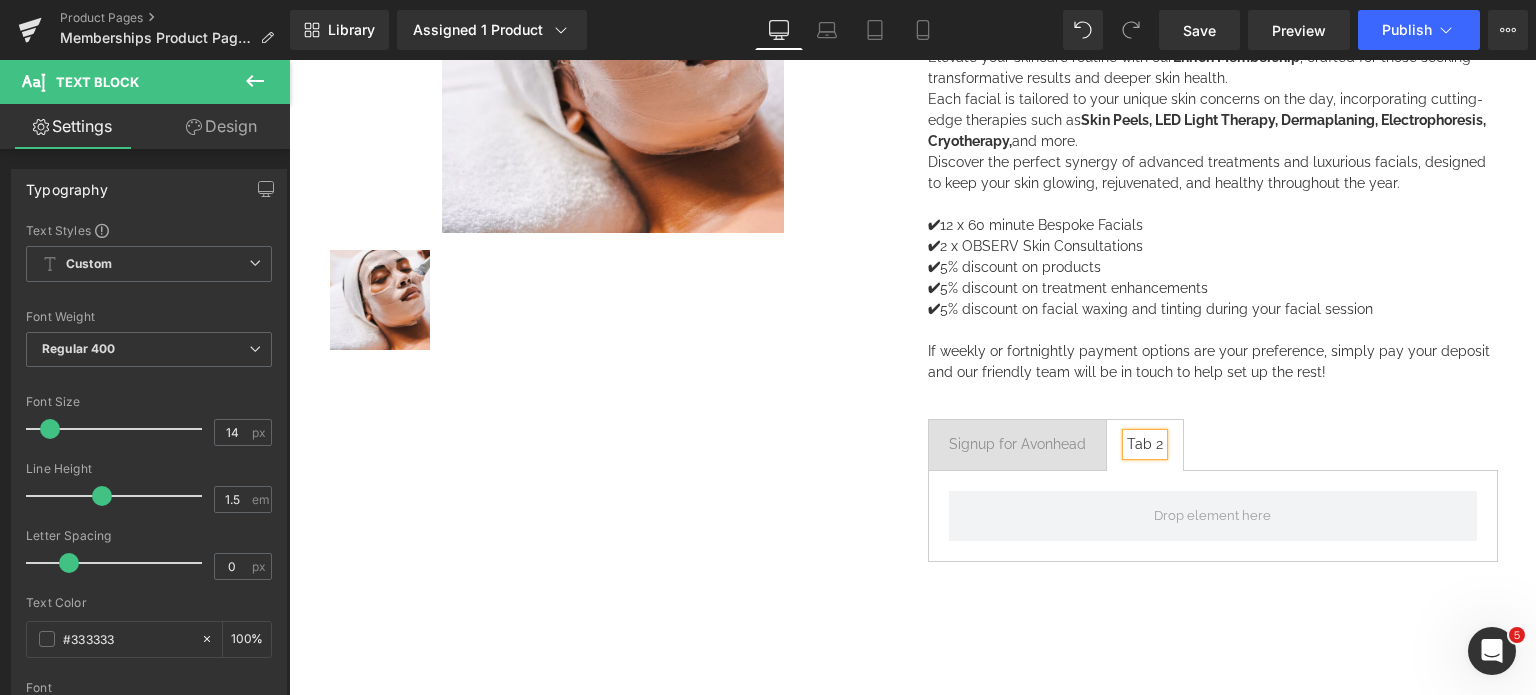 type 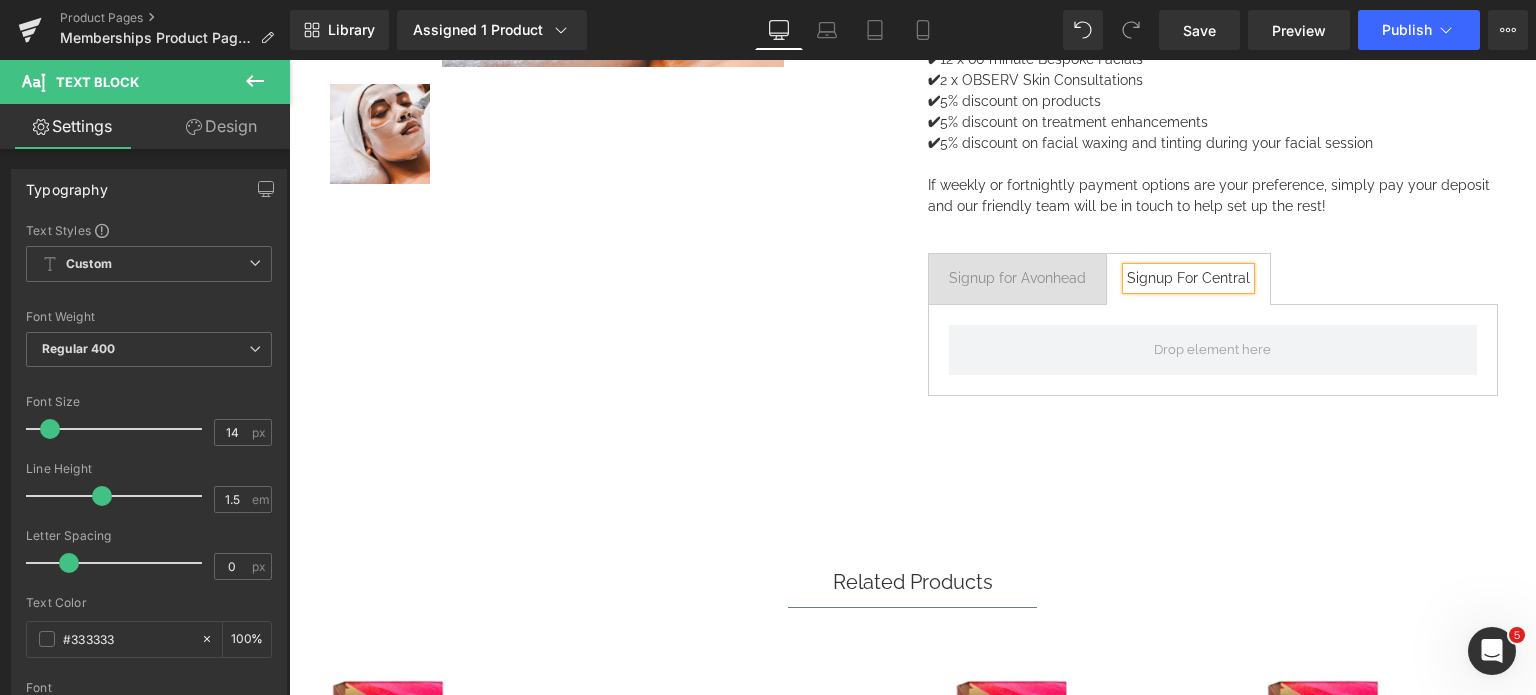 scroll, scrollTop: 500, scrollLeft: 0, axis: vertical 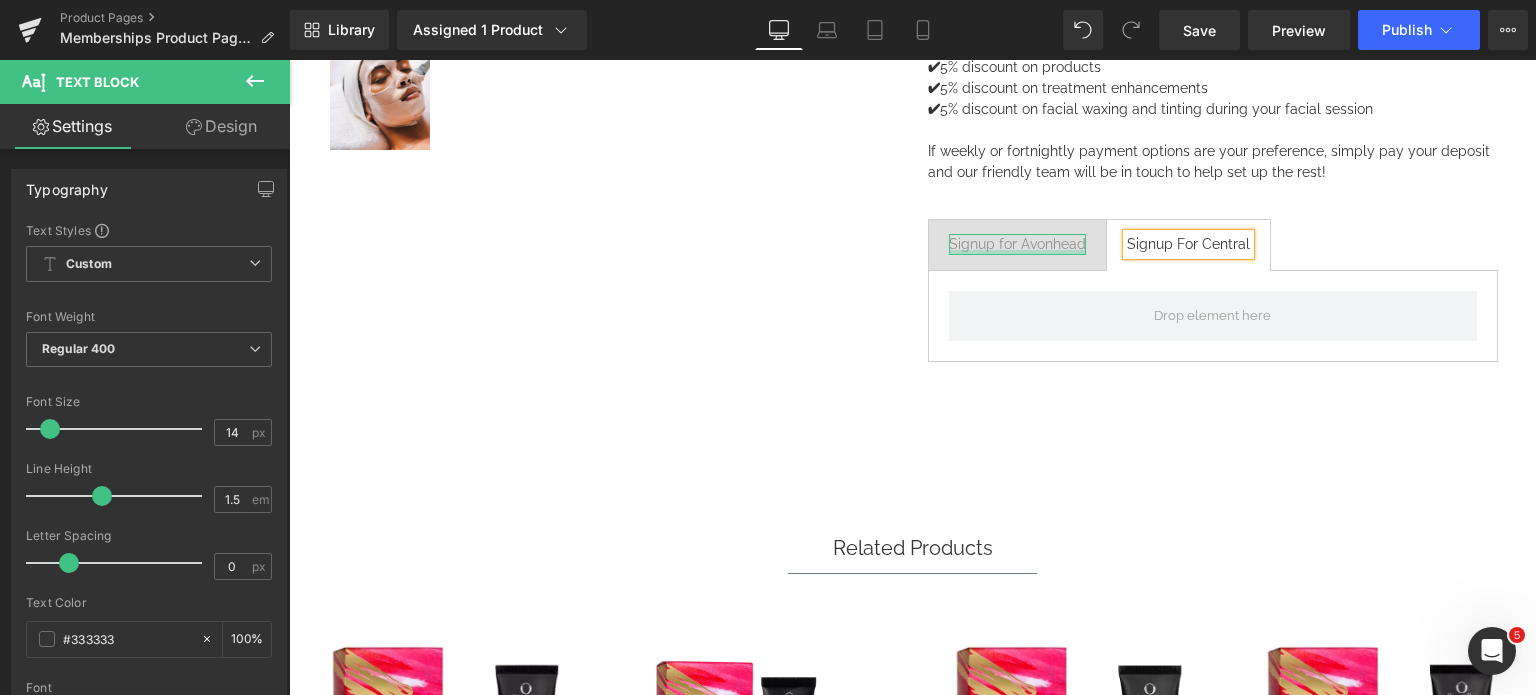 click at bounding box center [1017, 252] 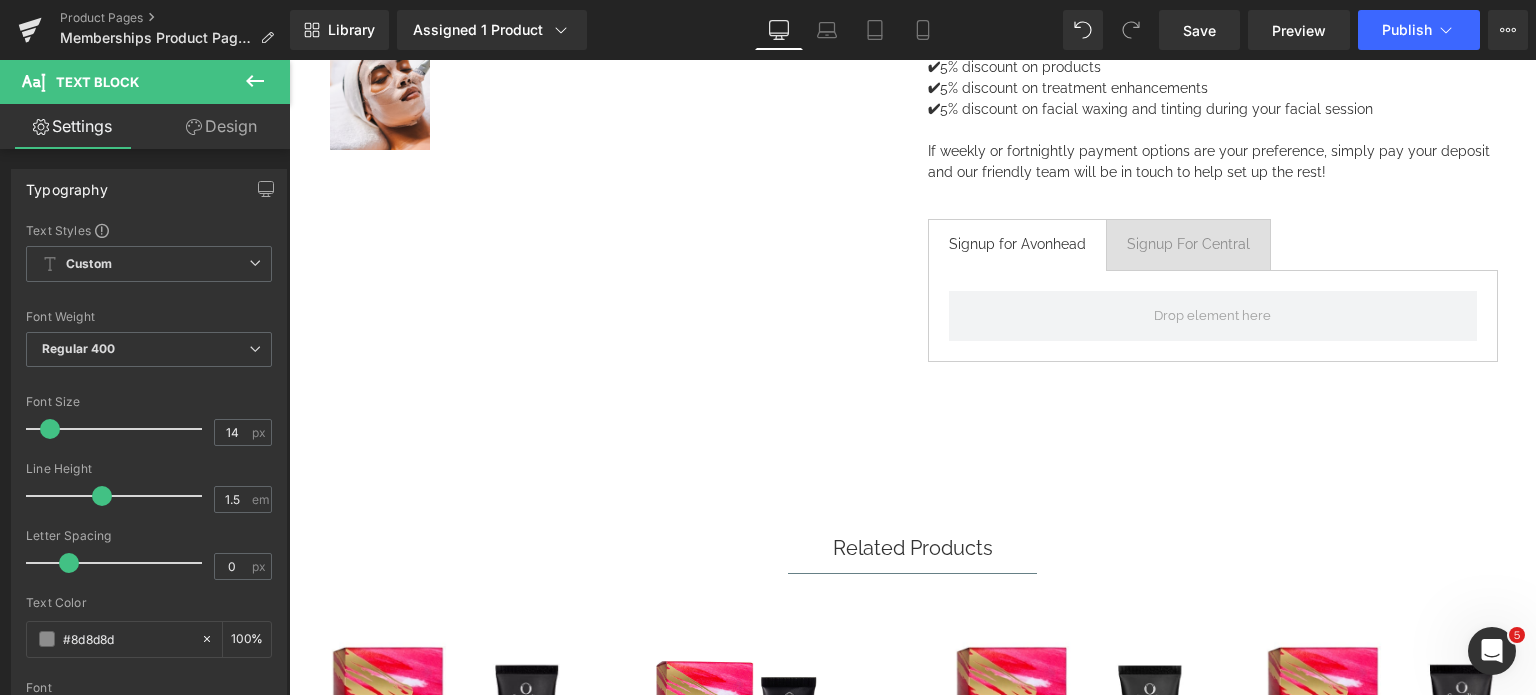 click 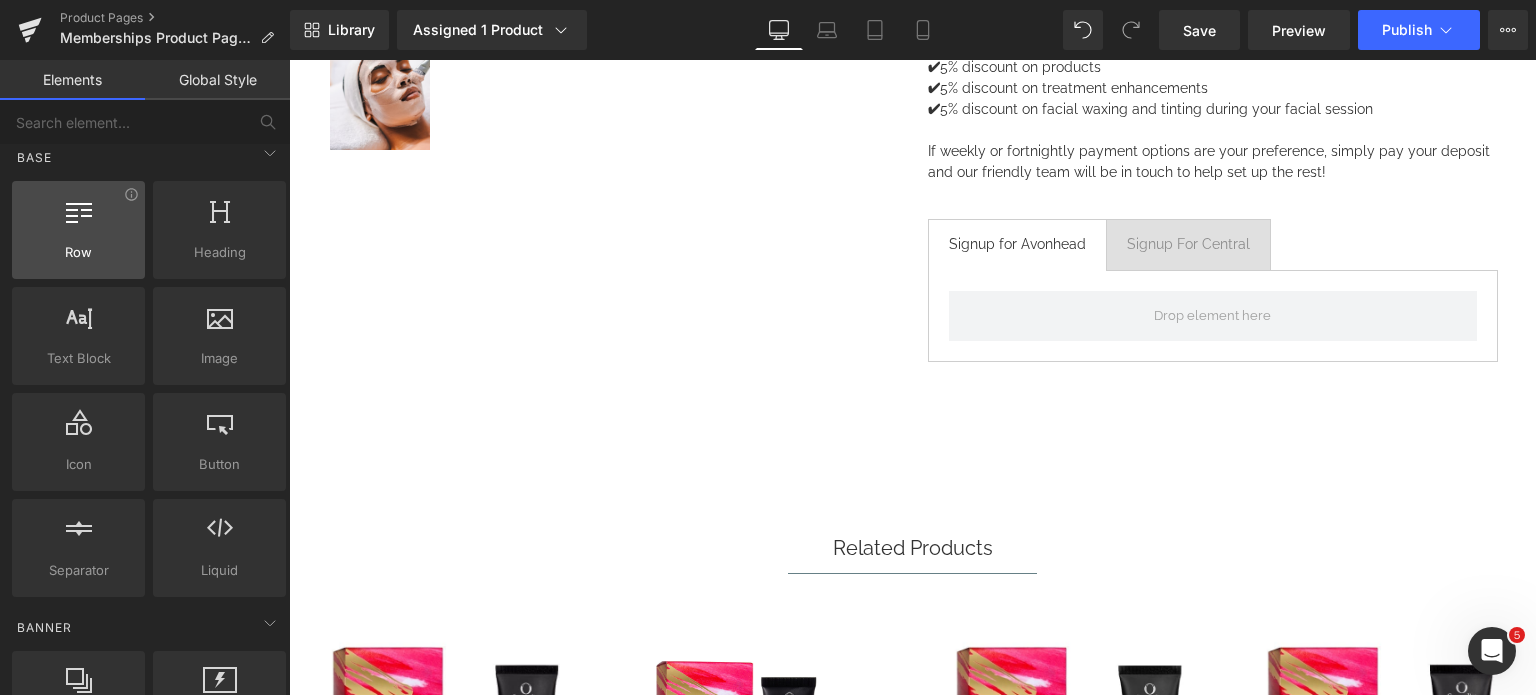 scroll, scrollTop: 0, scrollLeft: 0, axis: both 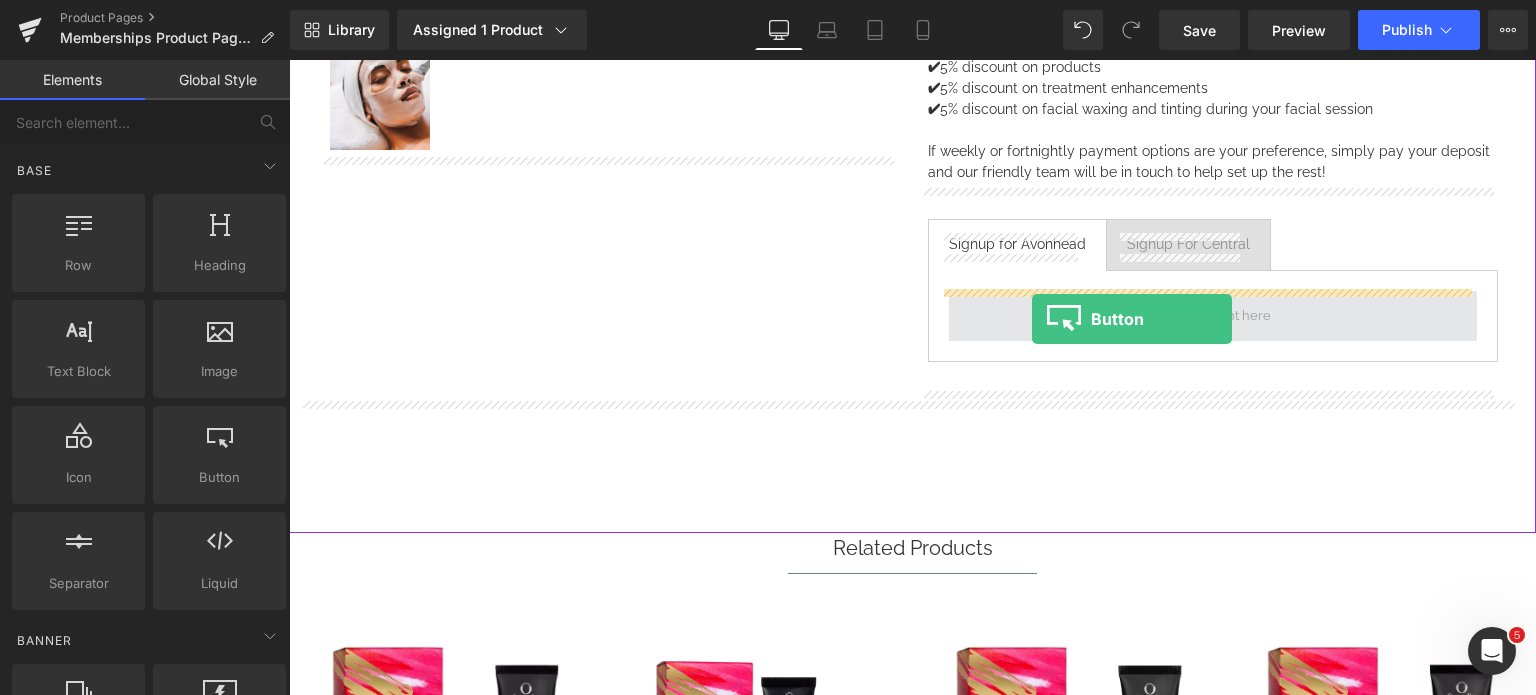 drag, startPoint x: 481, startPoint y: 492, endPoint x: 1032, endPoint y: 319, distance: 577.52057 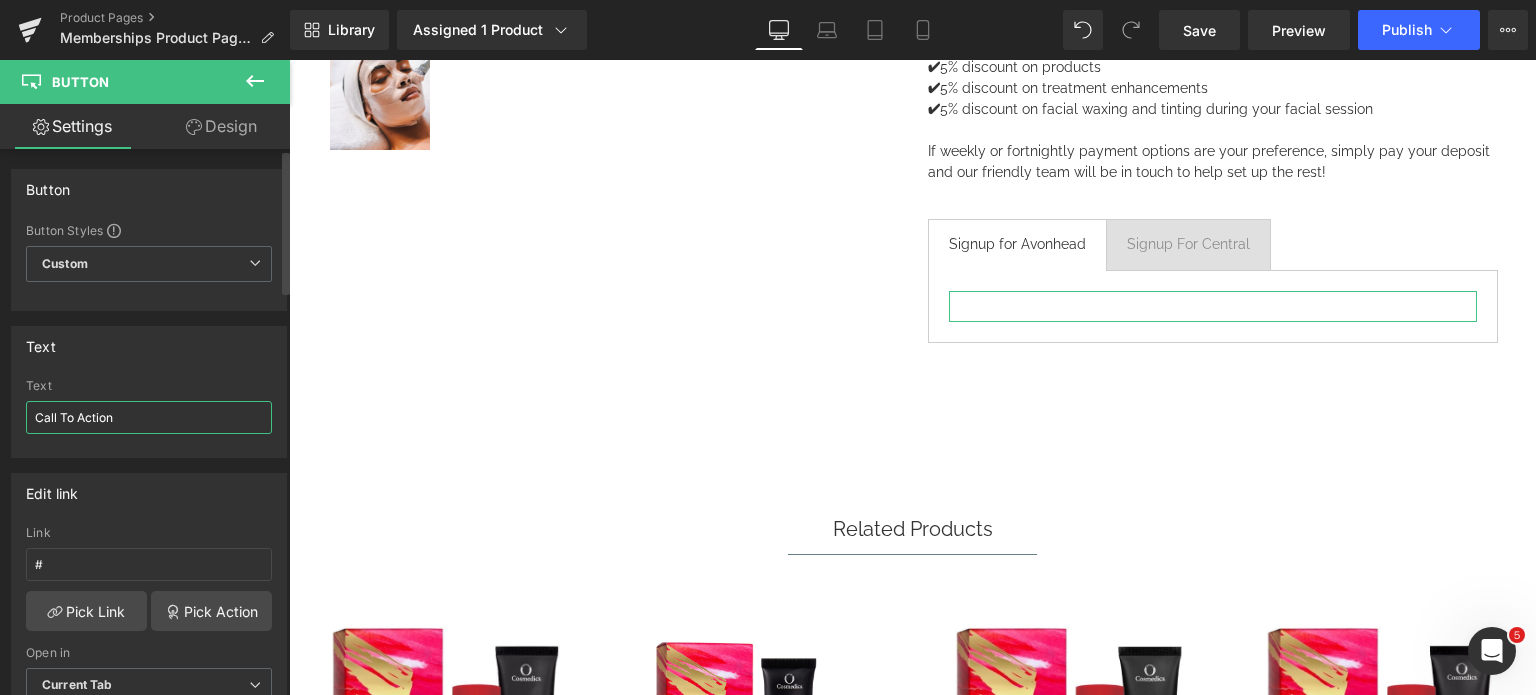 click on "Call To Action" at bounding box center (149, 417) 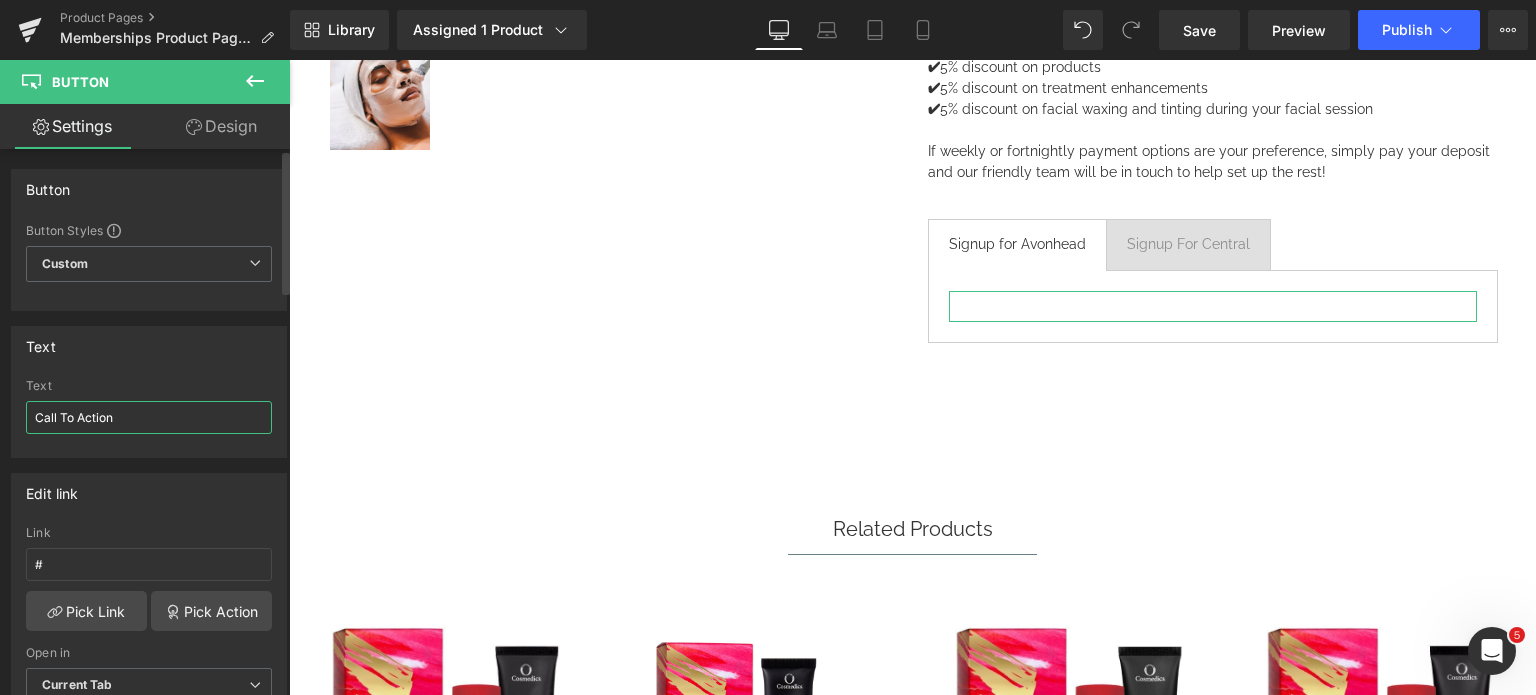 drag, startPoint x: 97, startPoint y: 415, endPoint x: 13, endPoint y: 379, distance: 91.389275 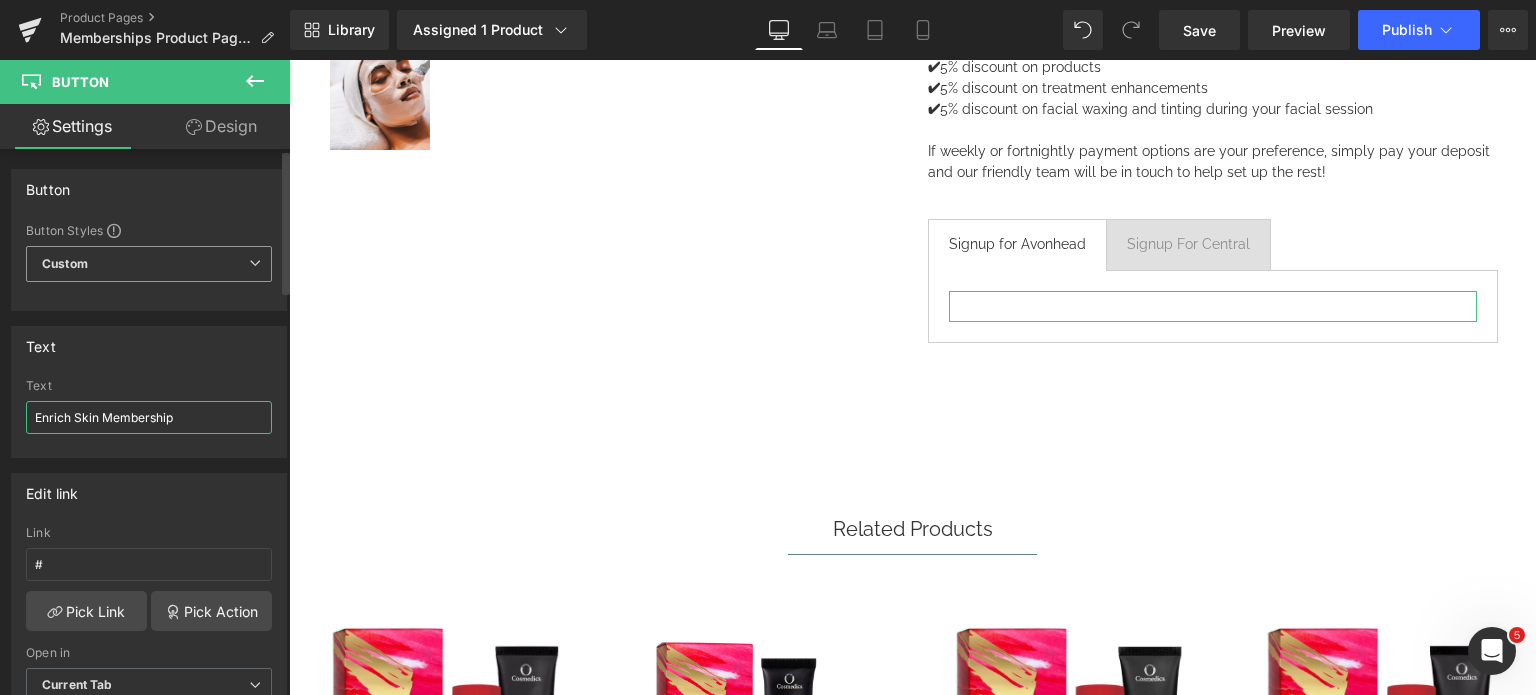 type on "Enrich Skin Membership" 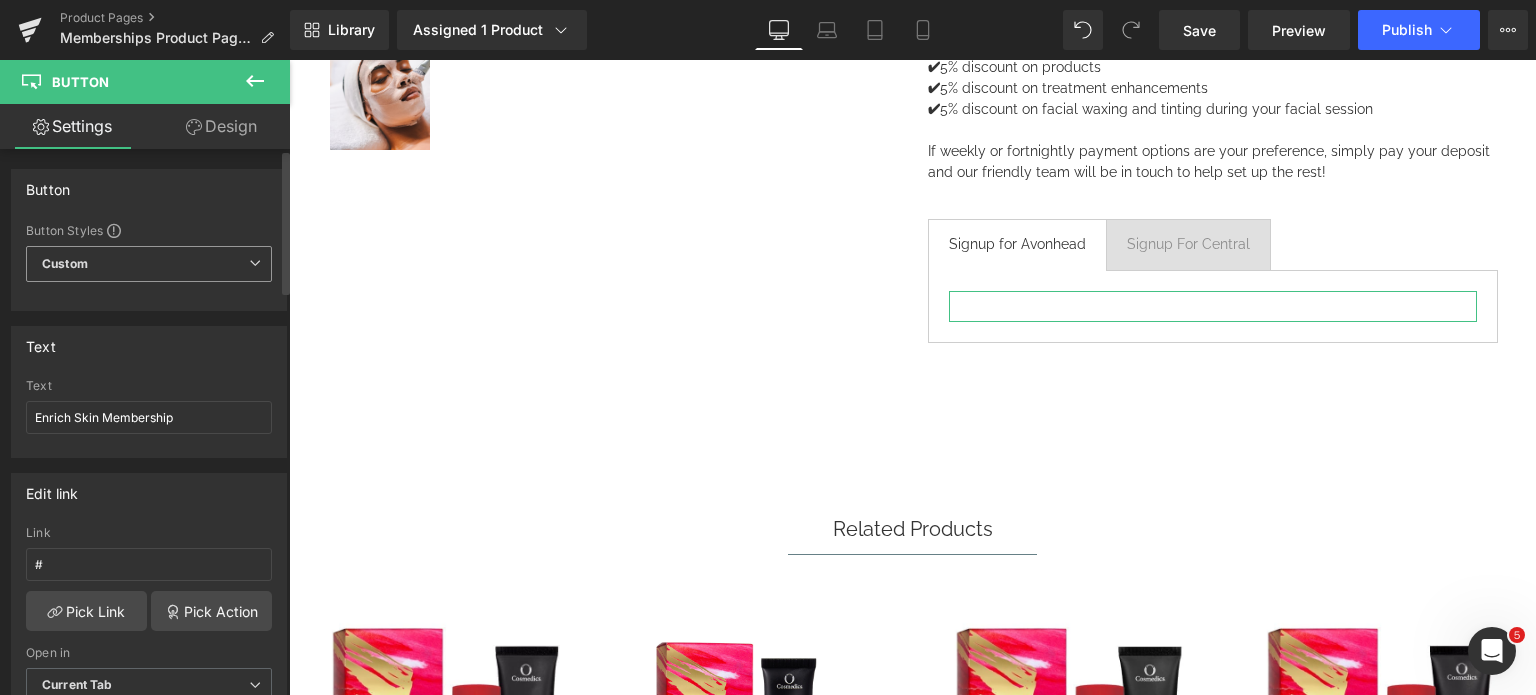 click on "Custom
Setup Global Style" at bounding box center [149, 264] 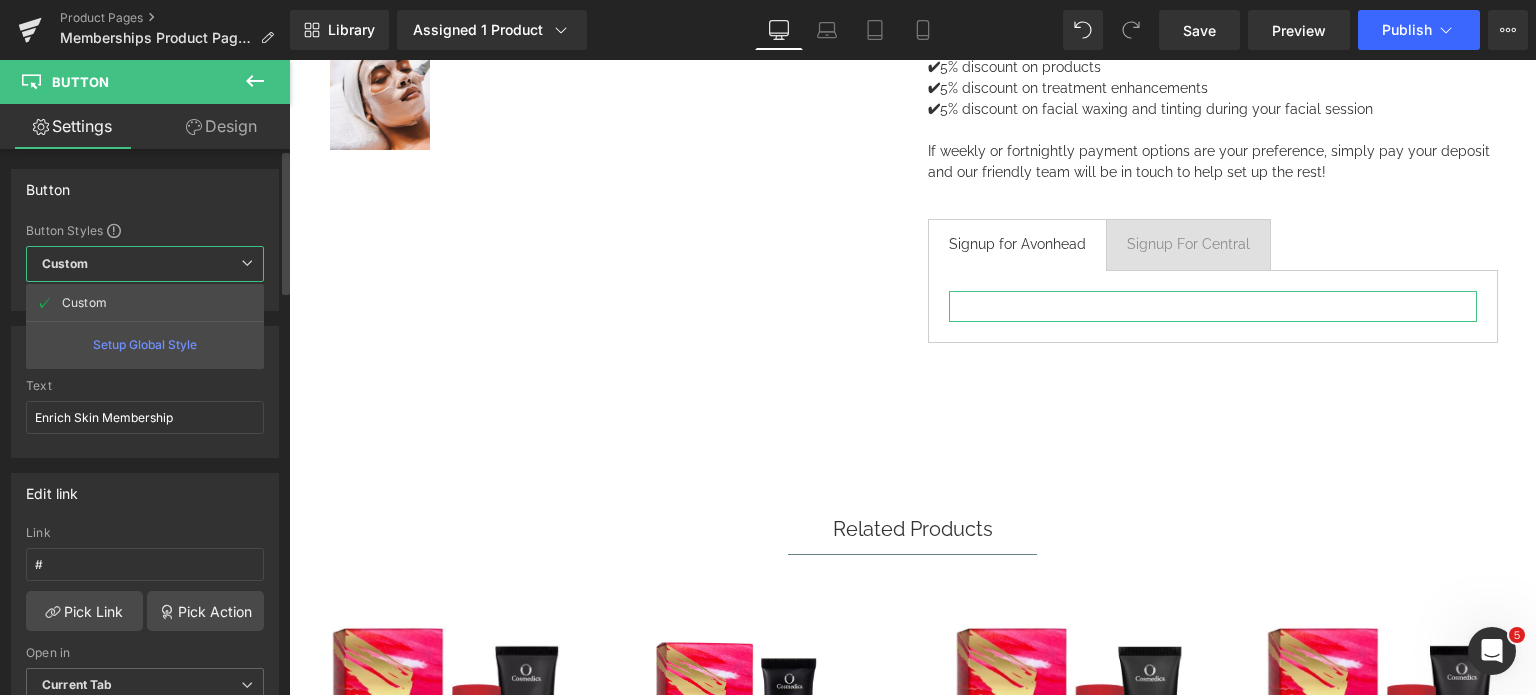 click on "Button" at bounding box center (145, 189) 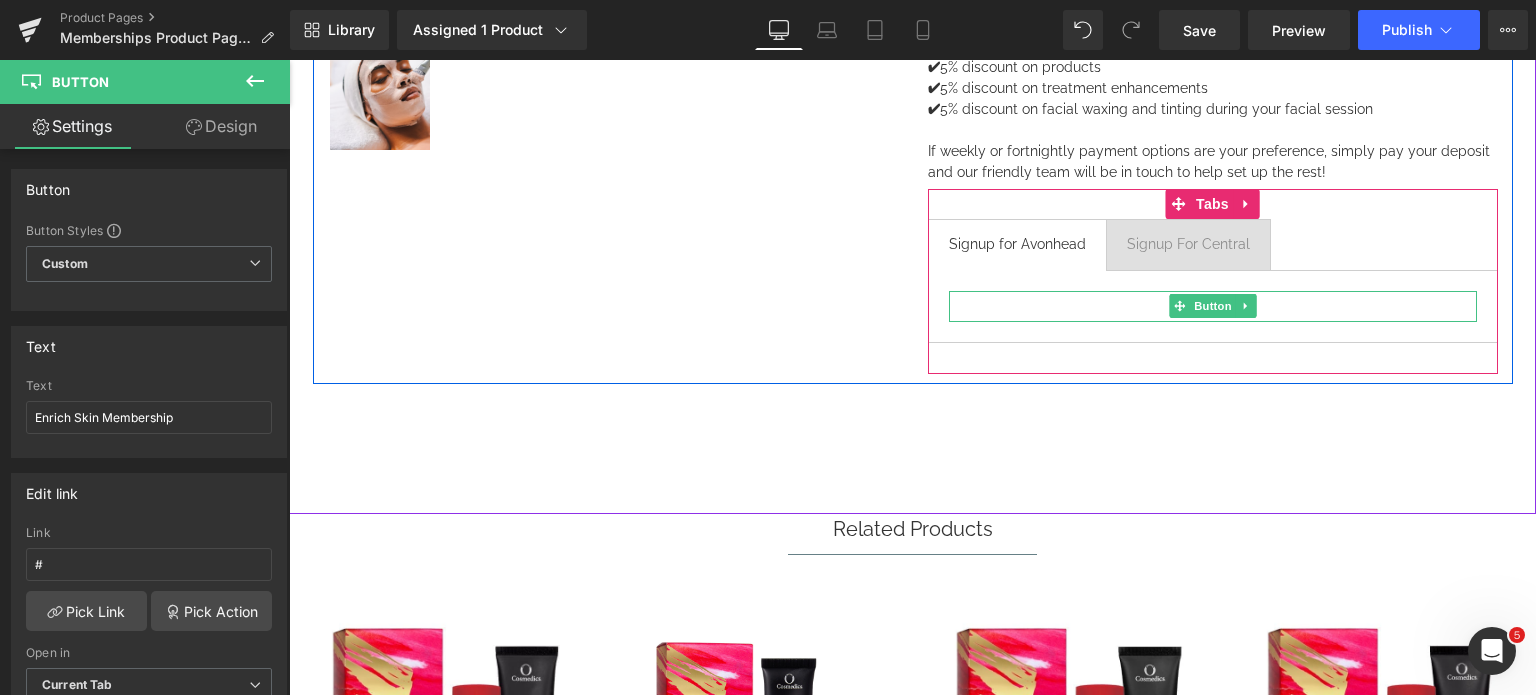 click on "Enrich Skin Membership" at bounding box center (1213, 307) 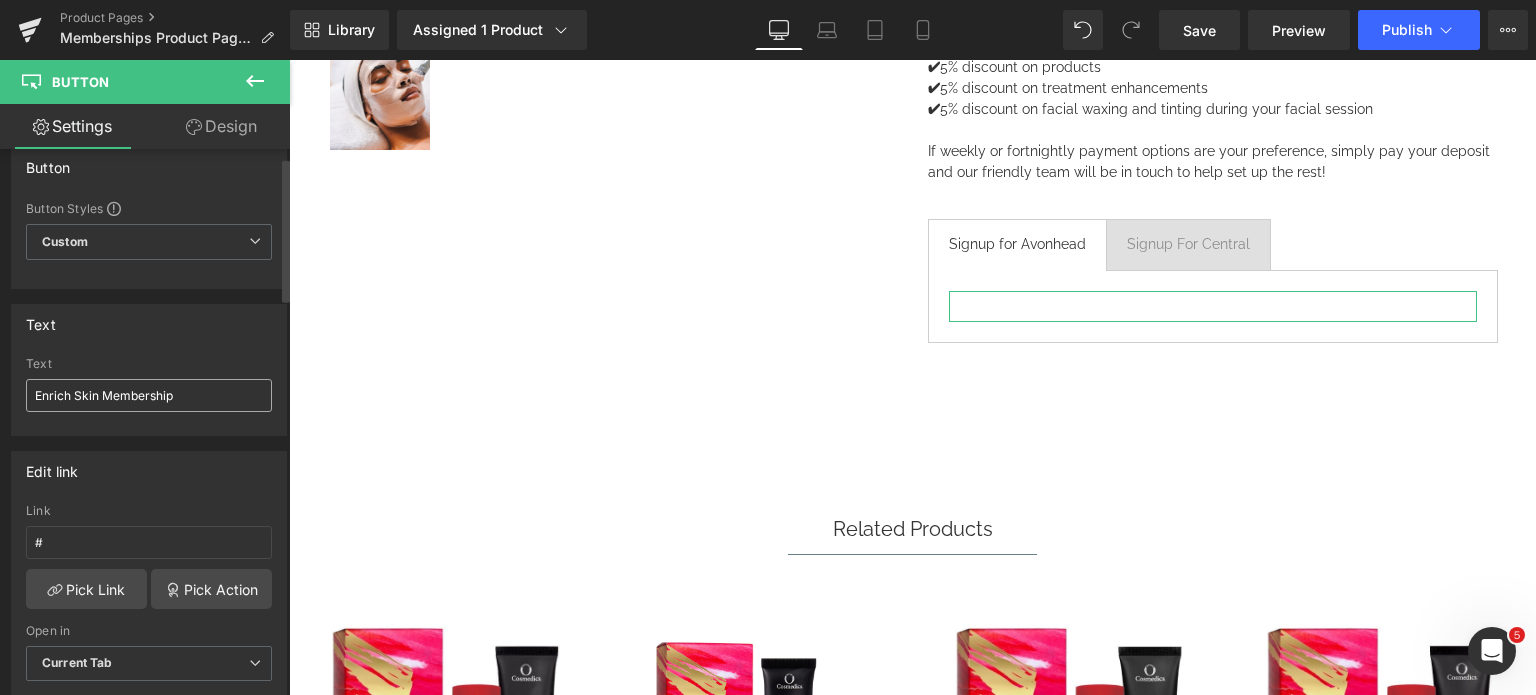scroll, scrollTop: 0, scrollLeft: 0, axis: both 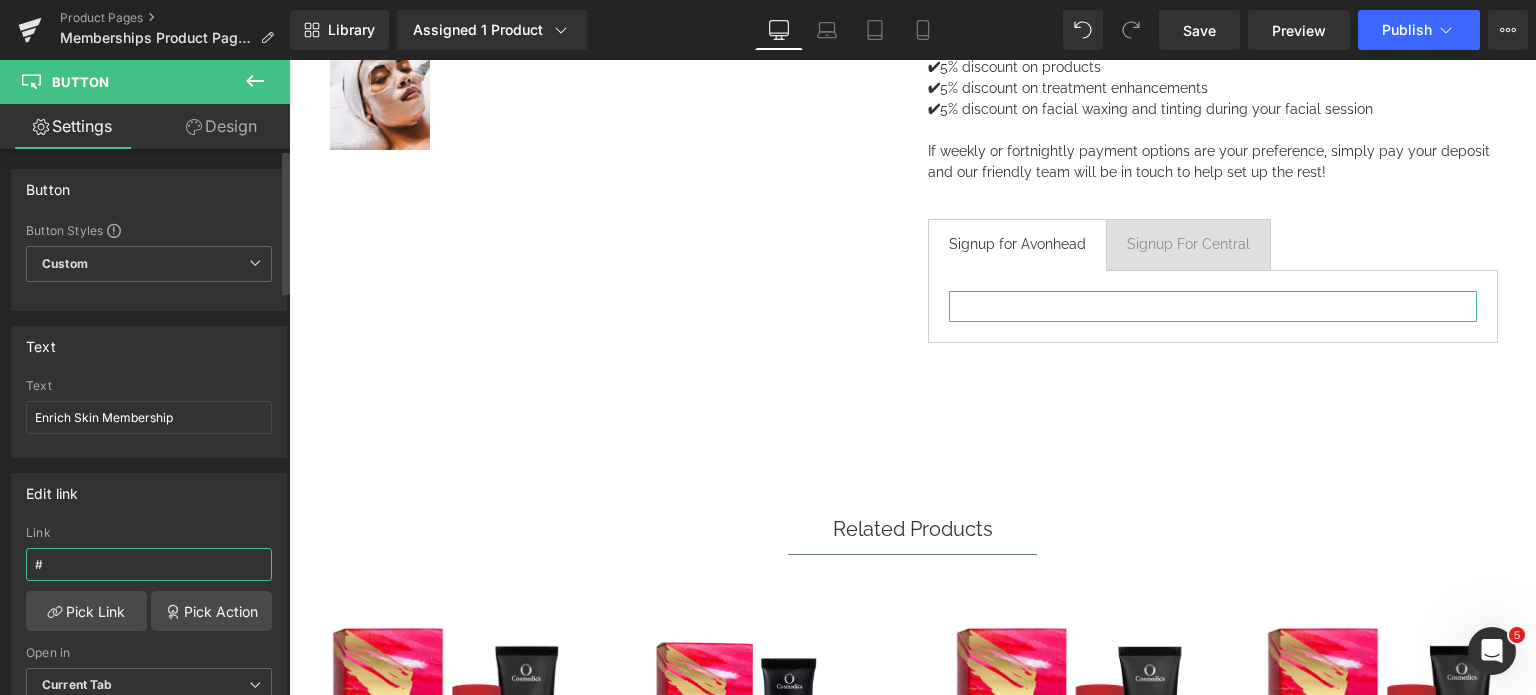 click on "#" at bounding box center [149, 564] 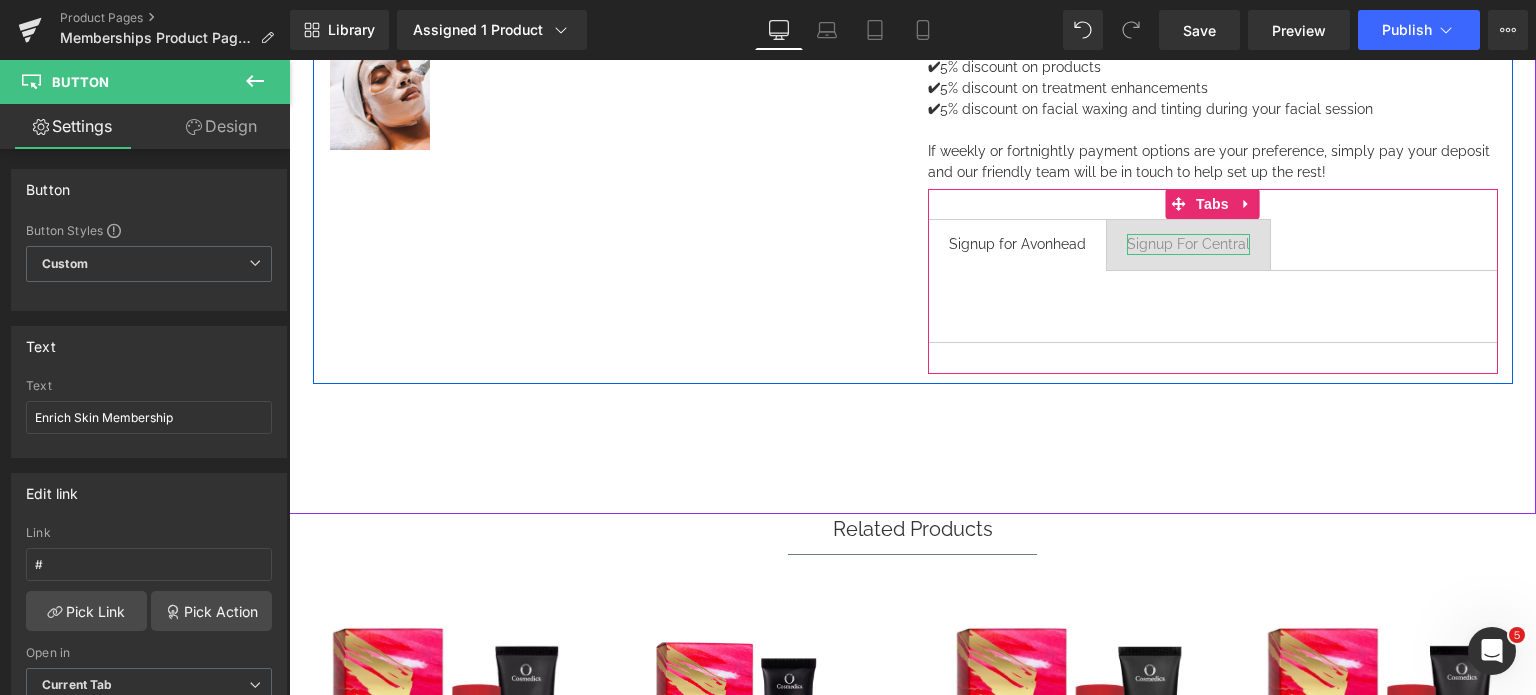 click on "Signup For Central" at bounding box center (1188, 244) 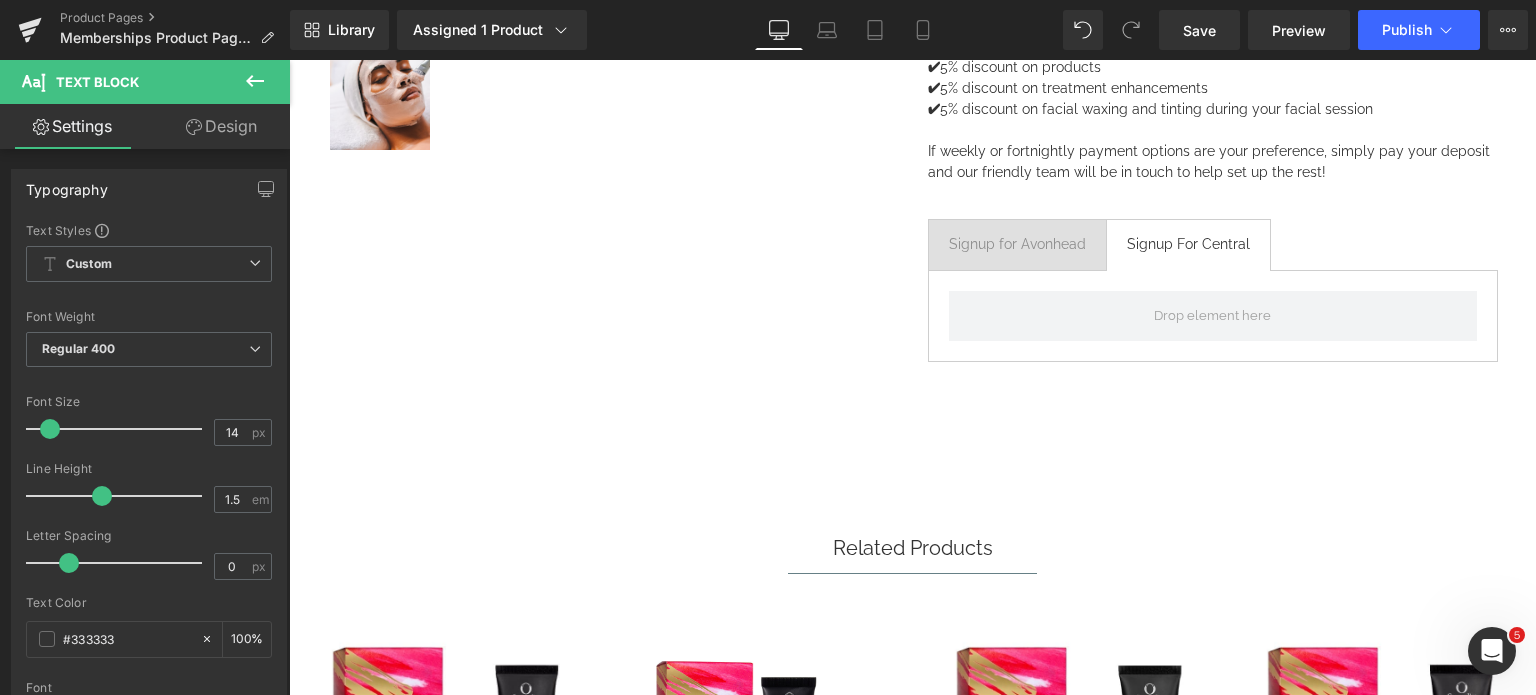 click 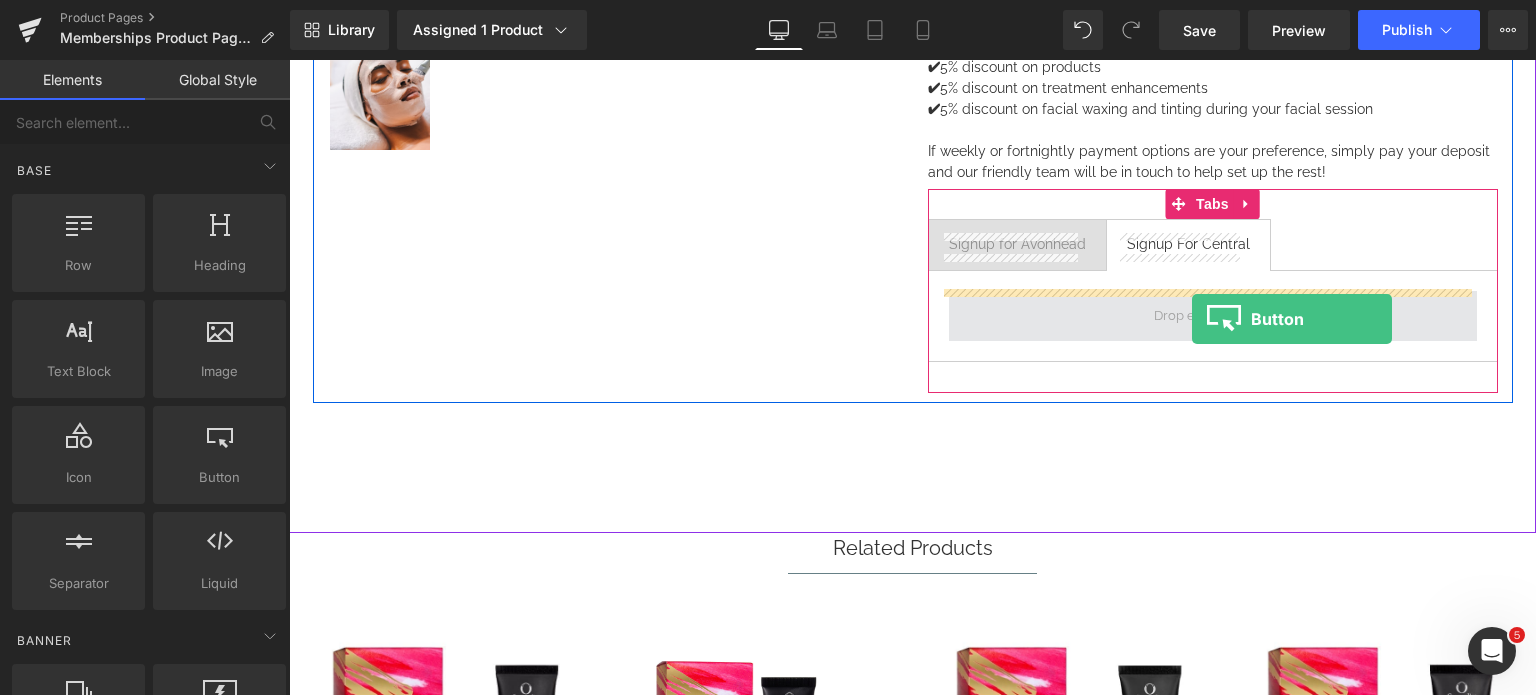 drag, startPoint x: 497, startPoint y: 495, endPoint x: 1192, endPoint y: 319, distance: 716.93866 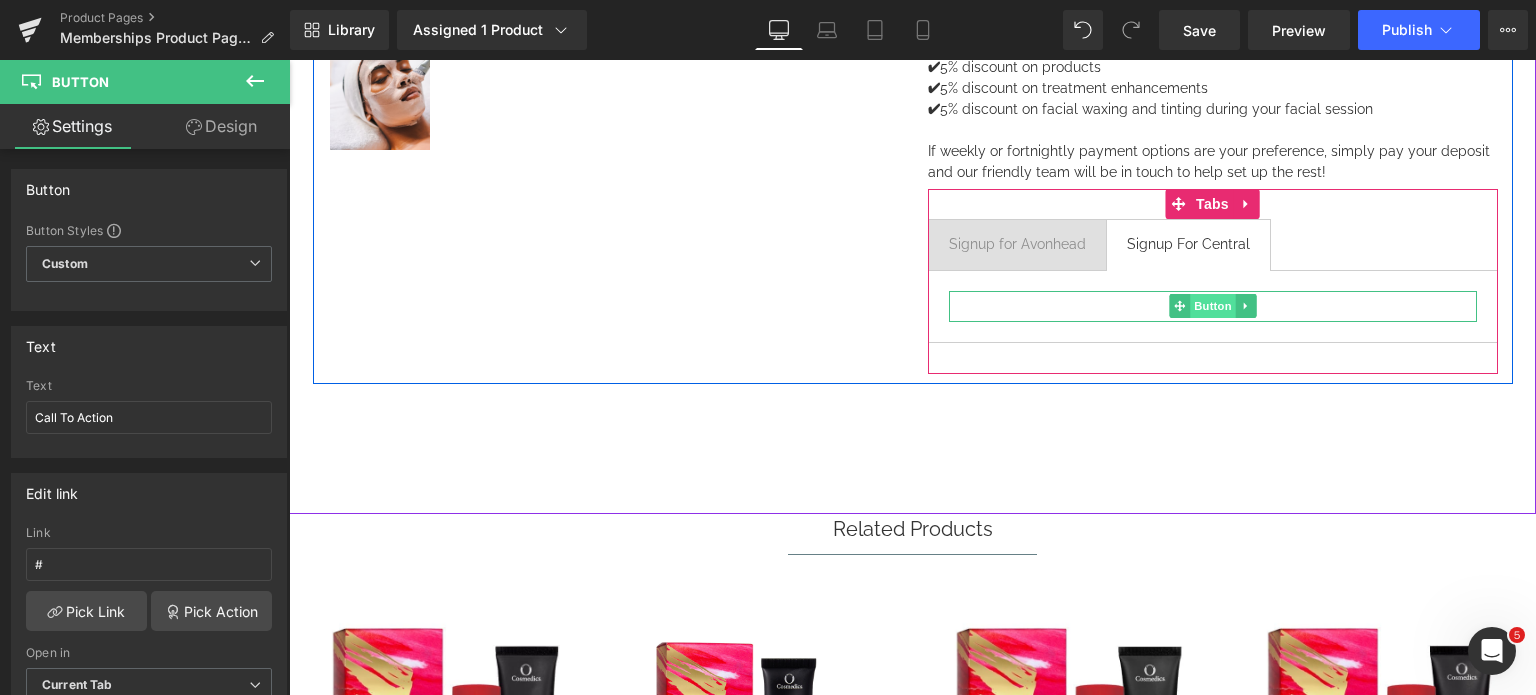 click on "Button" at bounding box center [1213, 306] 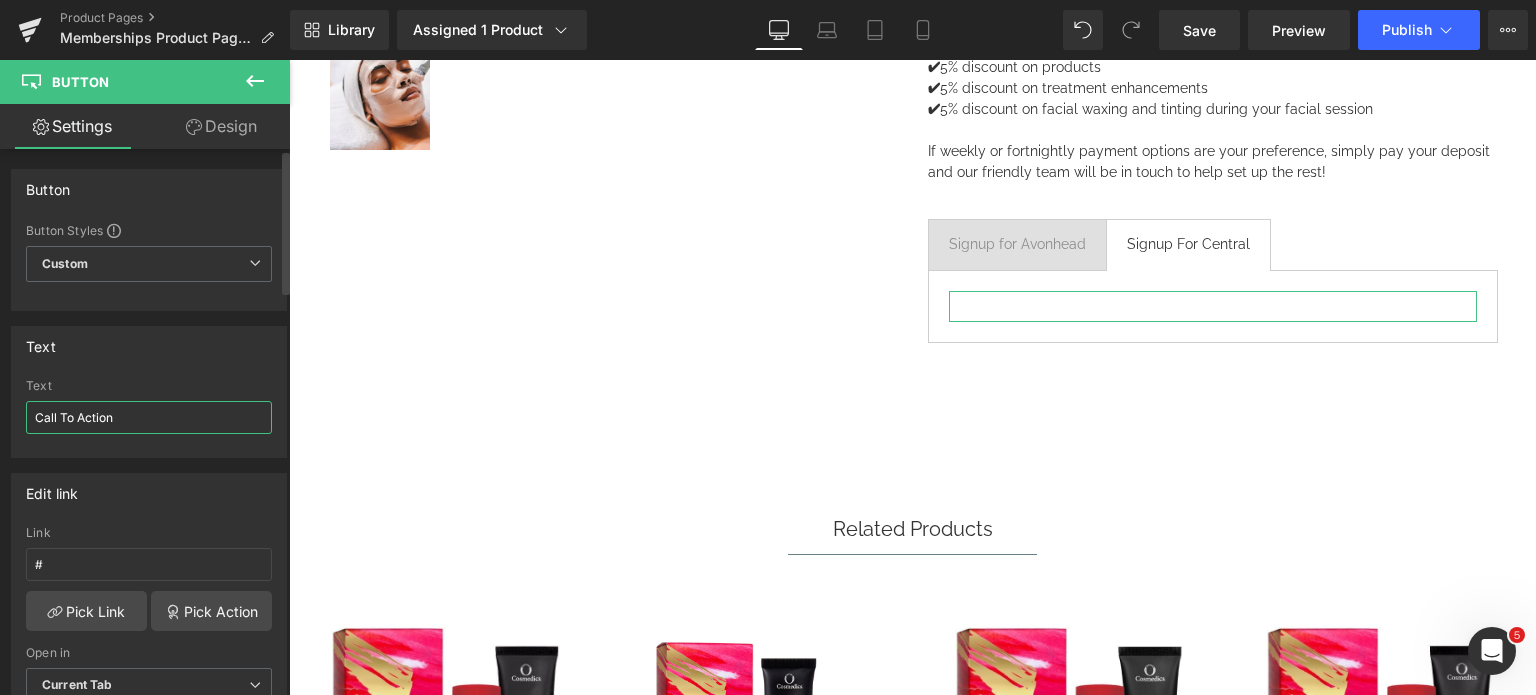 drag, startPoint x: 131, startPoint y: 414, endPoint x: 0, endPoint y: 395, distance: 132.3707 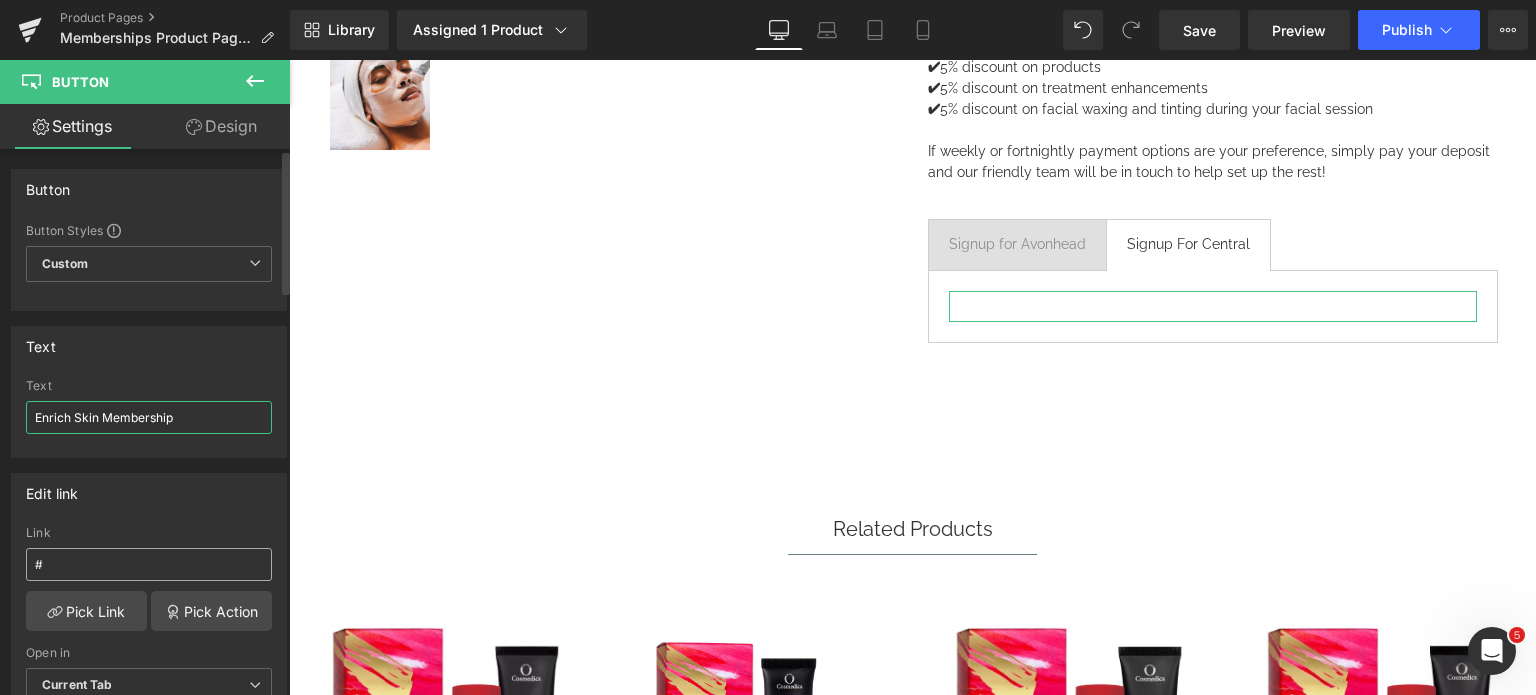 type on "Enrich Skin Membership" 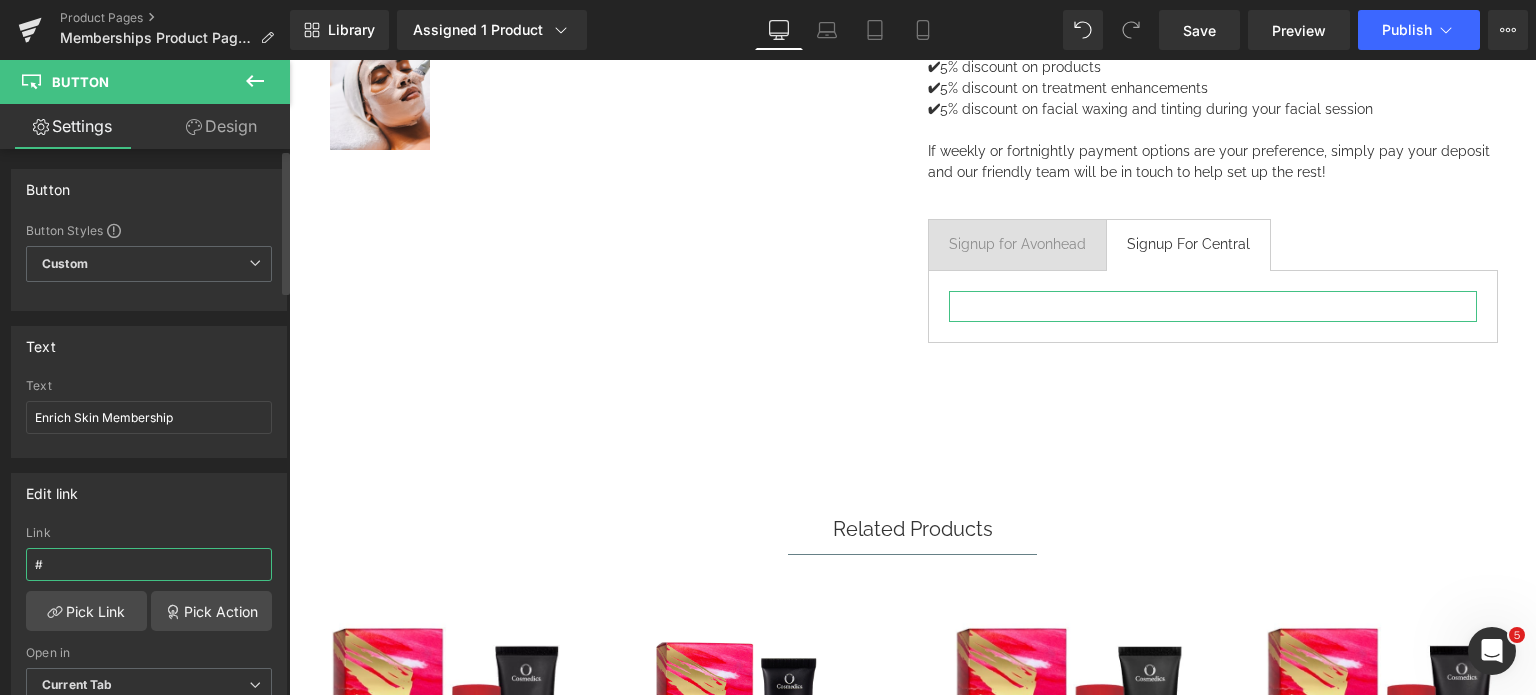 click on "#" at bounding box center (149, 564) 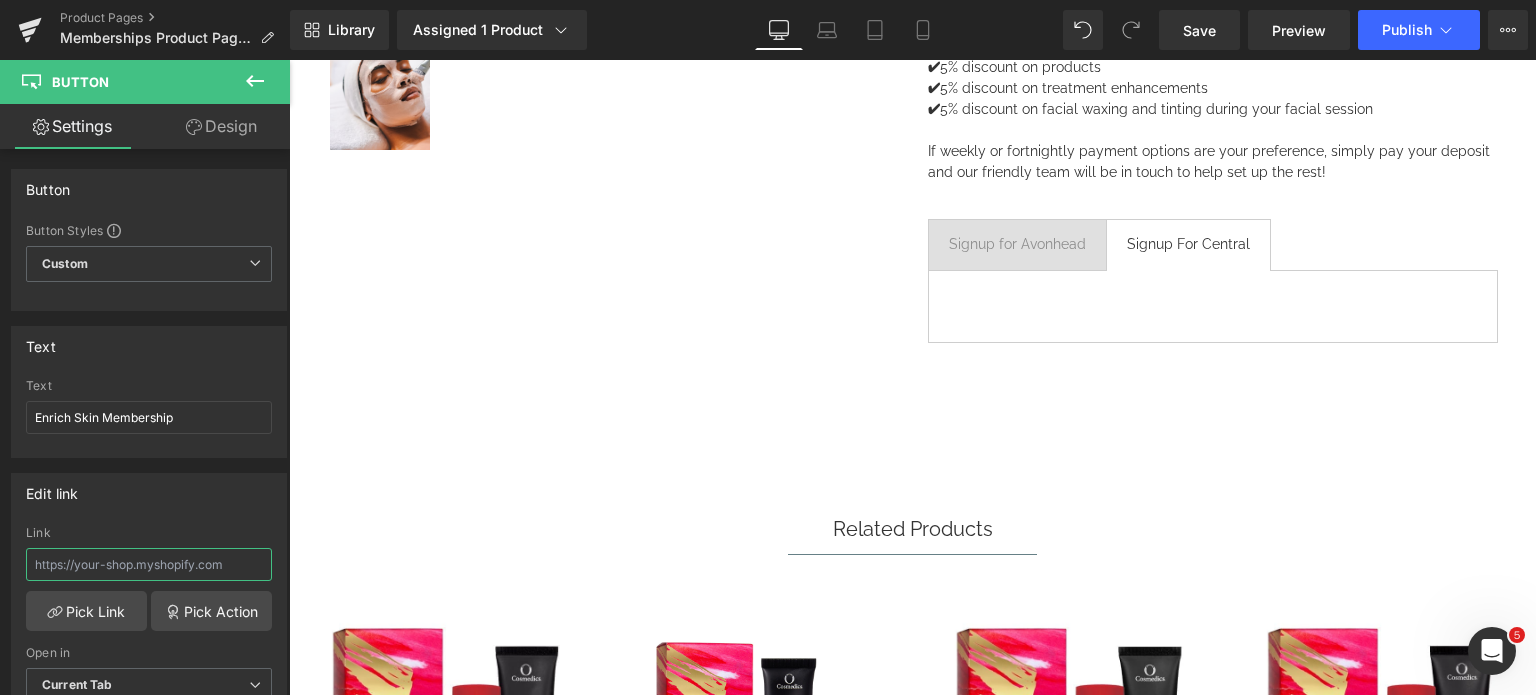 type 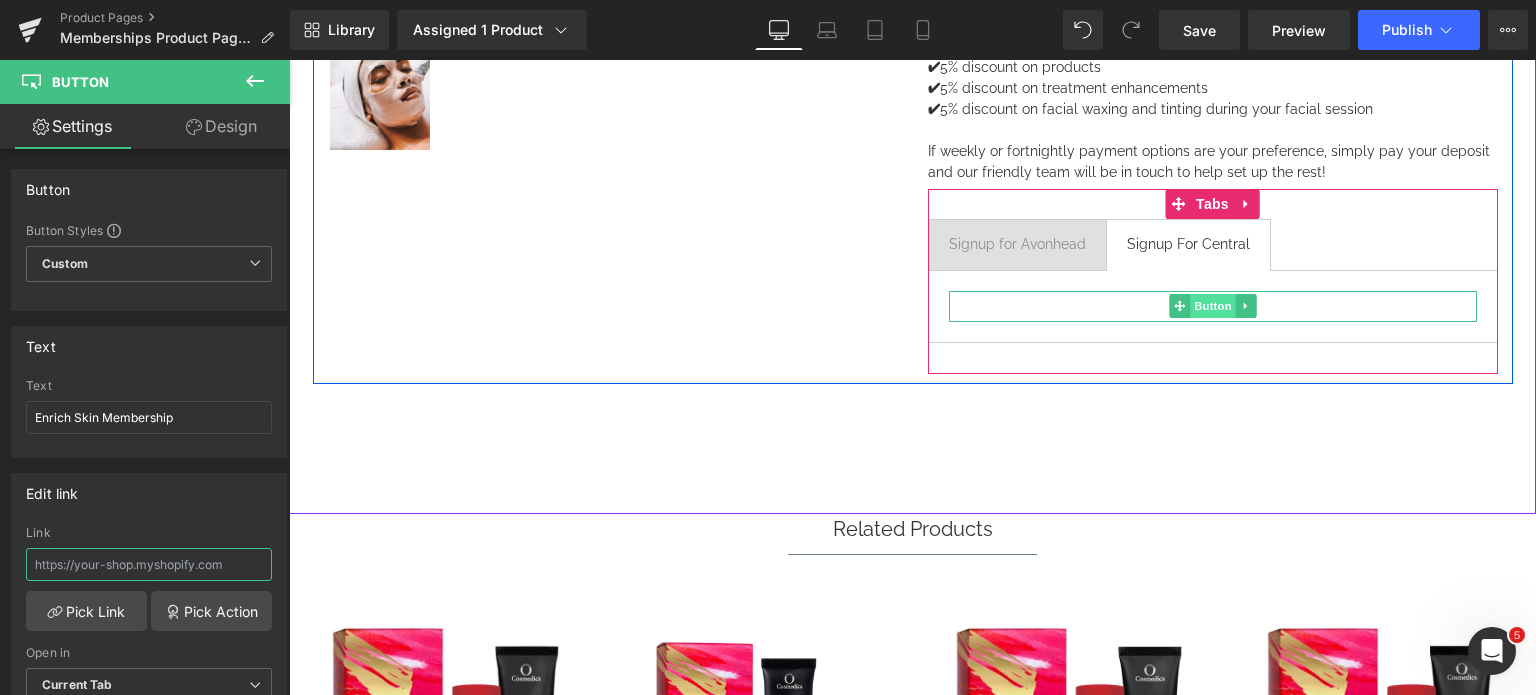 click on "Button" at bounding box center (1213, 306) 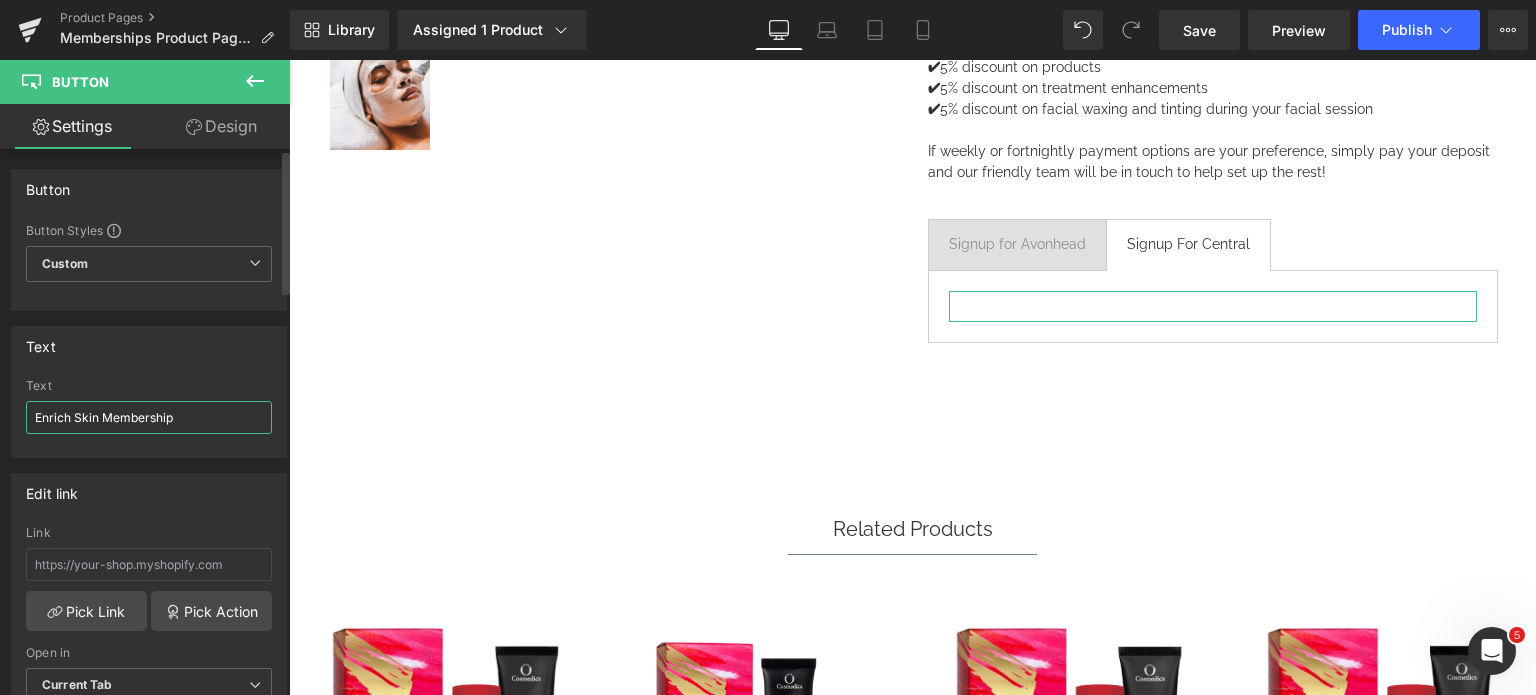 click on "Enrich Skin Membership" at bounding box center [149, 417] 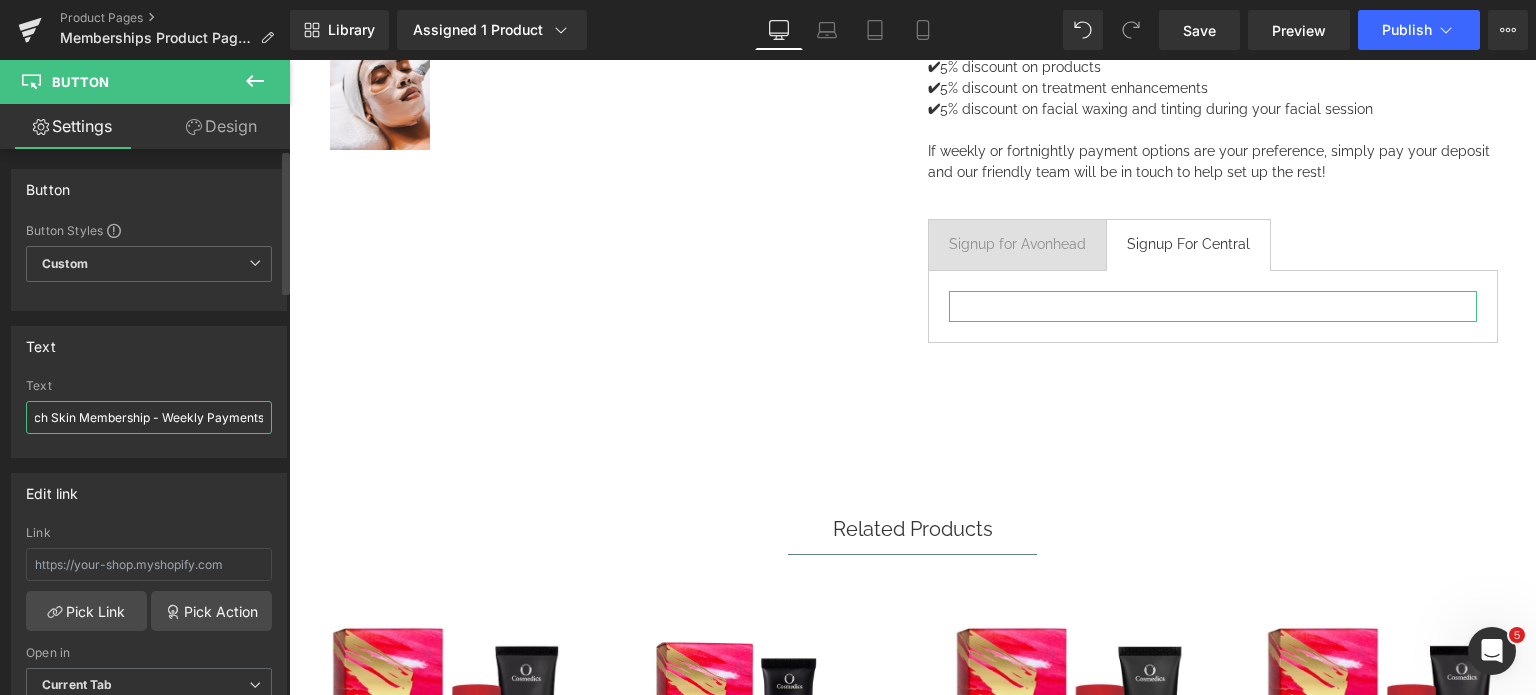 scroll, scrollTop: 0, scrollLeft: 29, axis: horizontal 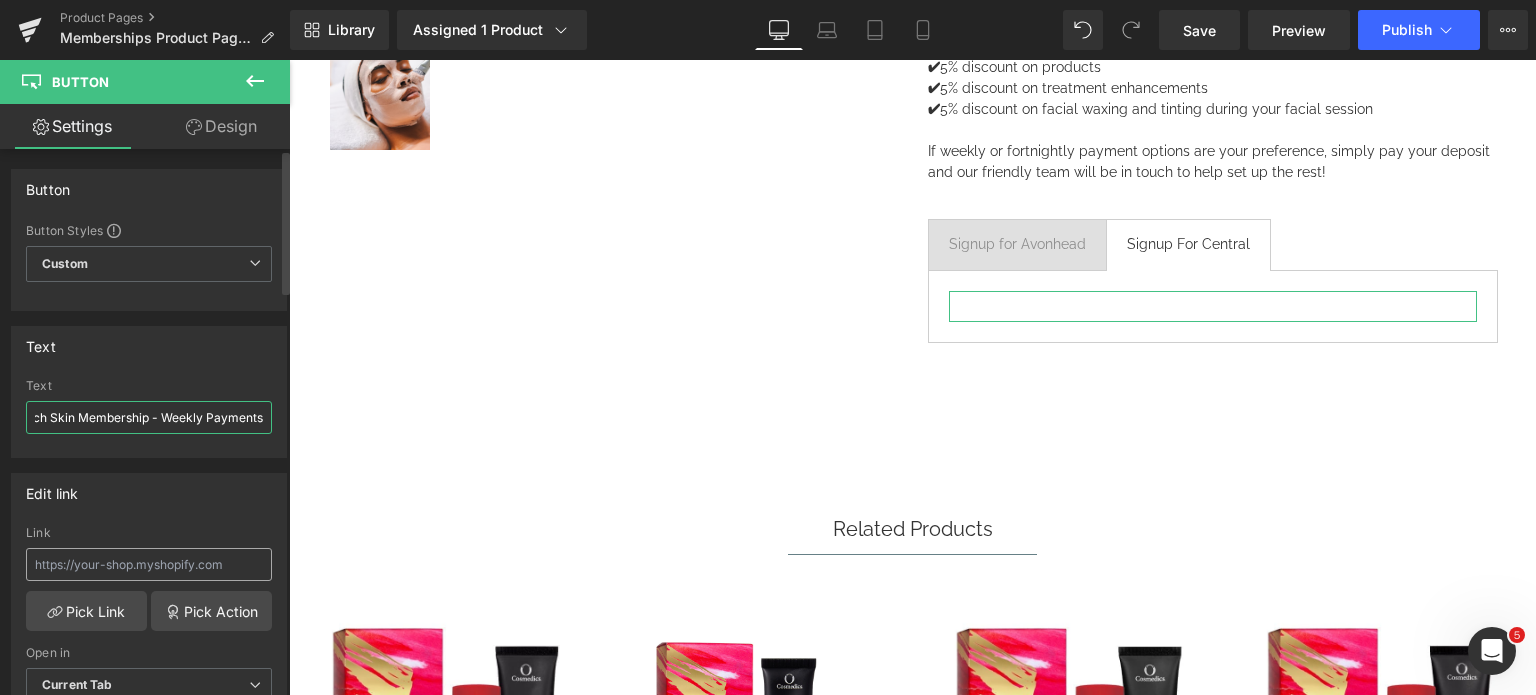 type on "Enrich Skin Membership - Weekly Payments" 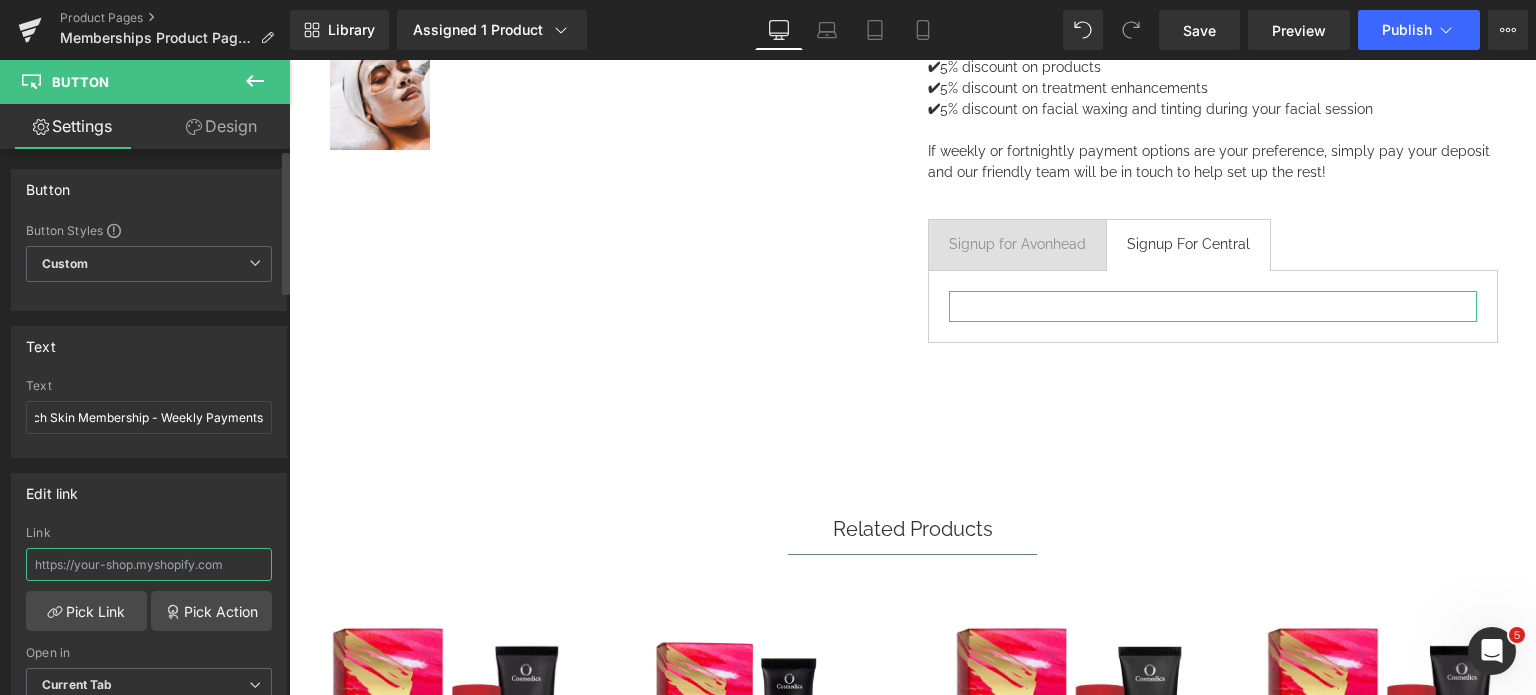 click at bounding box center (149, 564) 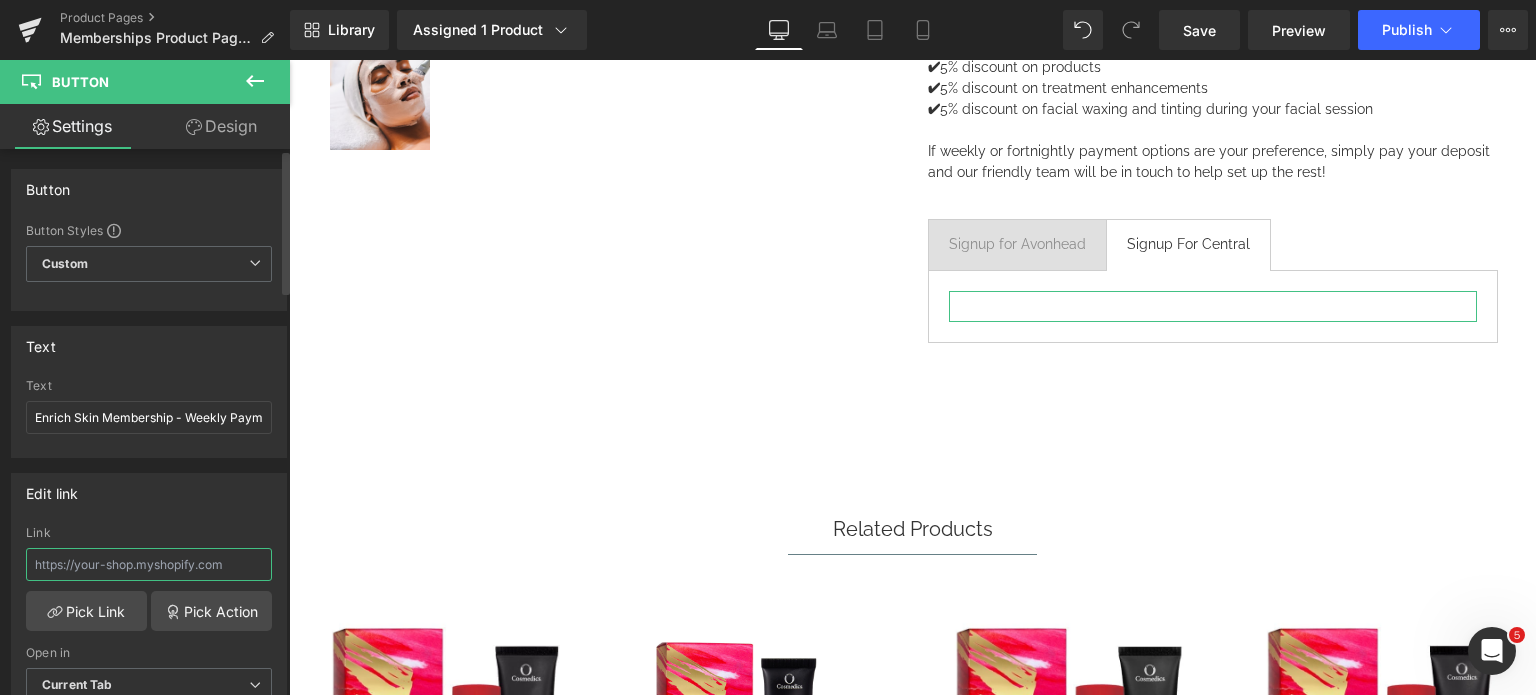 paste on "https://live.payleadr.com/customer/showPlanTemplate/[UUID]" 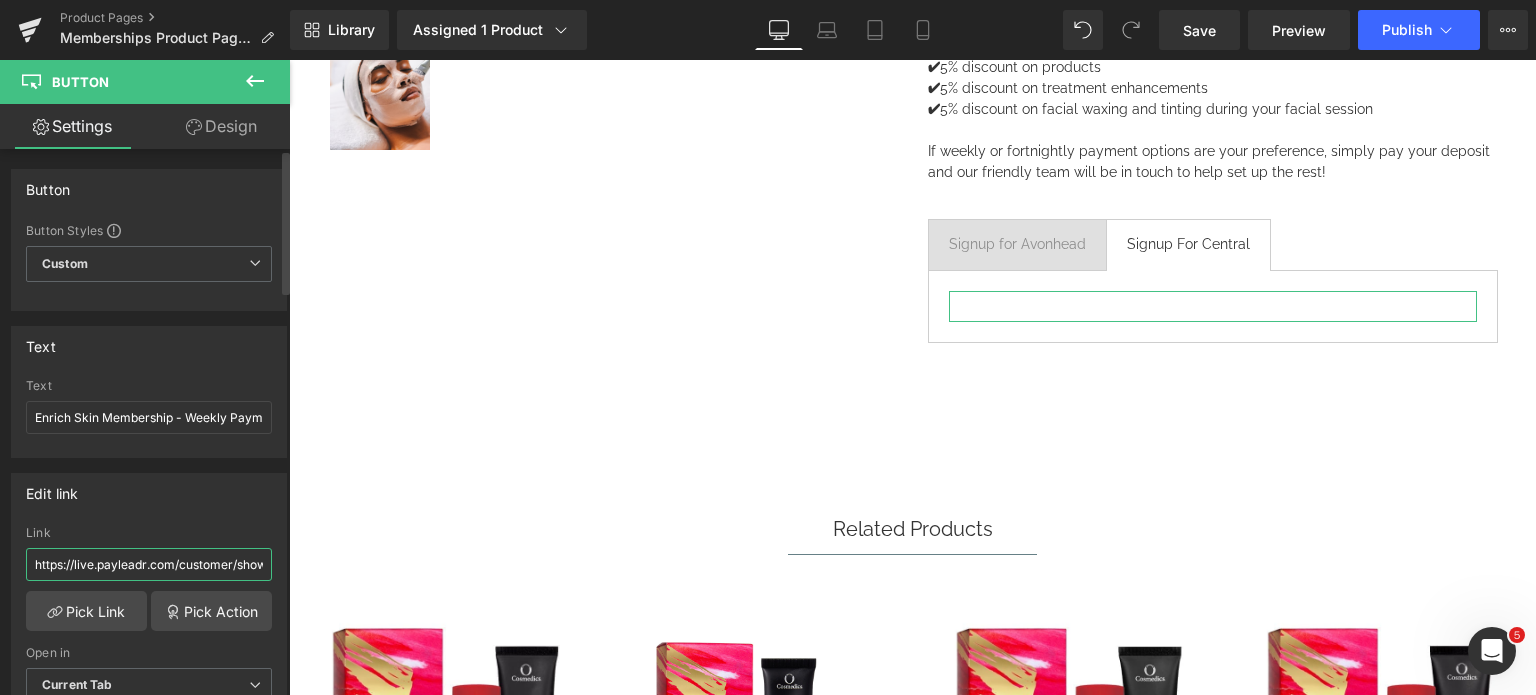 scroll, scrollTop: 0, scrollLeft: 335, axis: horizontal 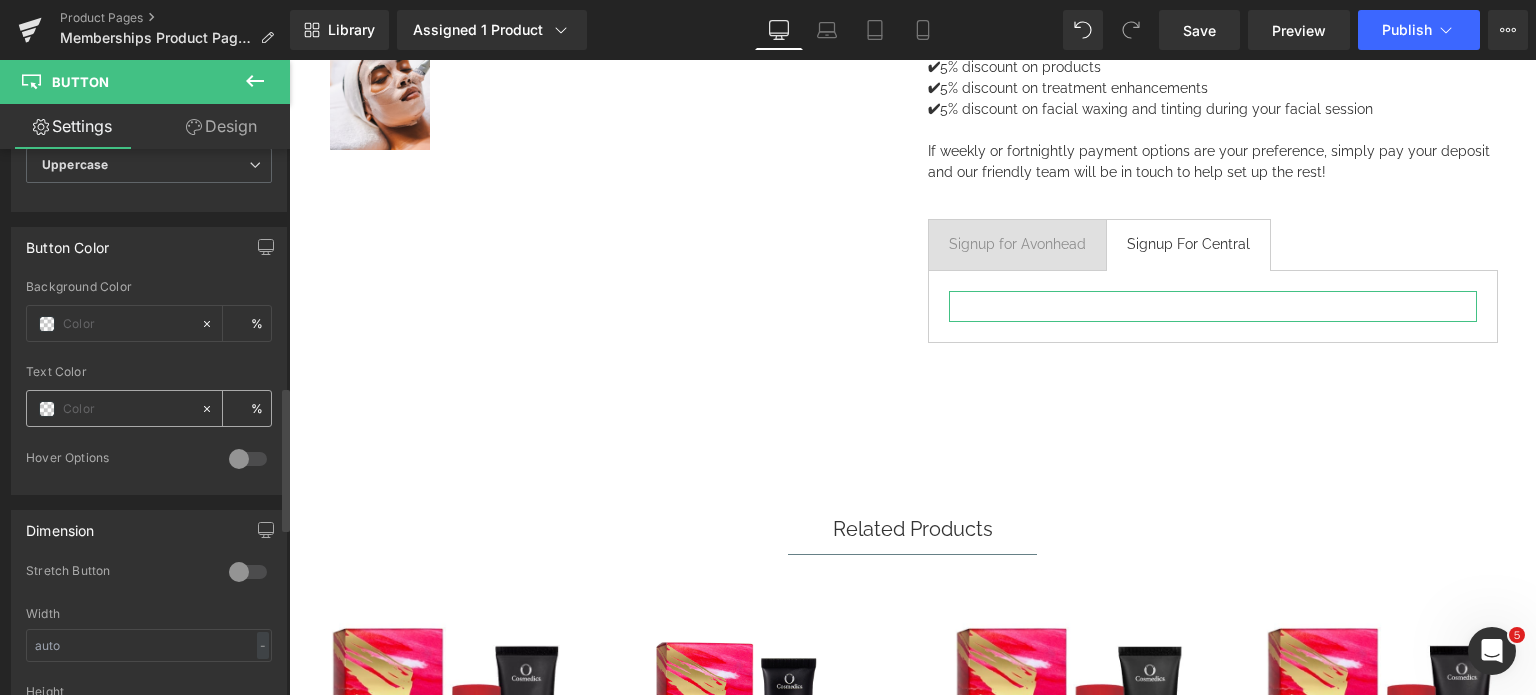 type on "https://live.payleadr.com/customer/showPlanTemplate/[UUID]" 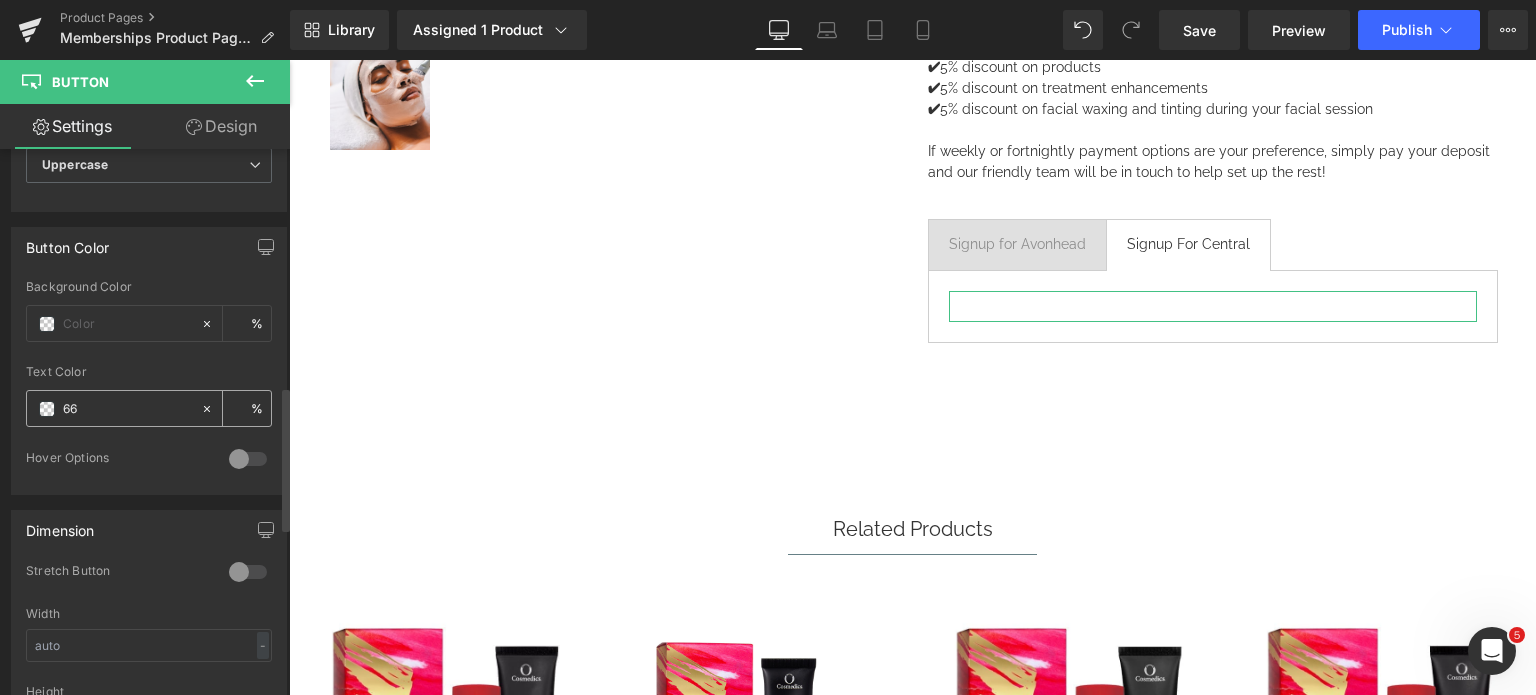 type on "[NUMBER]" 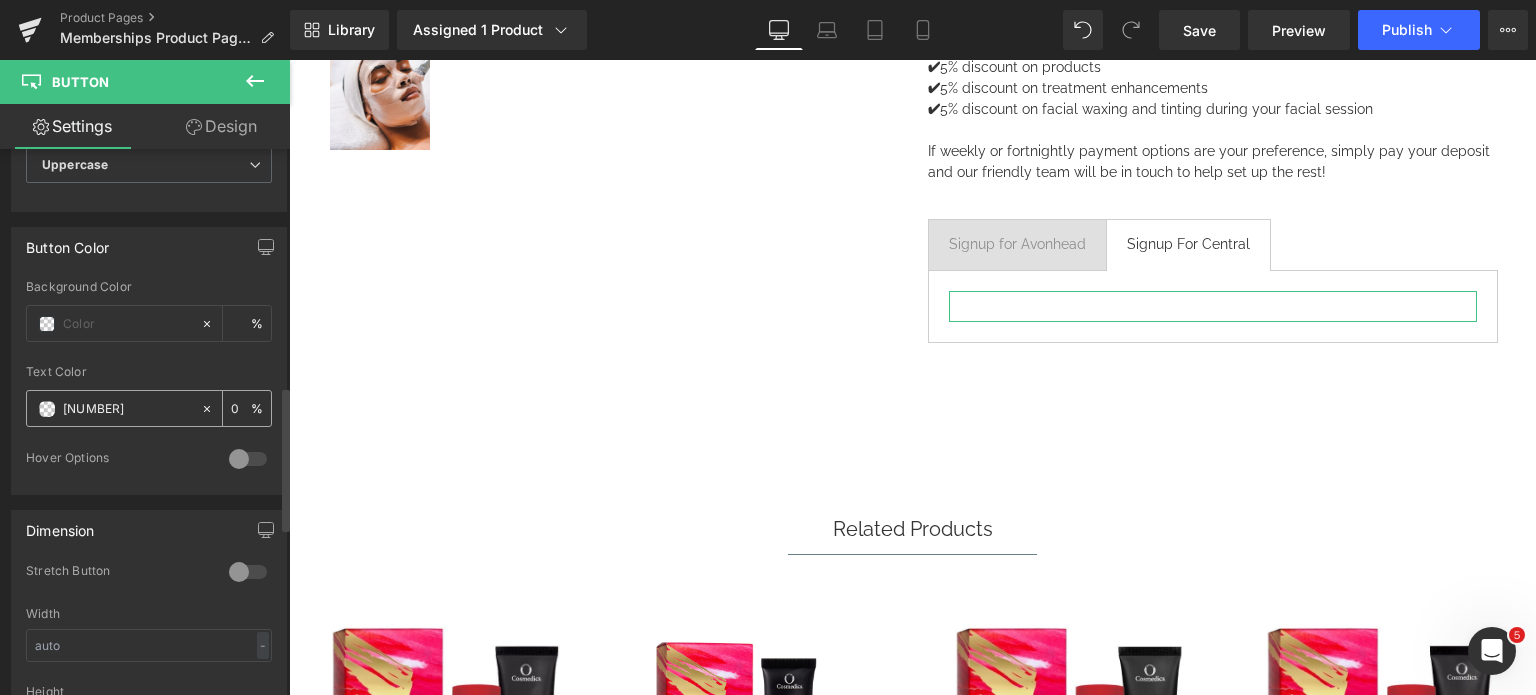 type on "100" 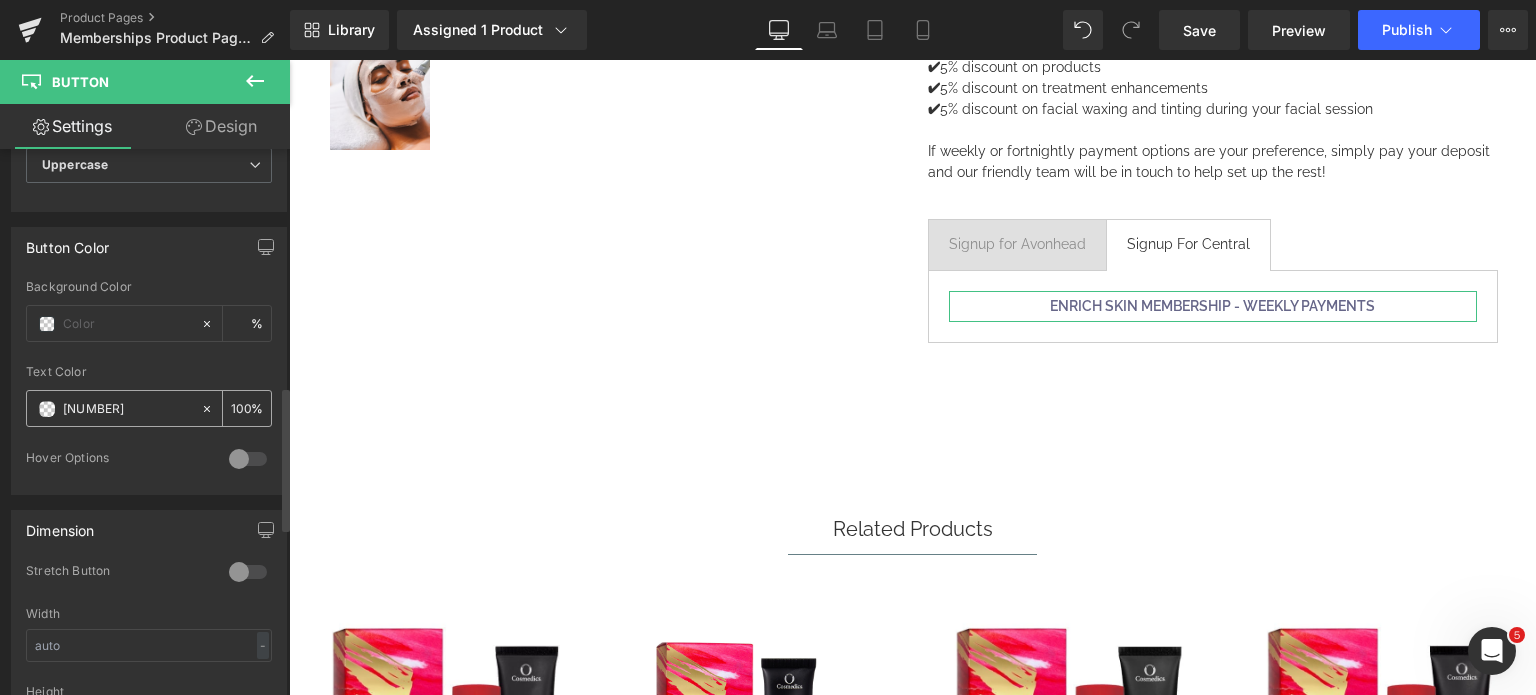 type on "[NUMBER]" 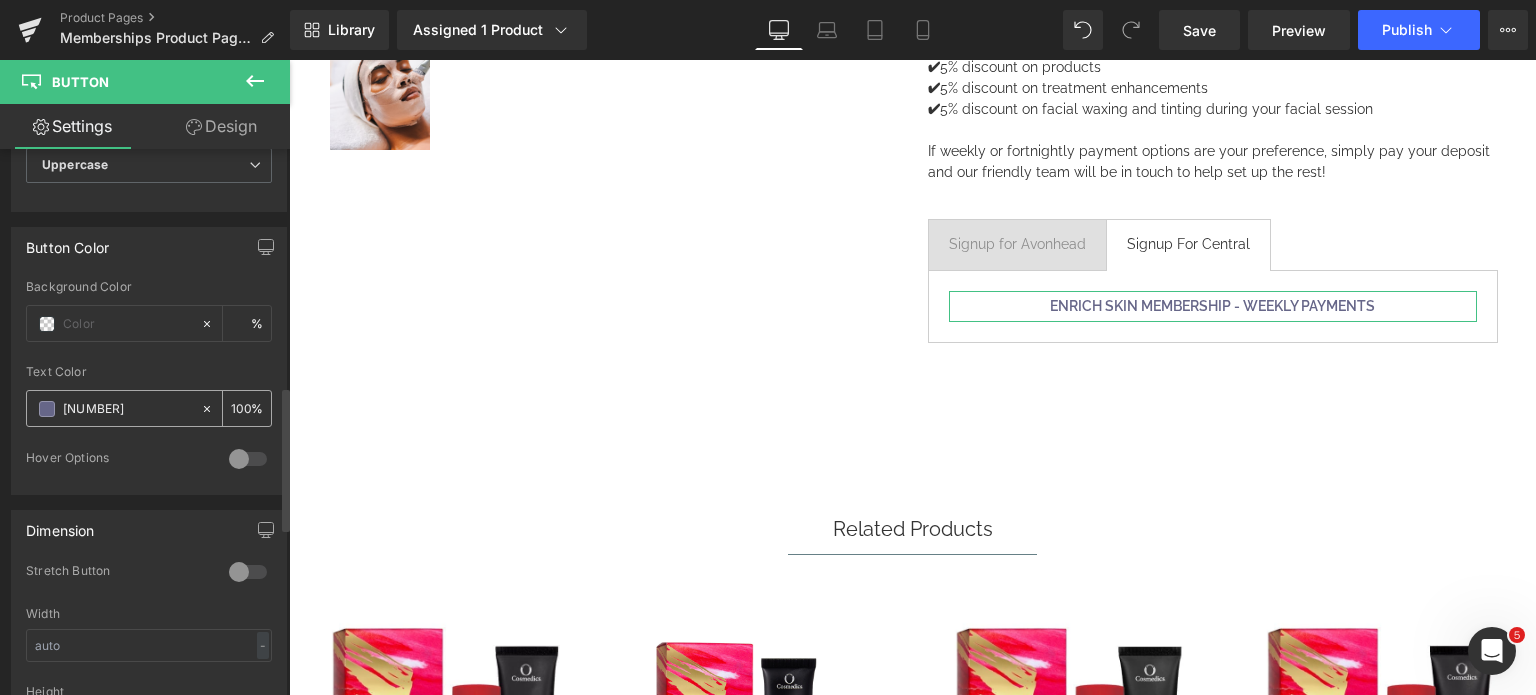 type on "0" 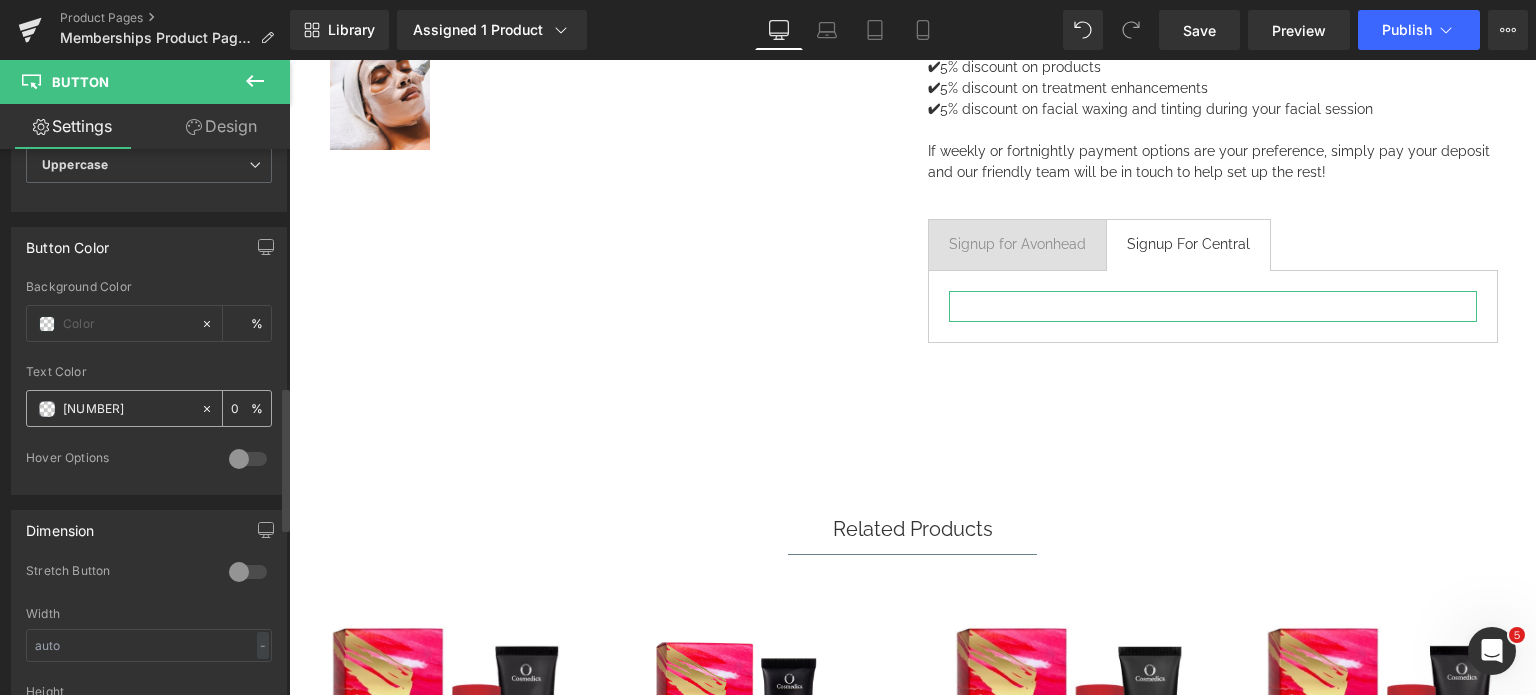 type on "[NUMBER]" 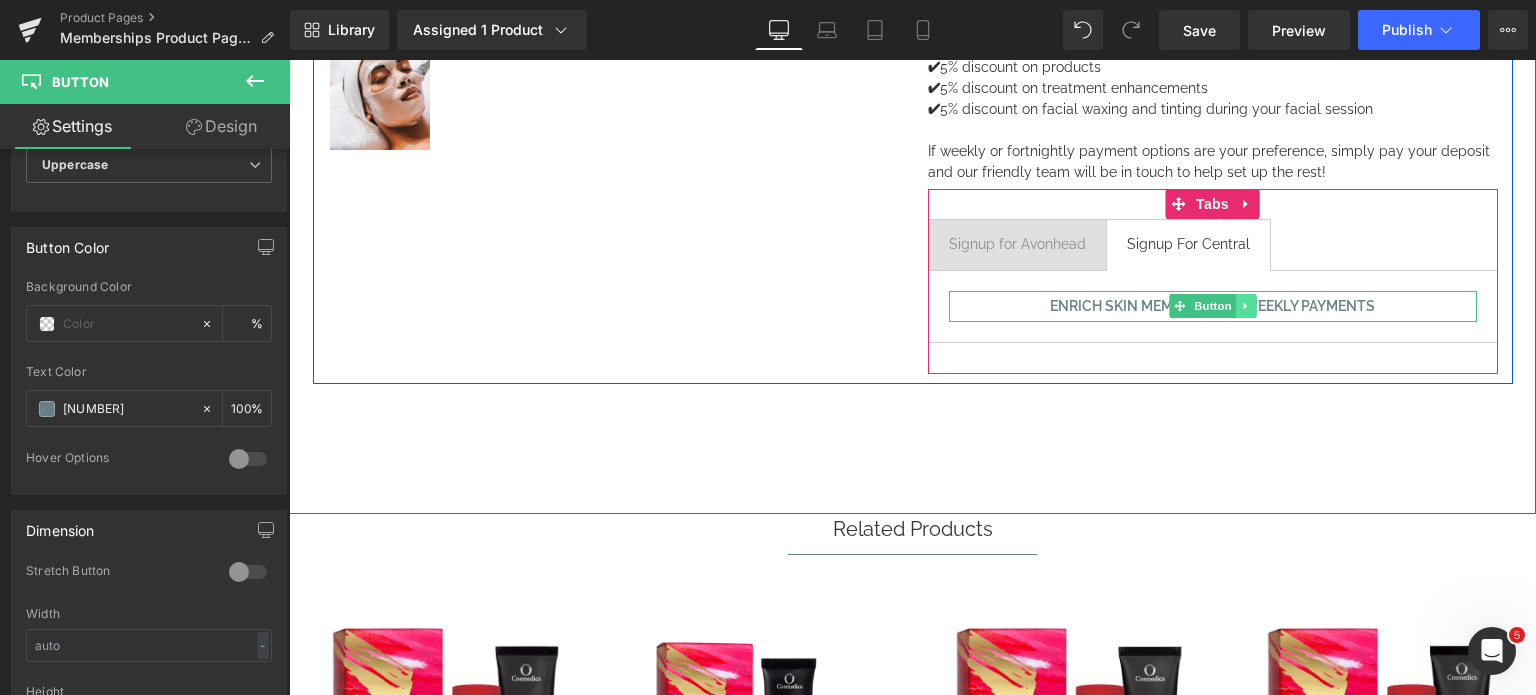 click 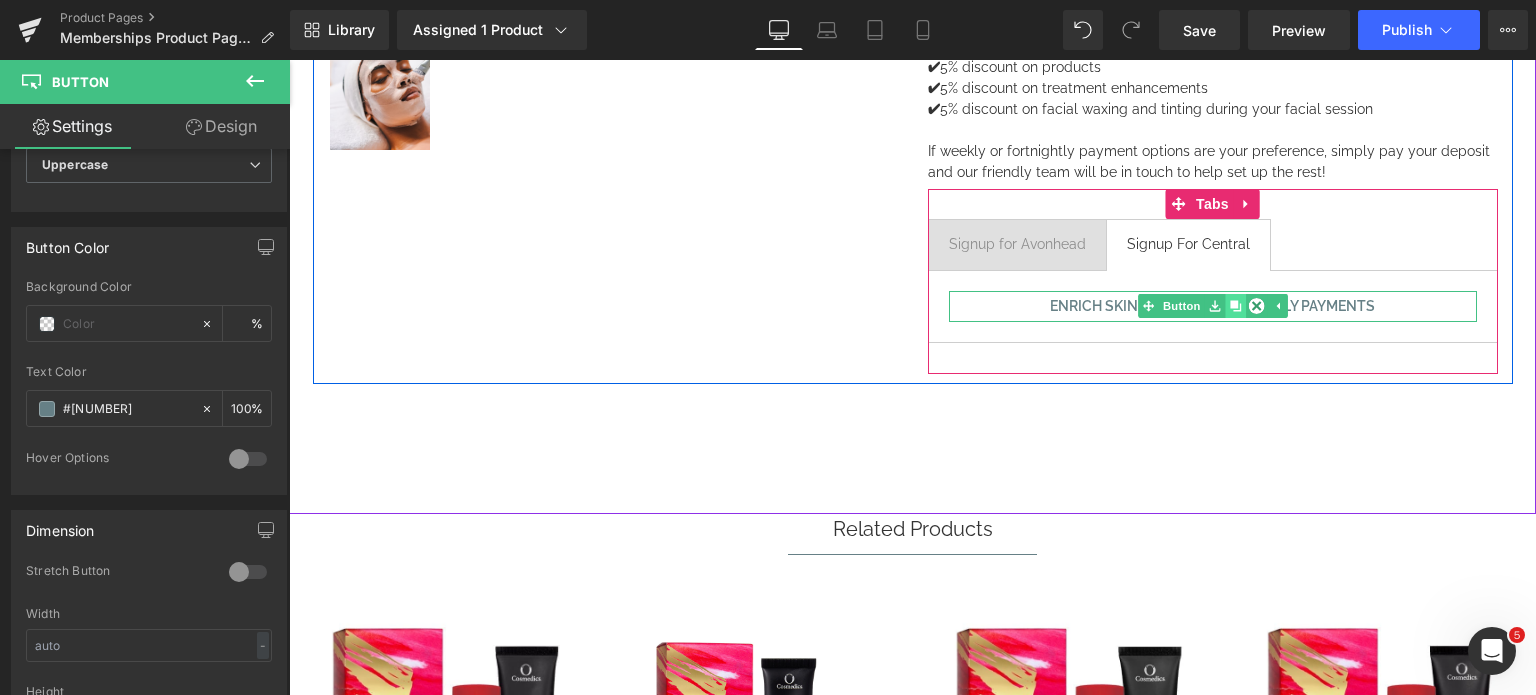click 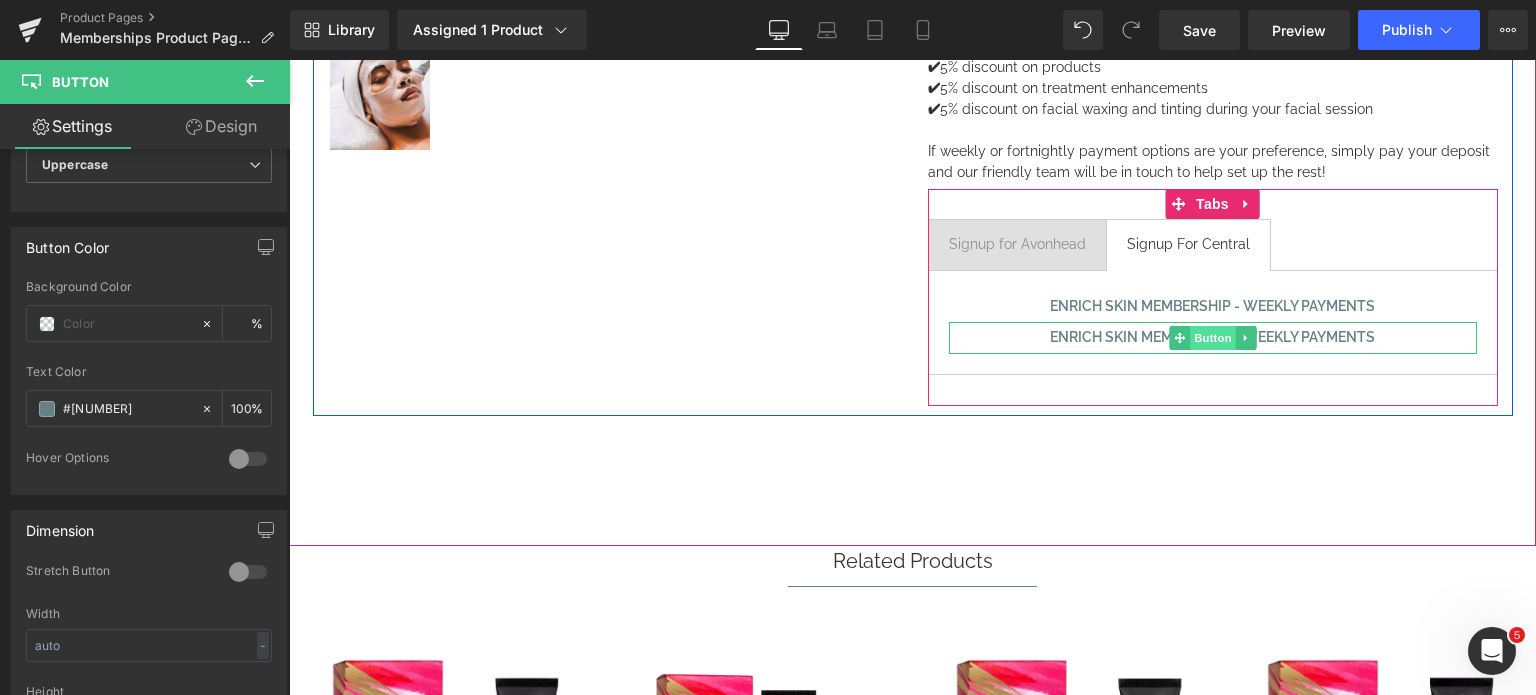 click on "Button" at bounding box center [1213, 338] 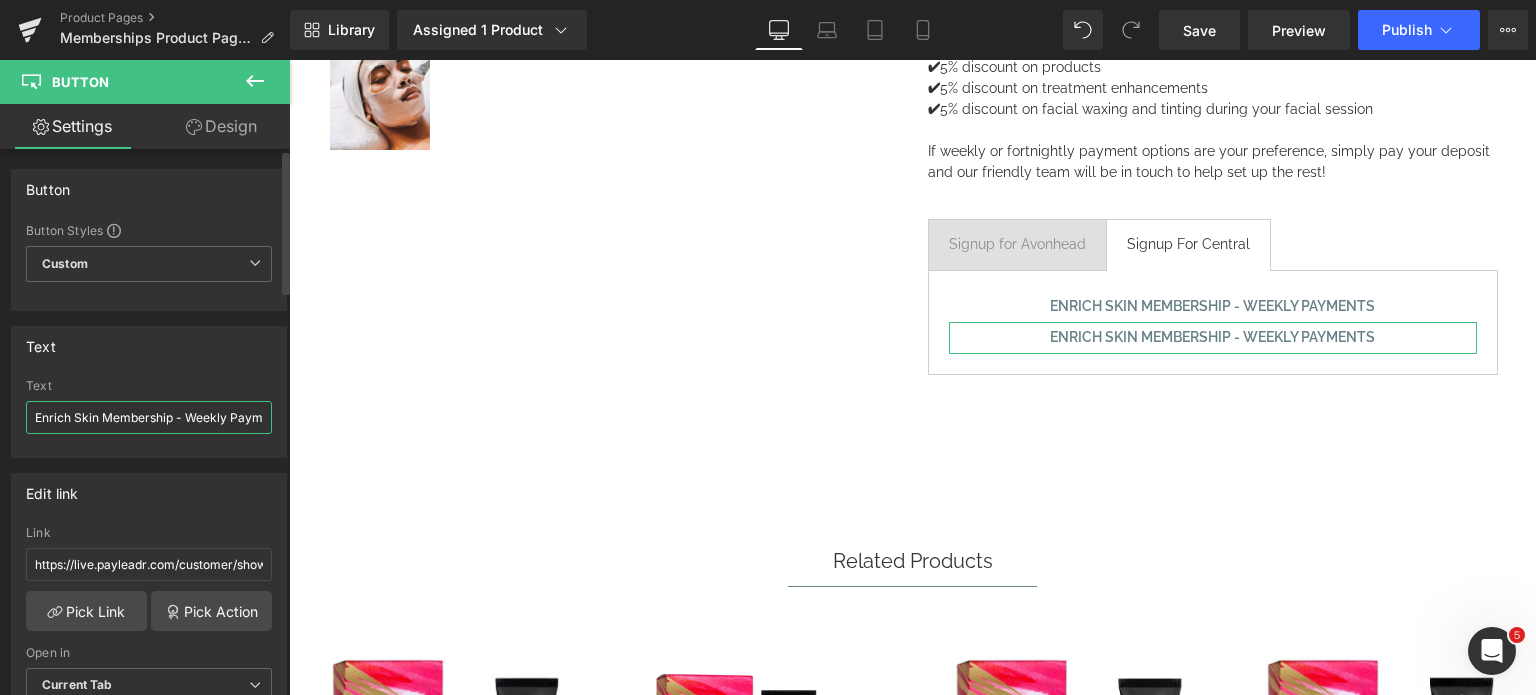 drag, startPoint x: 184, startPoint y: 415, endPoint x: 224, endPoint y: 415, distance: 40 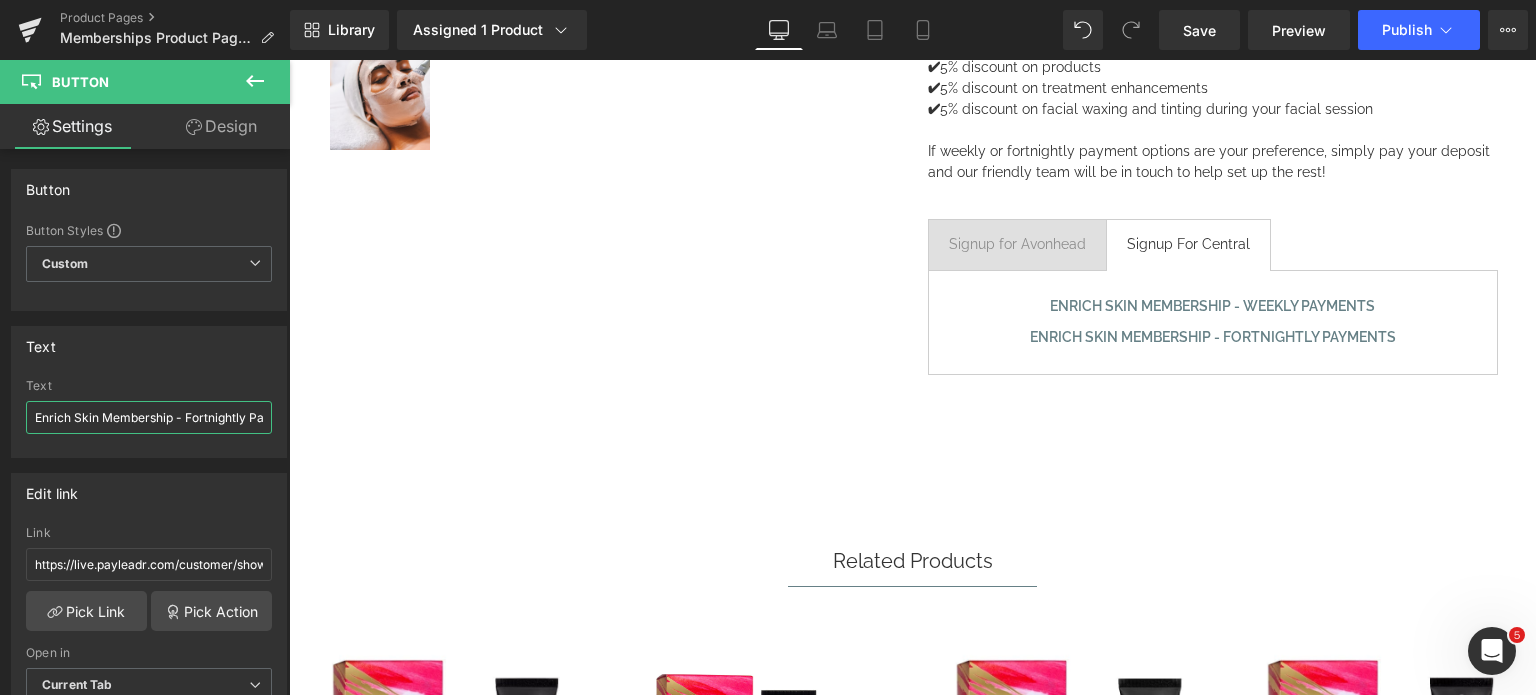 type on "Enrich Skin Membership - Fortnightly Payments" 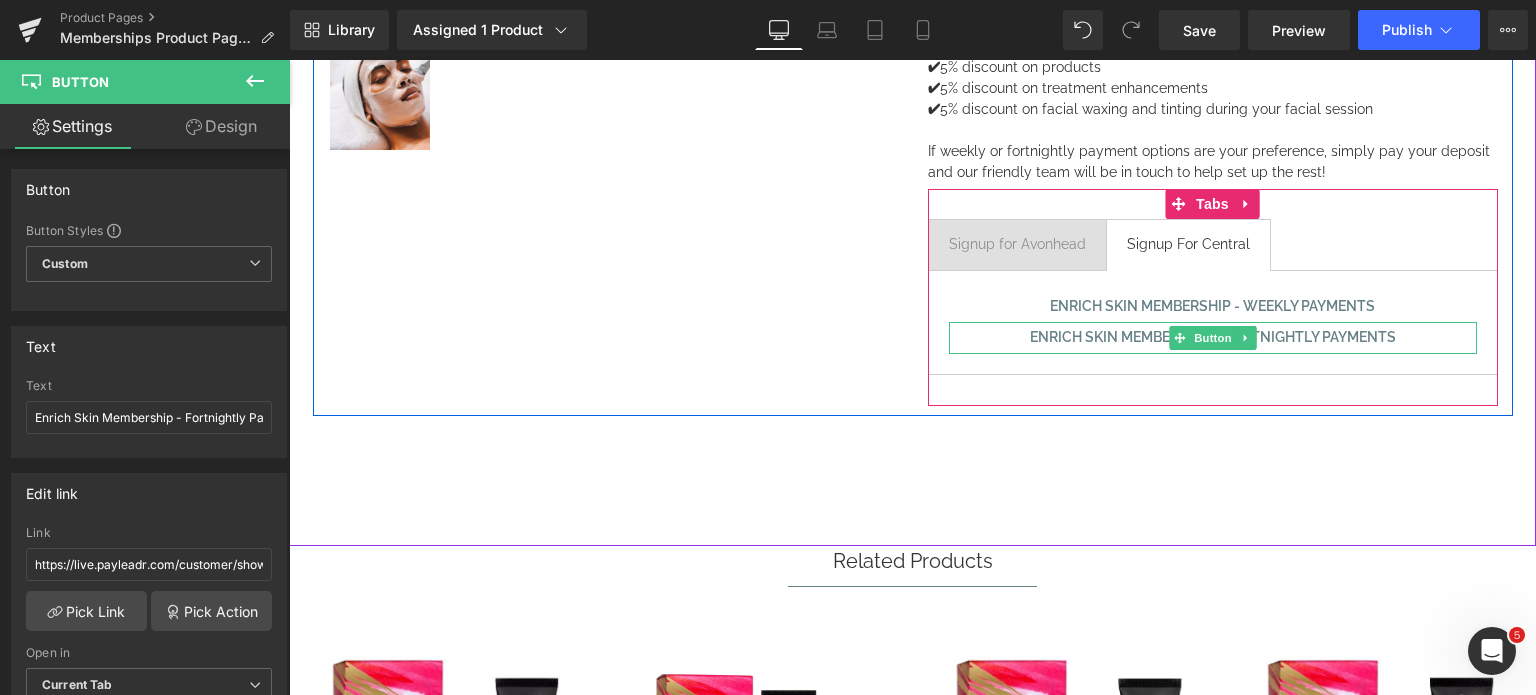 click on "Enrich Skin Membership - Fortnightly Payments" at bounding box center (1213, 337) 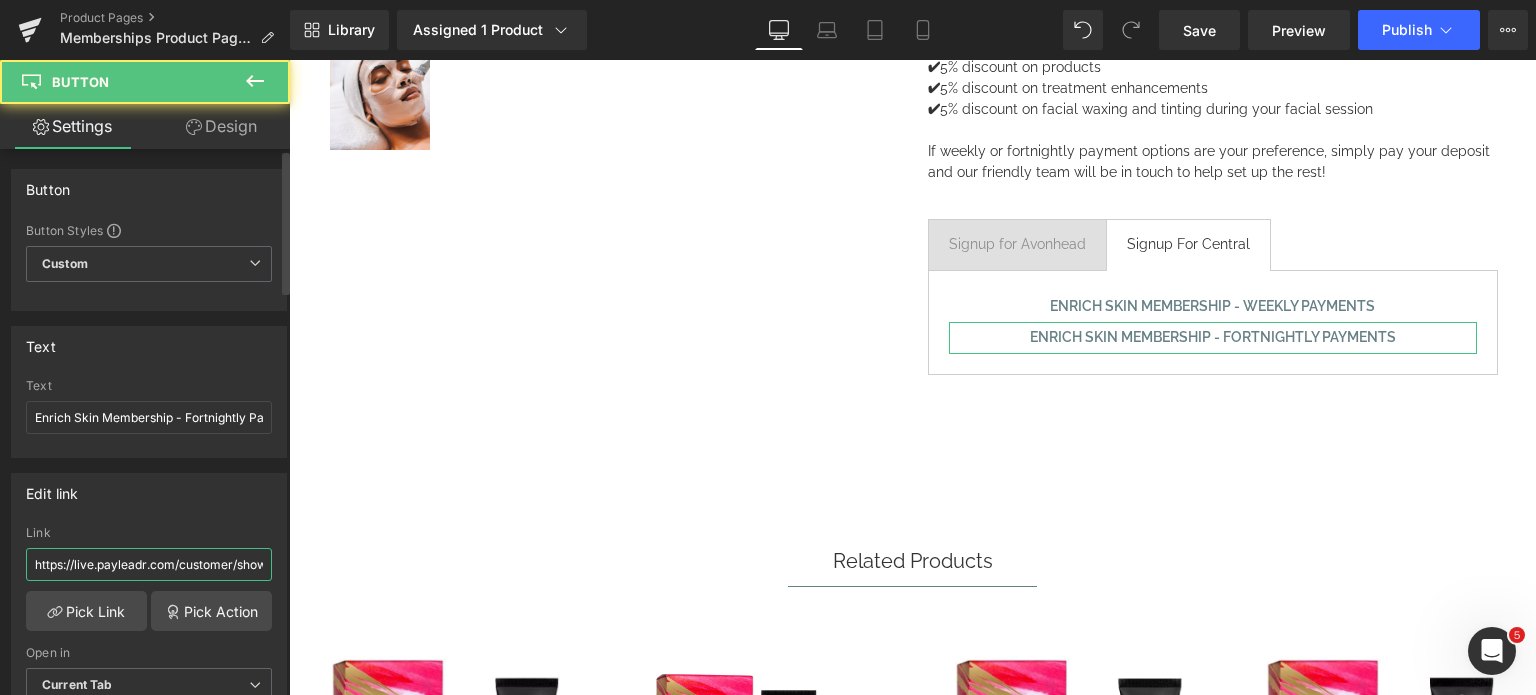 click on "https://live.payleadr.com/customer/showPlanTemplate/[UUID]" at bounding box center (149, 564) 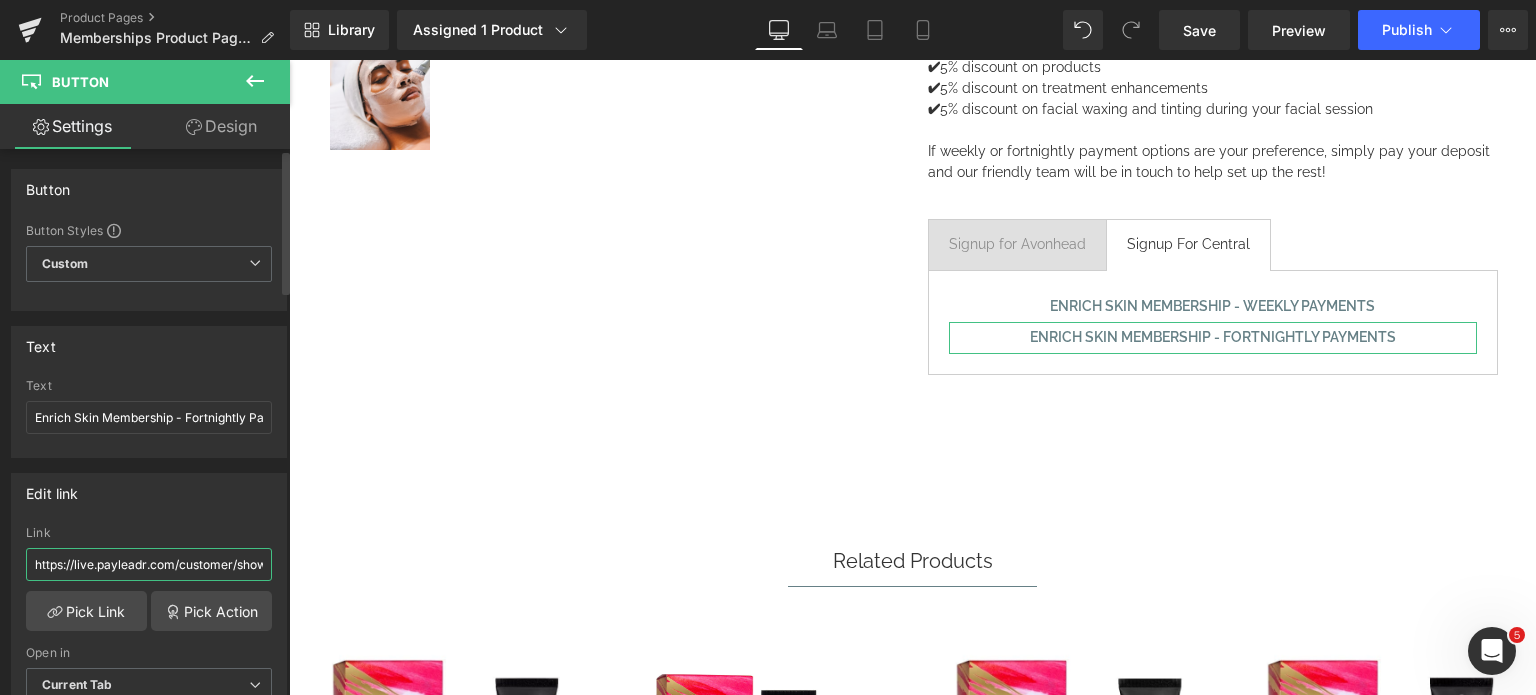 scroll, scrollTop: 0, scrollLeft: 331, axis: horizontal 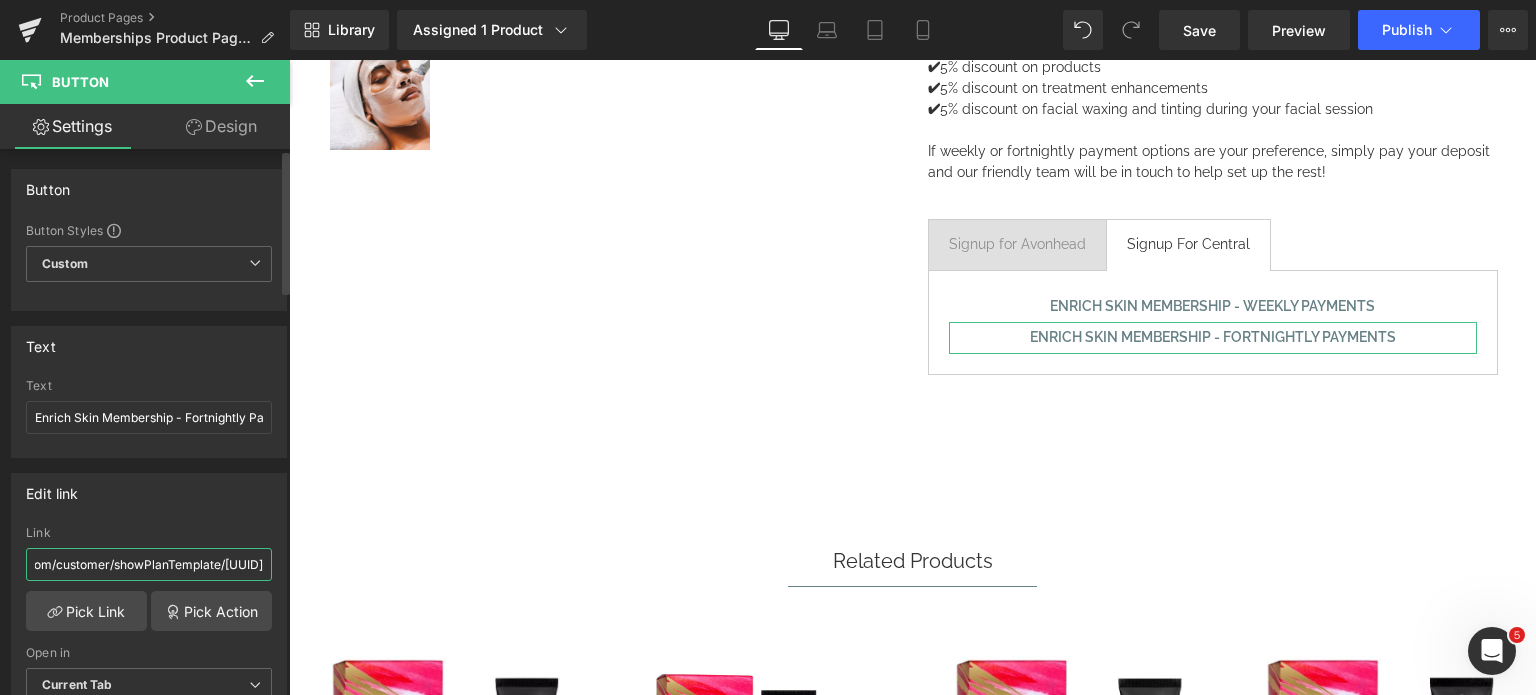 type on "https://live.payleadr.com/customer/showPlanTemplate/[UUID]" 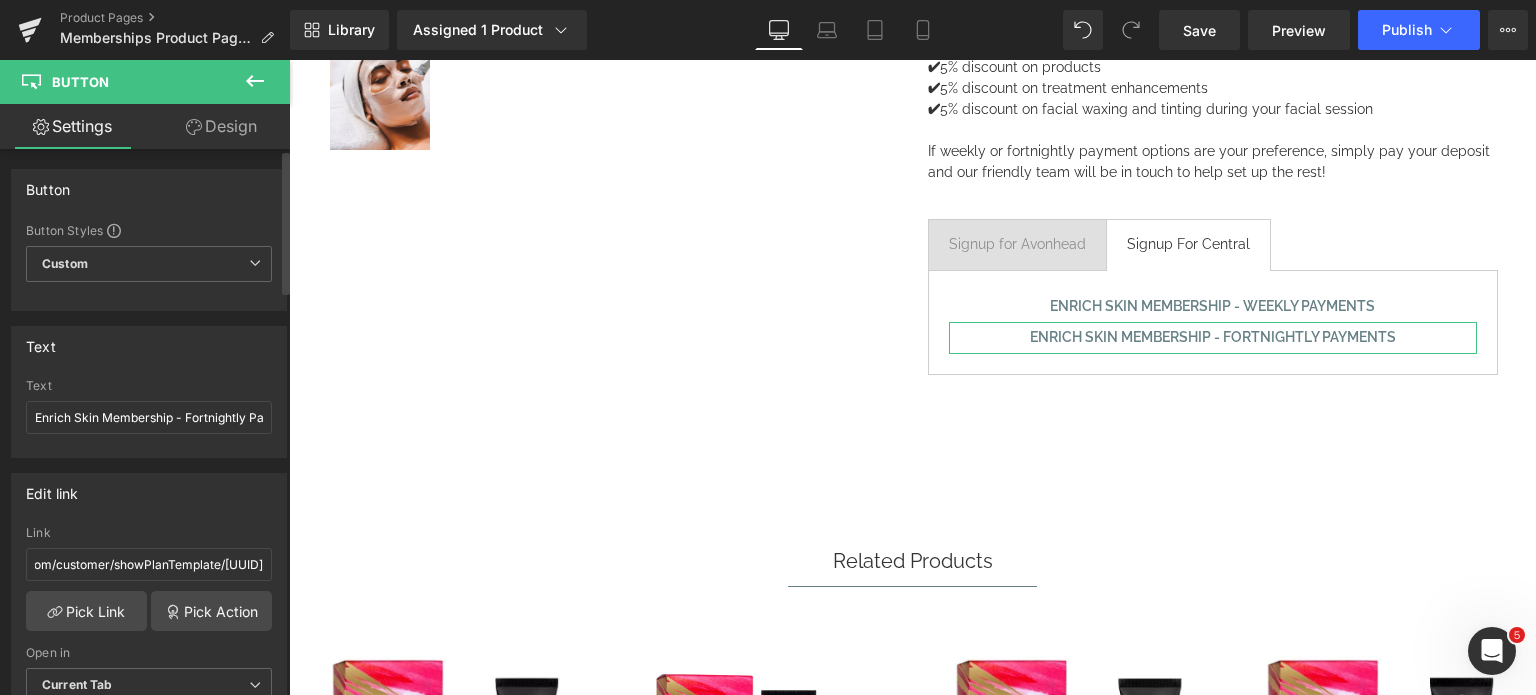 click on "Edit link https://live.payleadr.com/customer/showPlanTemplate/[UUID] Link https://live.payleadr.com/customer/showPlanTemplate/[UUID]  Pick Link  Pick Action Current Tab New Tab Open in
Current Tab
Current Tab New Tab" at bounding box center (149, 602) 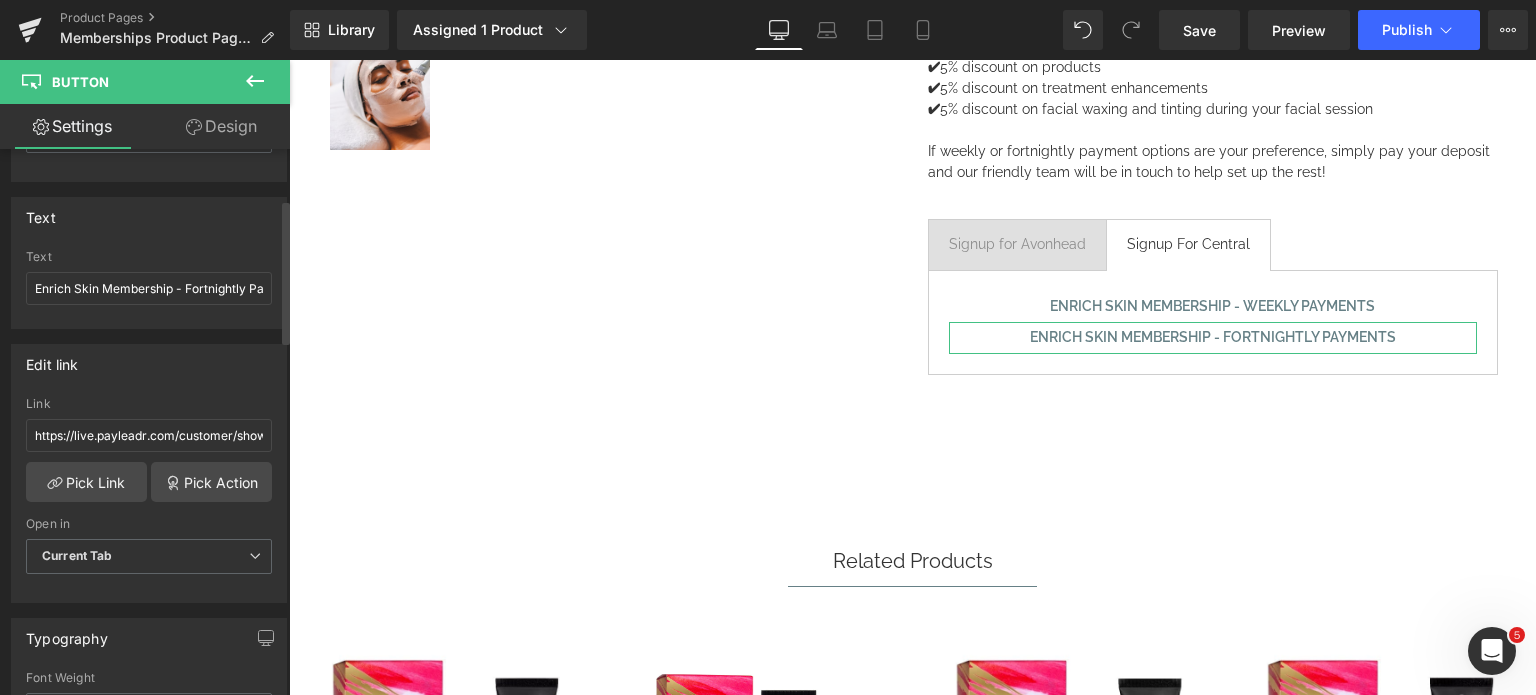 scroll, scrollTop: 200, scrollLeft: 0, axis: vertical 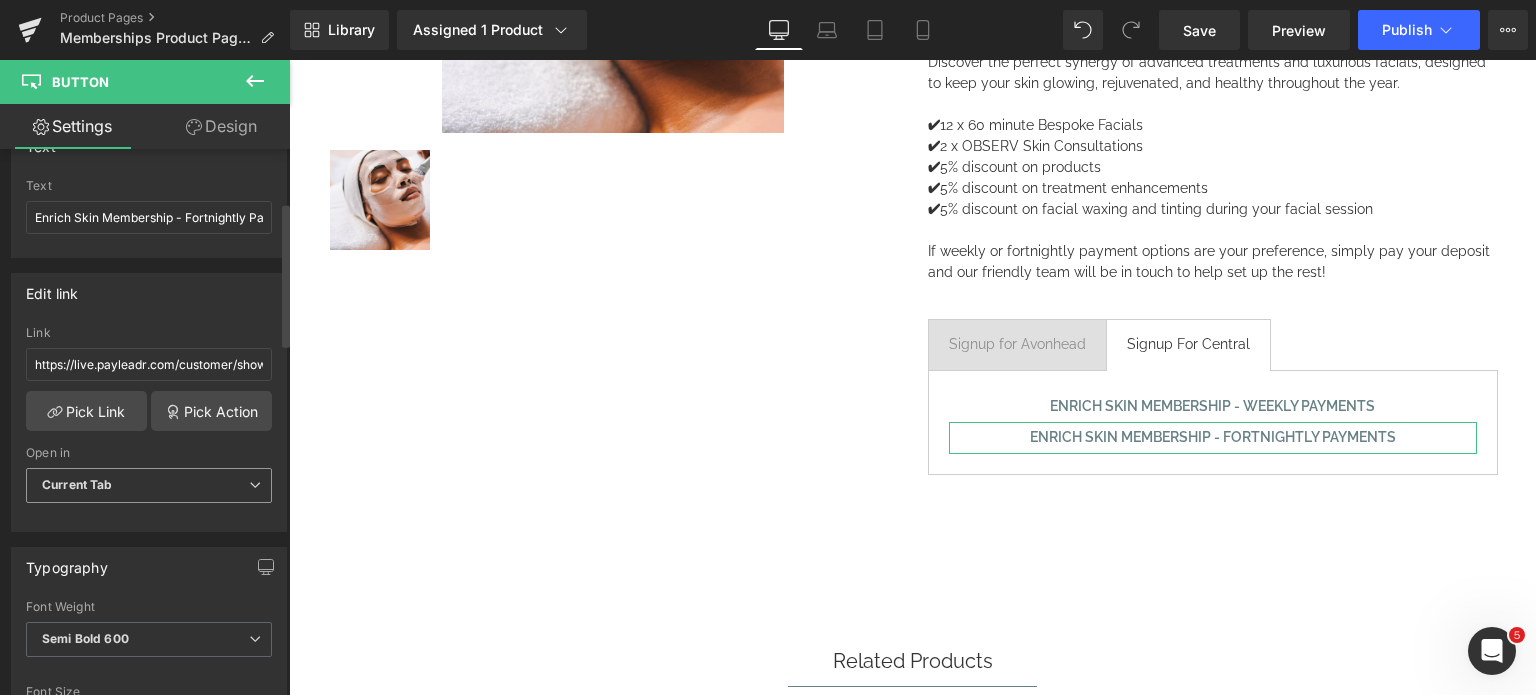 click on "Current Tab" at bounding box center (149, 485) 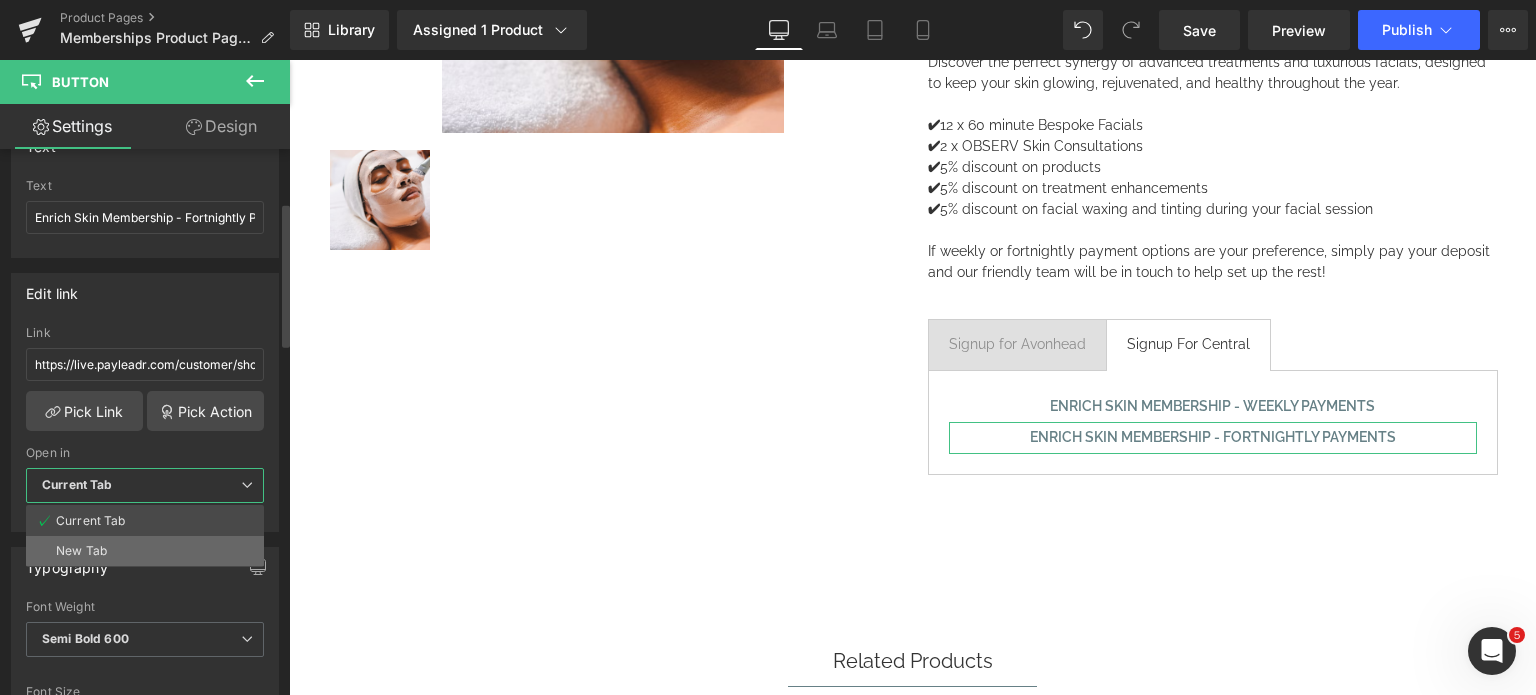 click on "New Tab" at bounding box center (145, 551) 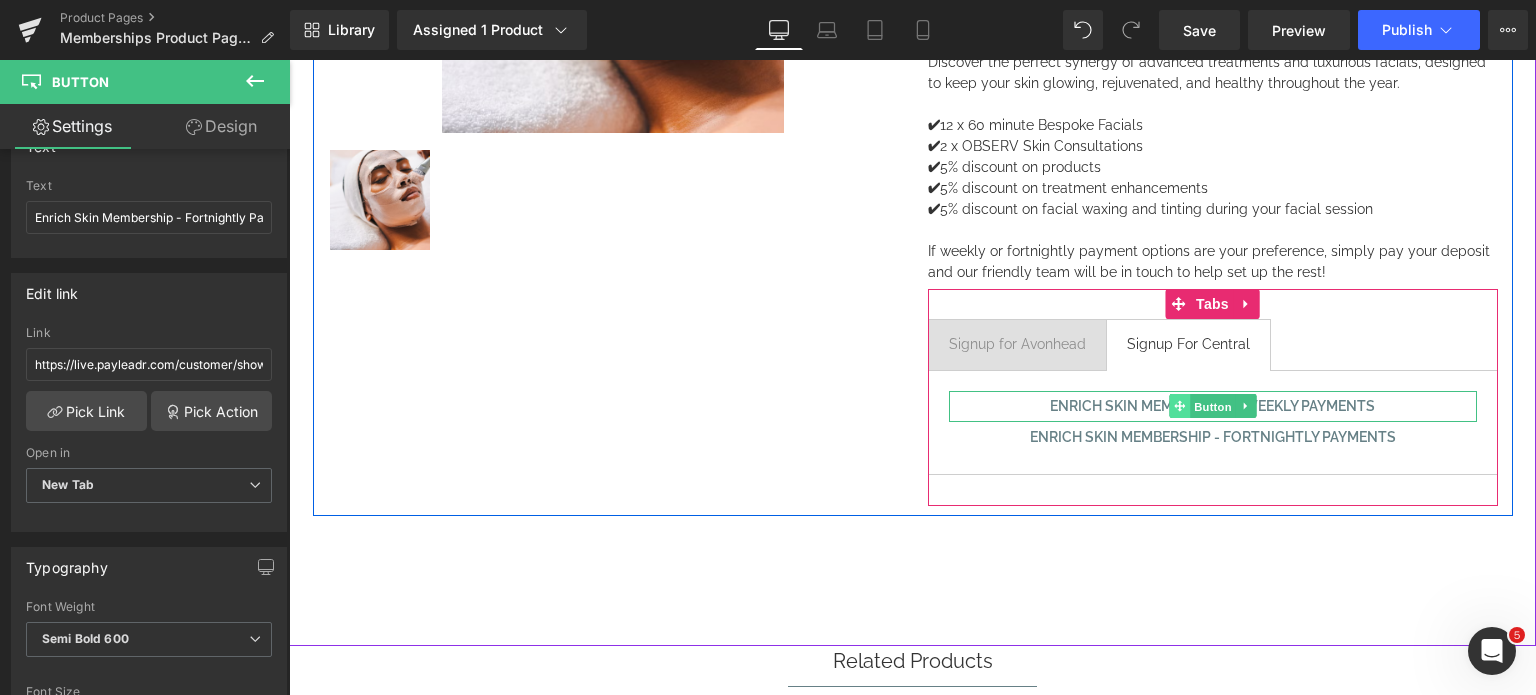 click on "Button" at bounding box center (1202, 406) 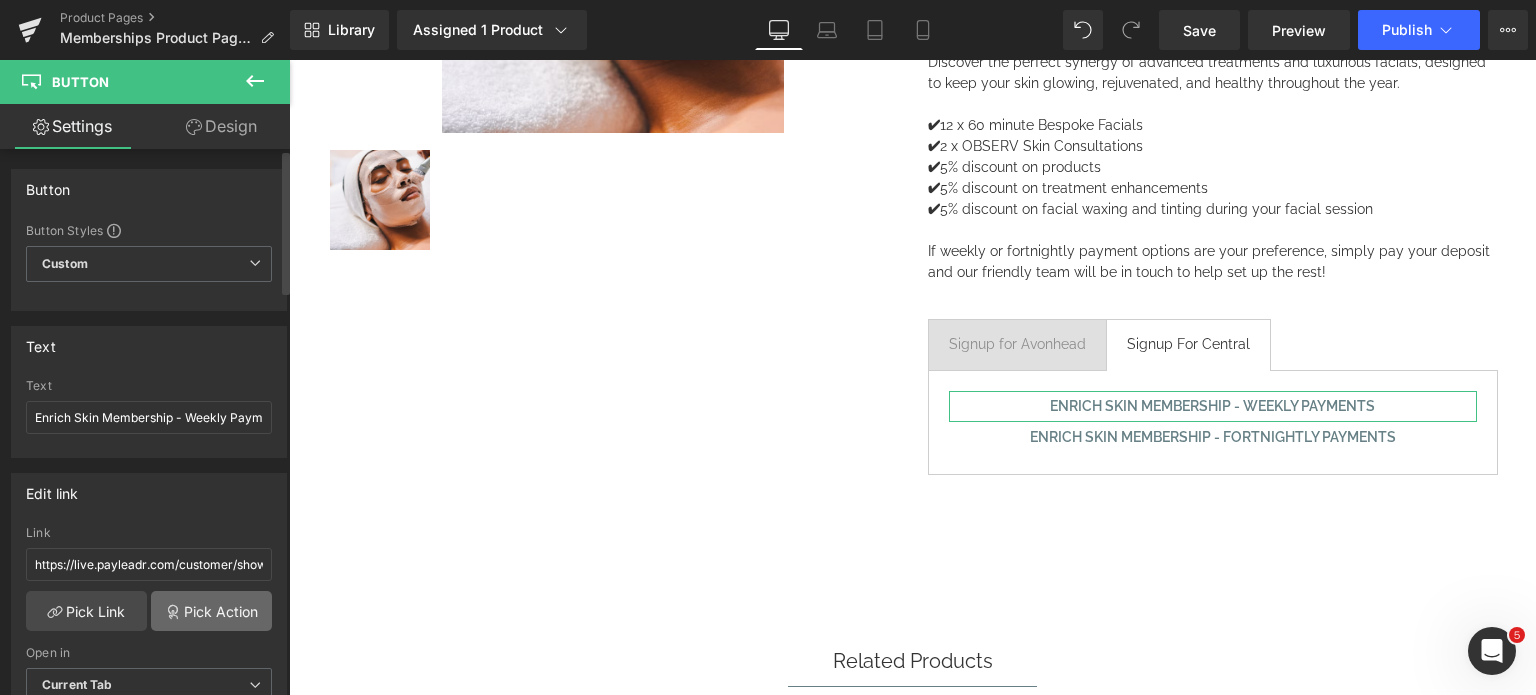 click on "Pick Action" at bounding box center [211, 611] 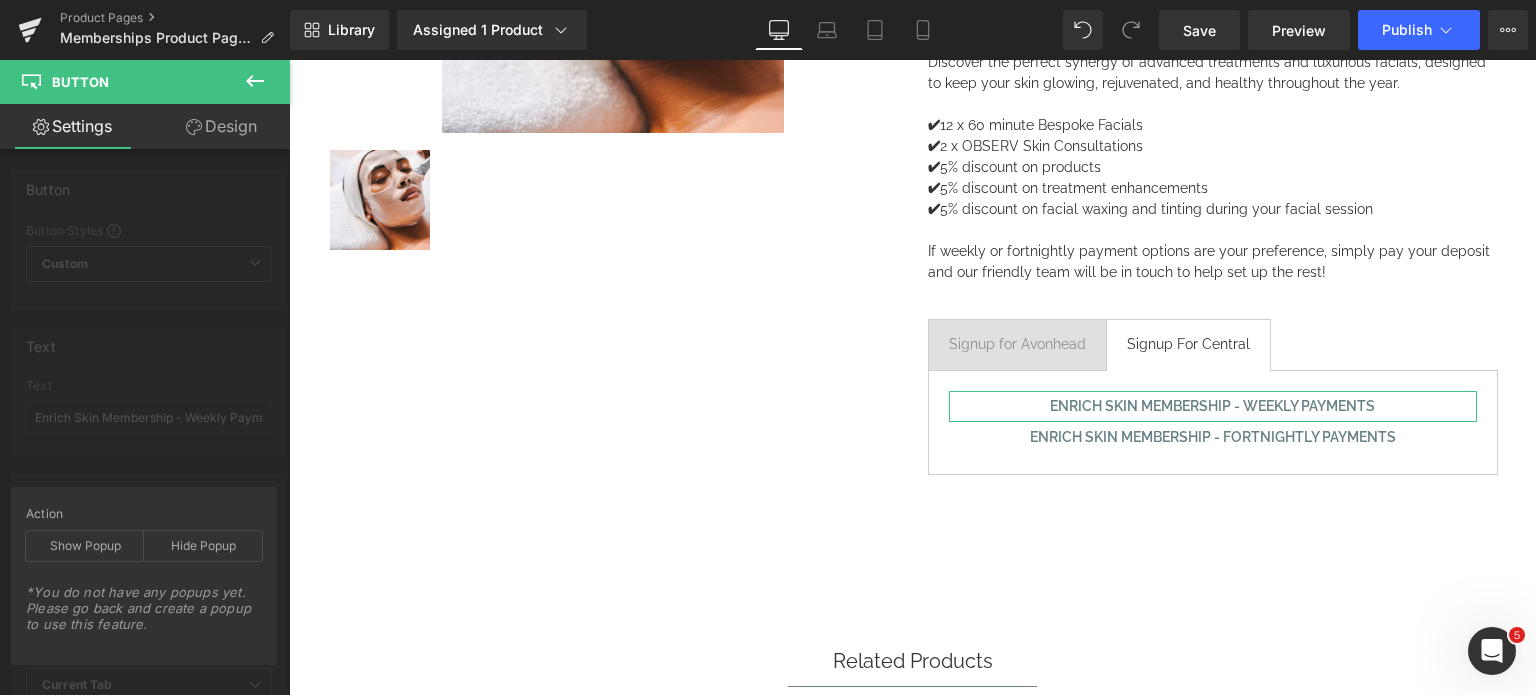 click on "Button
Button Styles Custom
Custom
Setup Global Style
Custom
Setup Global Style
Button Size Large Medium Small
Large
Large Medium Small
Text Enrich Skin Membership - Weekly Payments Text Enrich Skin Membership - Weekly Payments Edit link https://live.payleadr.com/customer/showPlanTemplate/[UUID] Link https://live.payleadr.com/customer/showPlanTemplate/[UUID]  Pick Link  Pick Action Current Tab New Tab Open in
Current Tab
Current Tab New Tab Action Show Popup Hide Popup Typography Thin 100 Semi Thin 200 Light 300 %" at bounding box center (149, 1166) 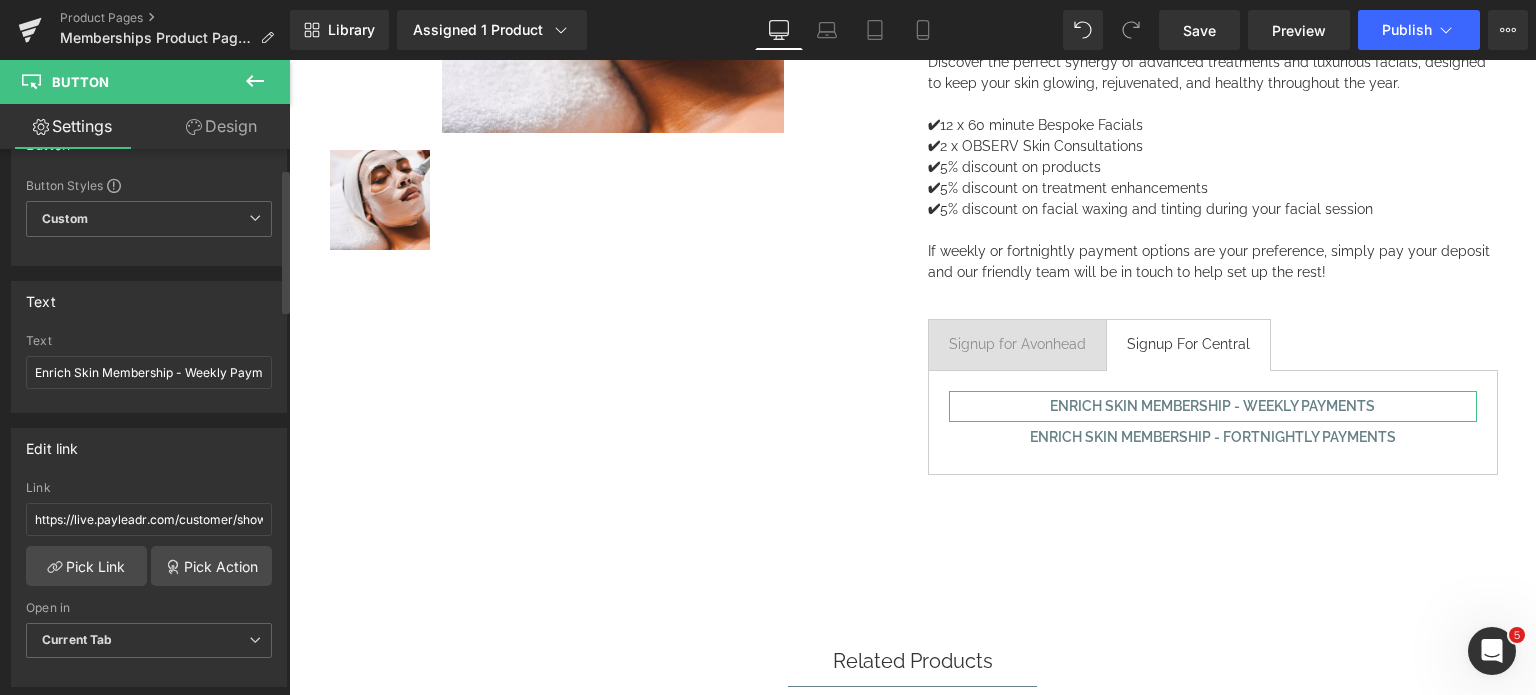 scroll, scrollTop: 200, scrollLeft: 0, axis: vertical 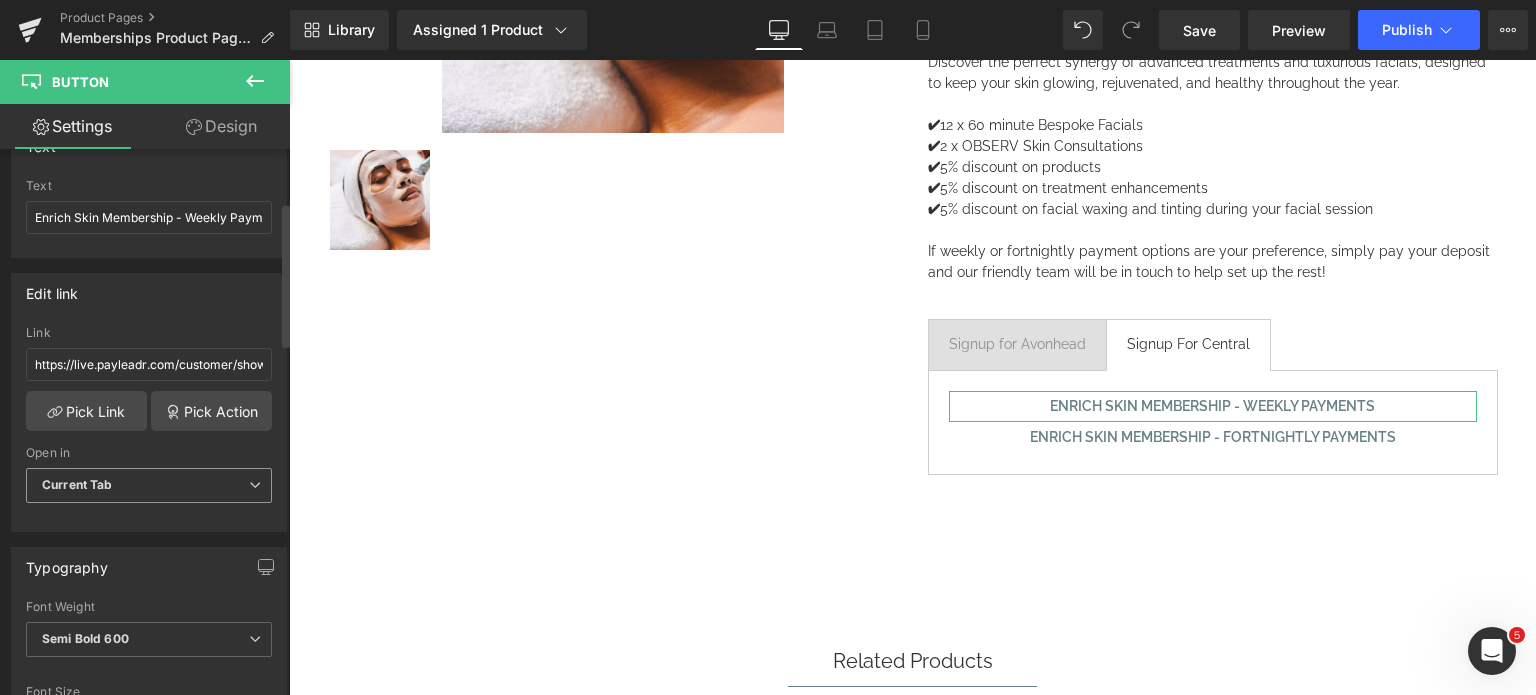click on "Current Tab" at bounding box center [149, 485] 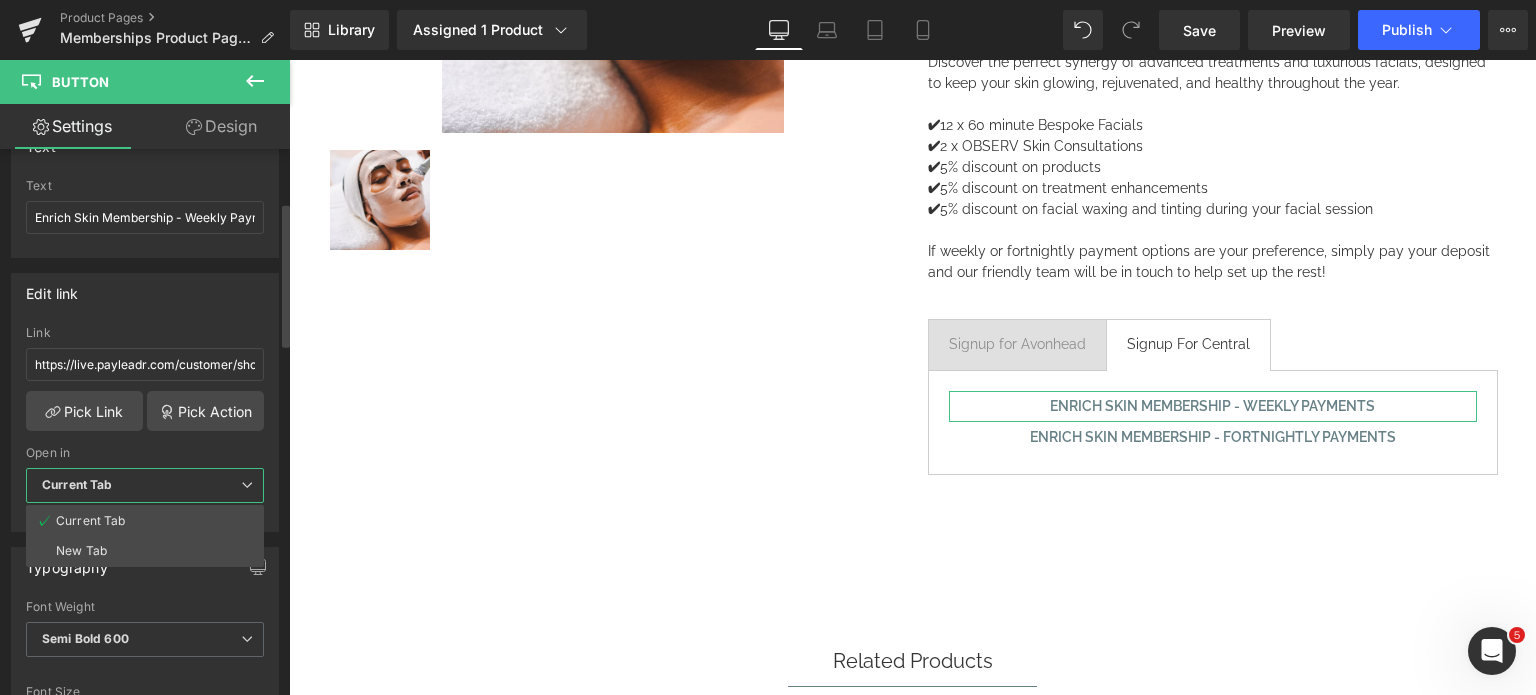 click on "New Tab" at bounding box center (145, 551) 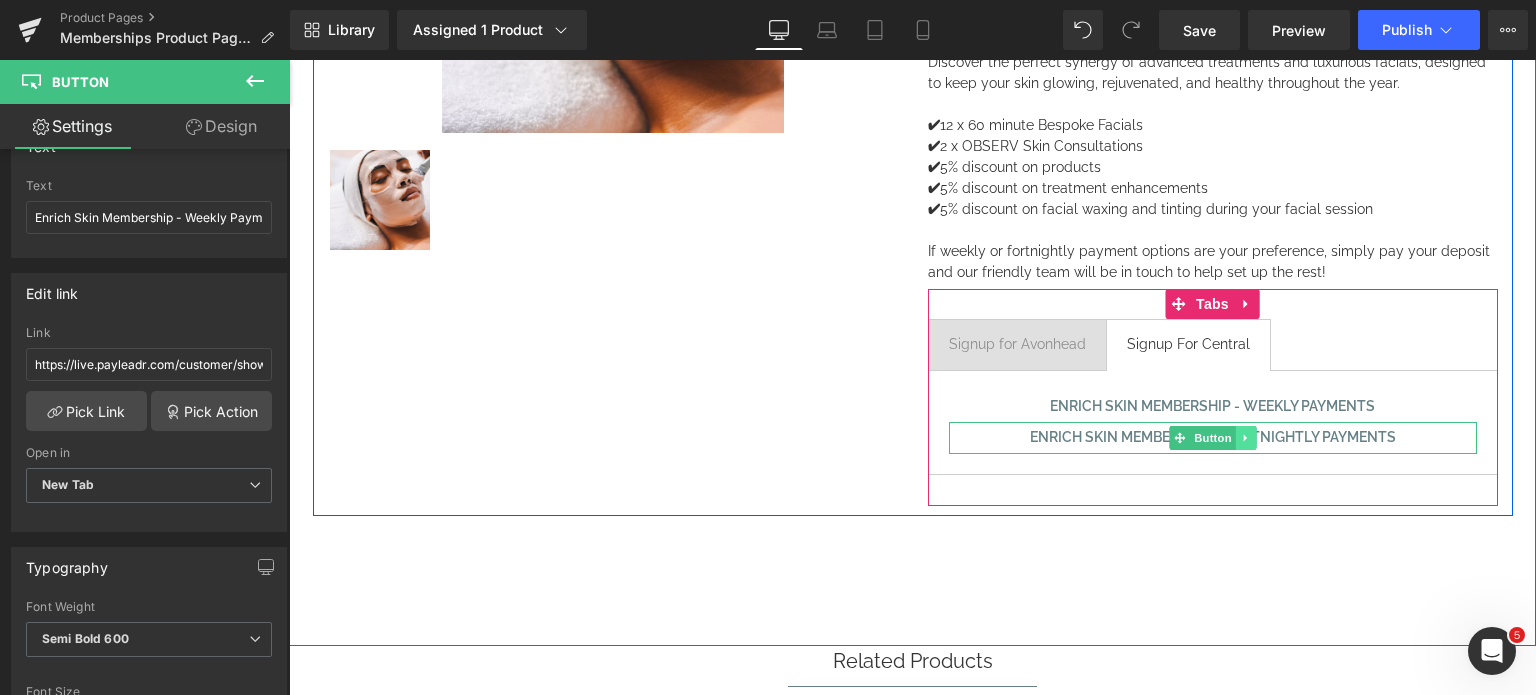 click 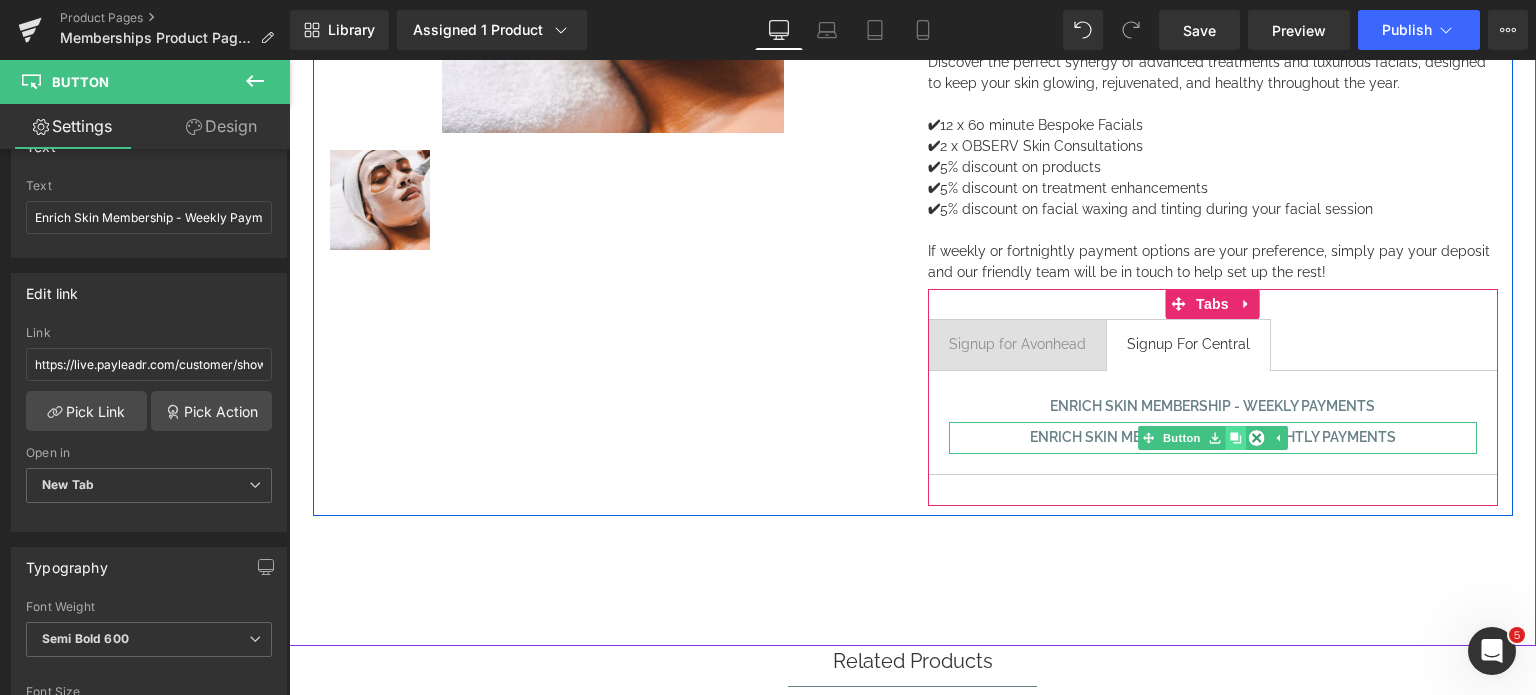 click 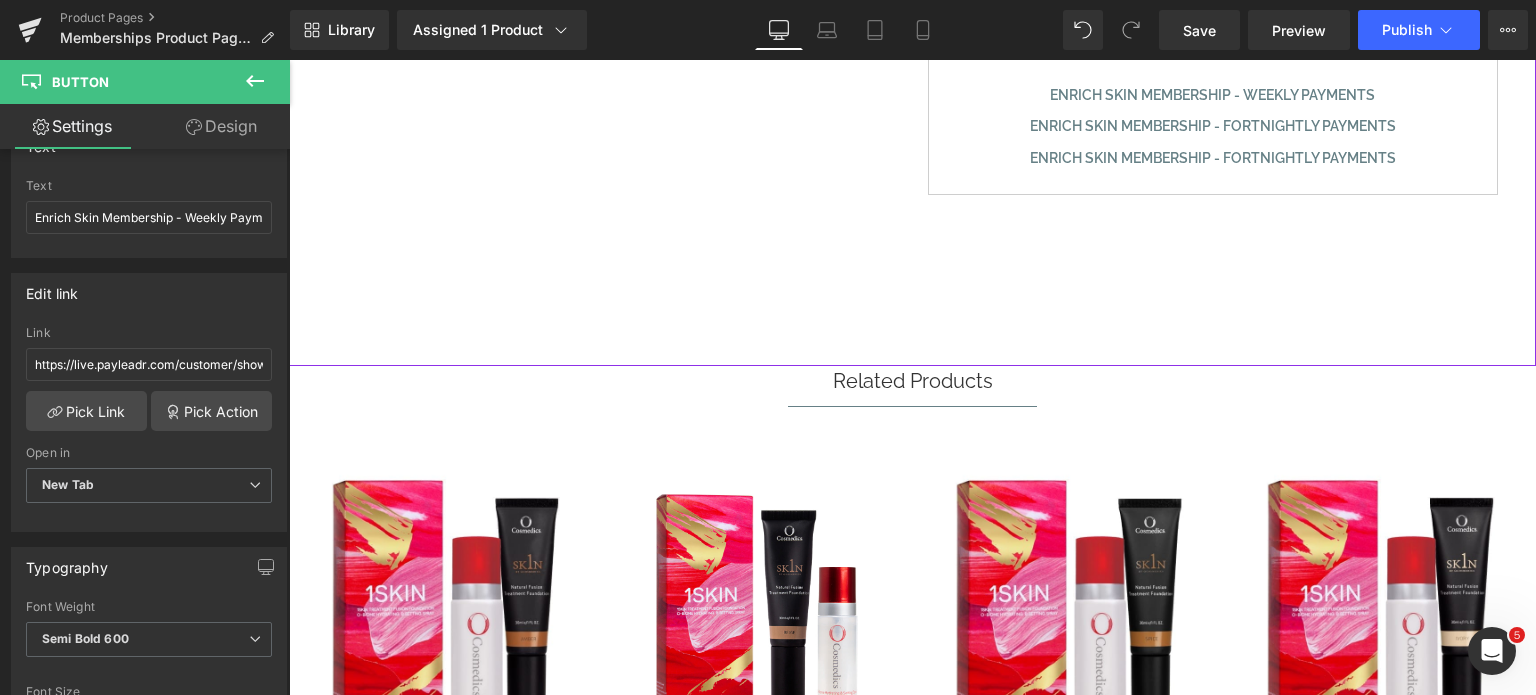scroll, scrollTop: 712, scrollLeft: 0, axis: vertical 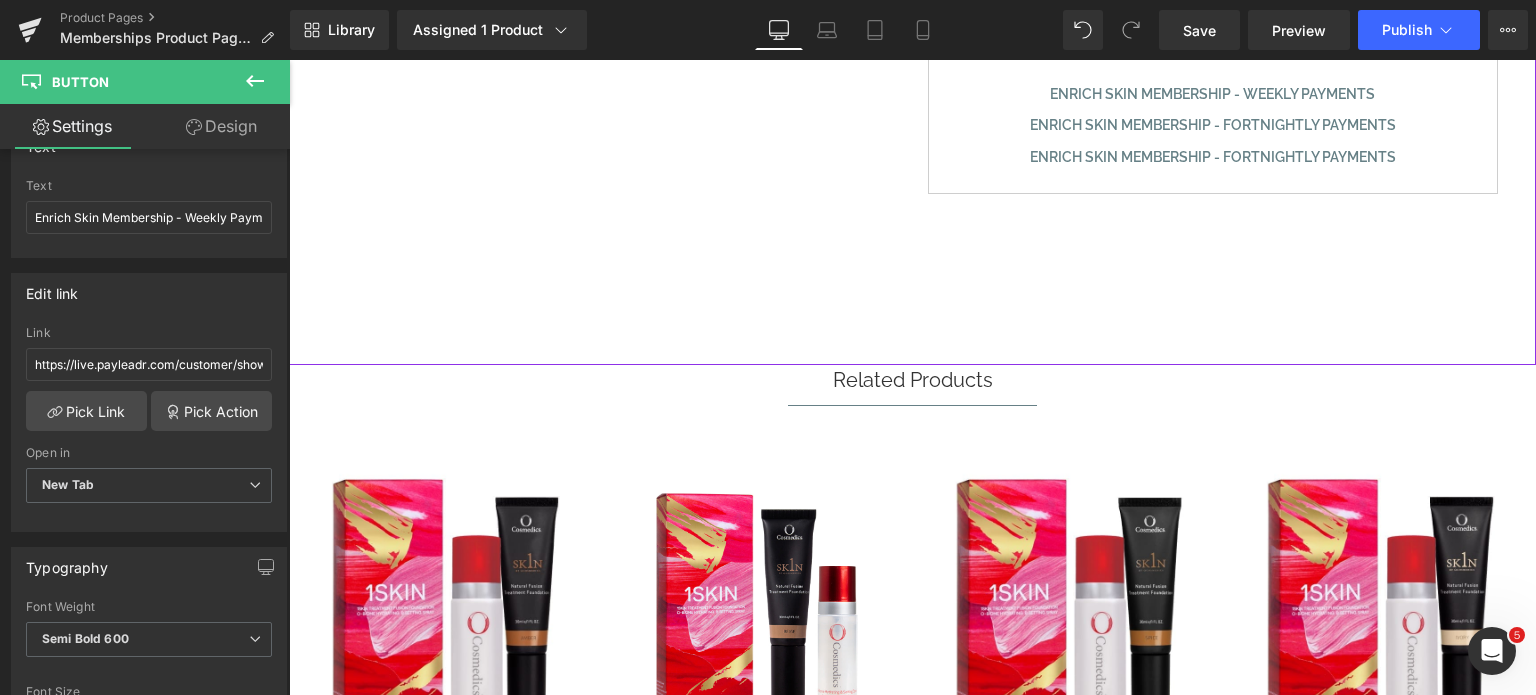 click on "Enrich Skin Membership - Fortnightly Payments" at bounding box center [1213, 157] 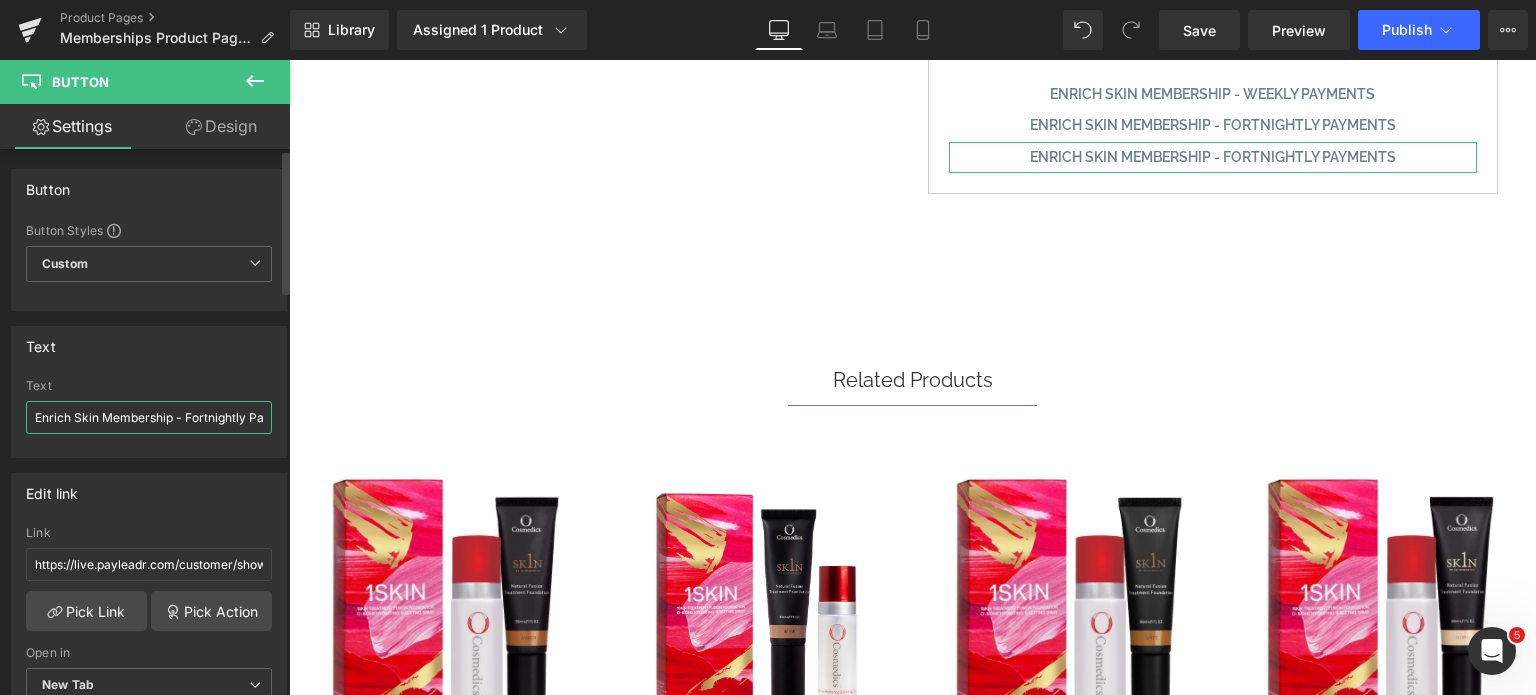 click on "Enrich Skin Membership - Fortnightly Payments" at bounding box center (149, 417) 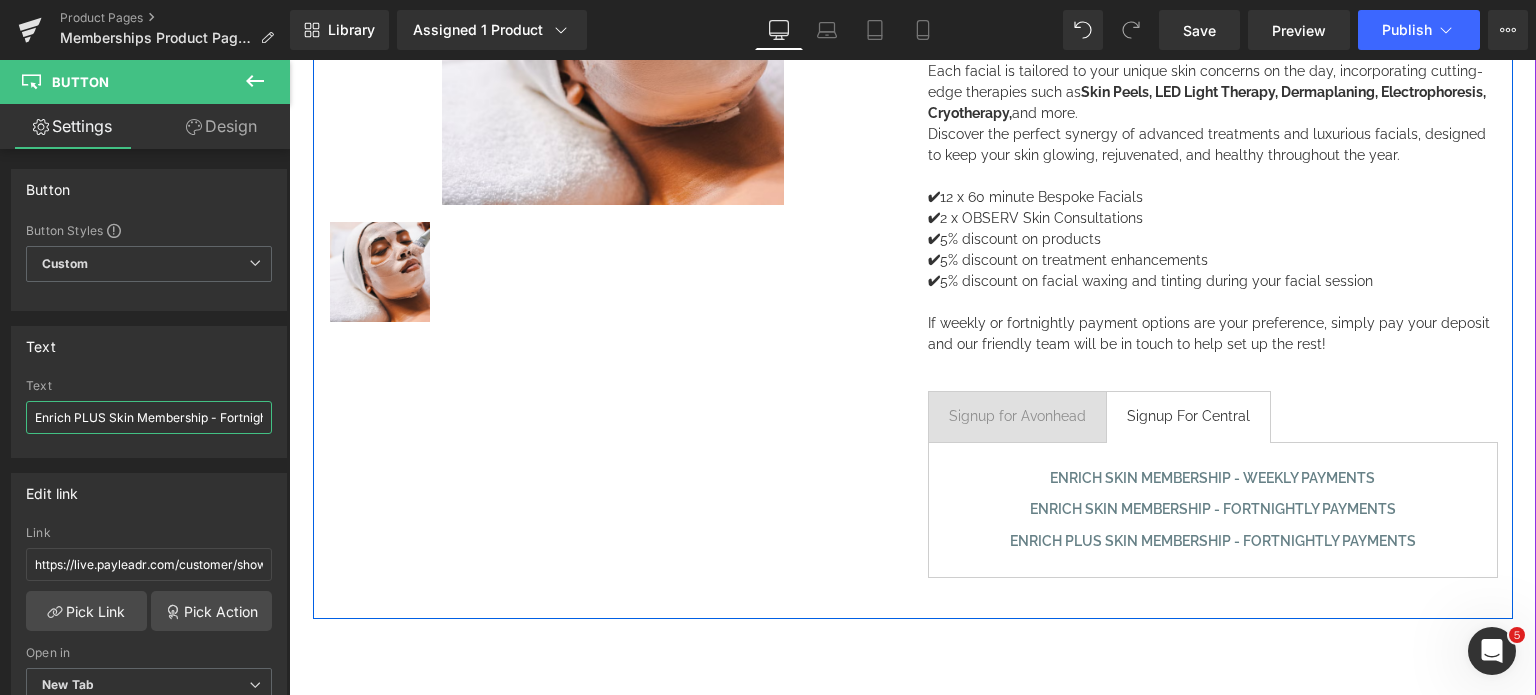 scroll, scrollTop: 400, scrollLeft: 0, axis: vertical 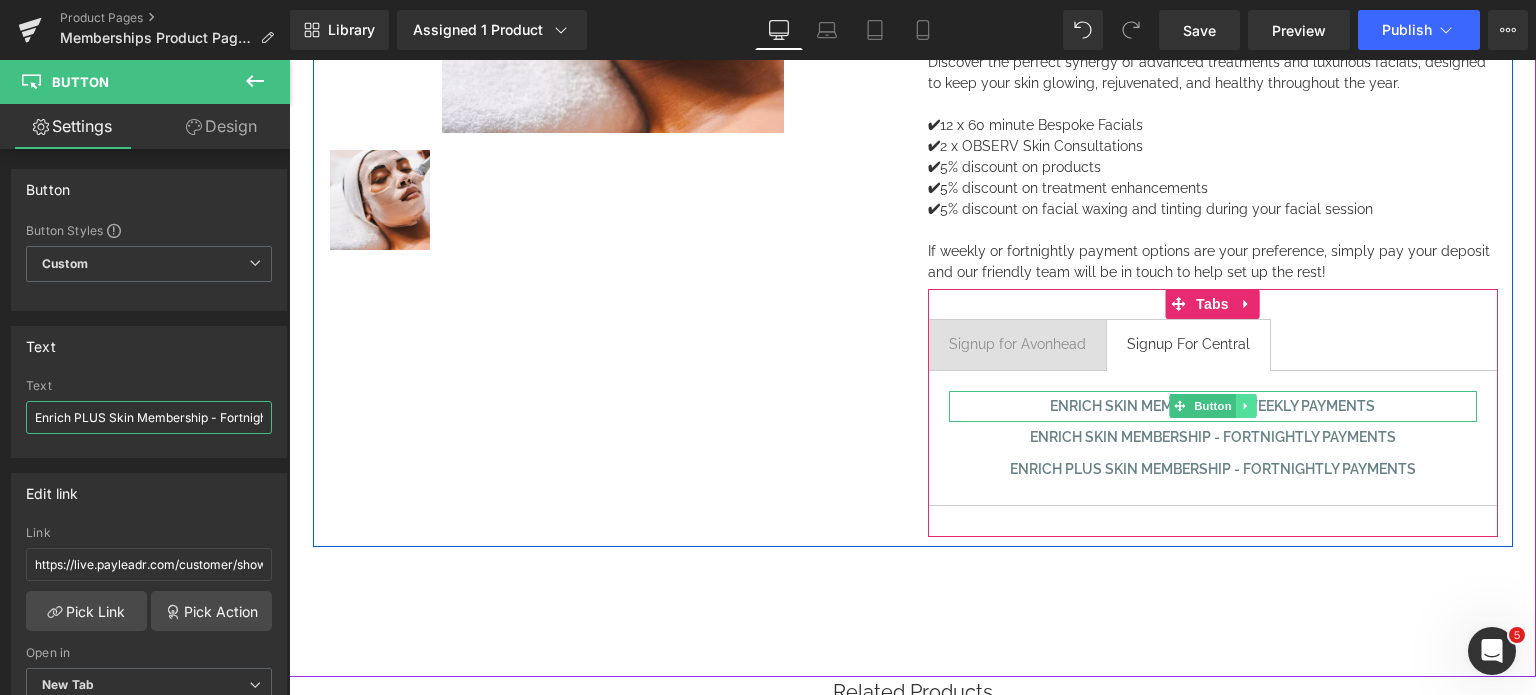 type on "Enrich PLUS Skin Membership - Fortnightly Payments" 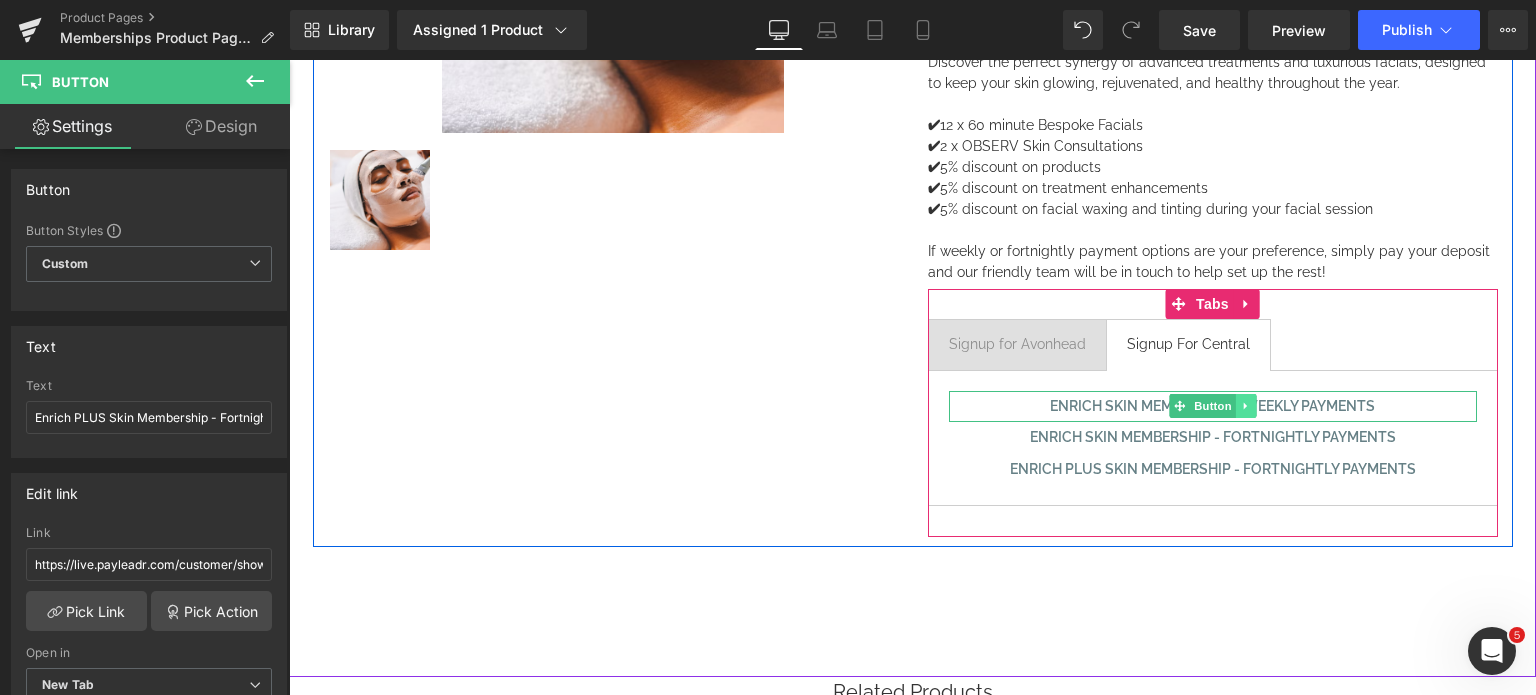 click 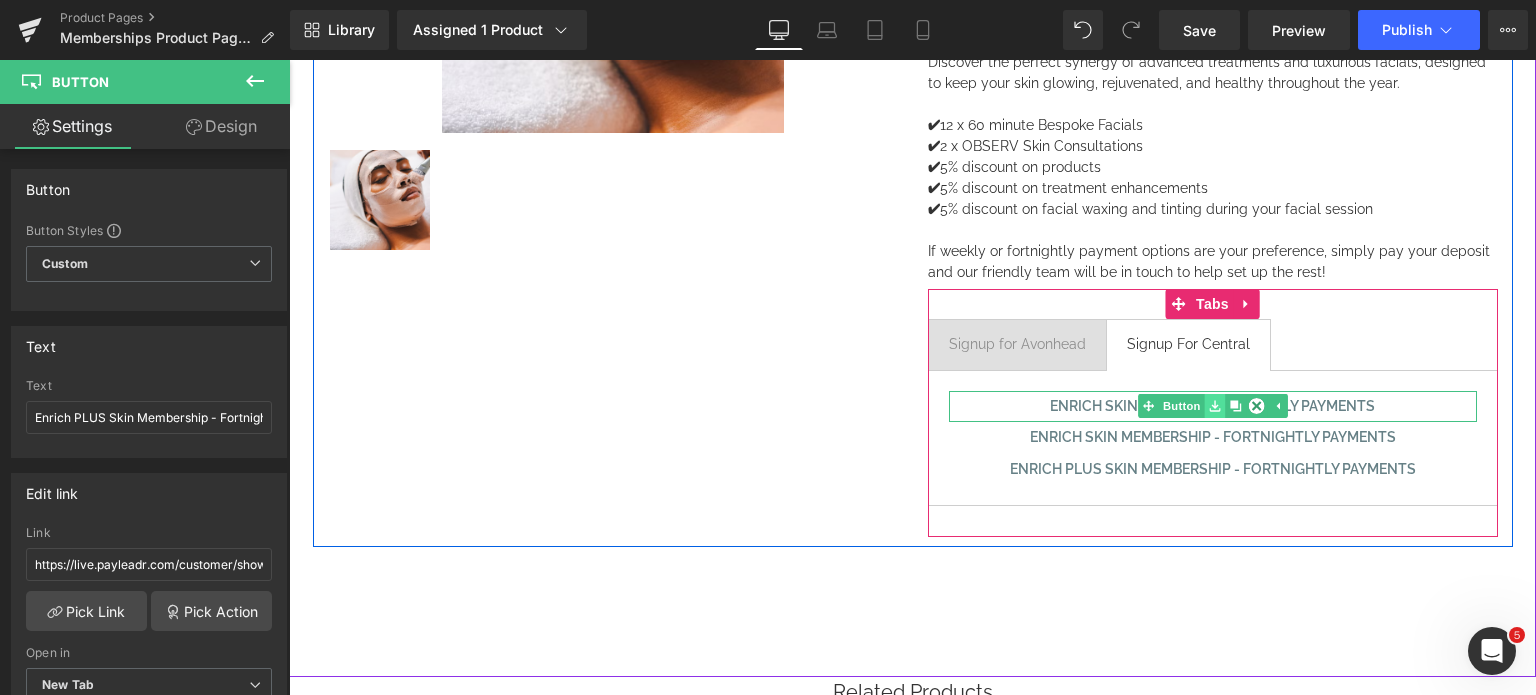 click 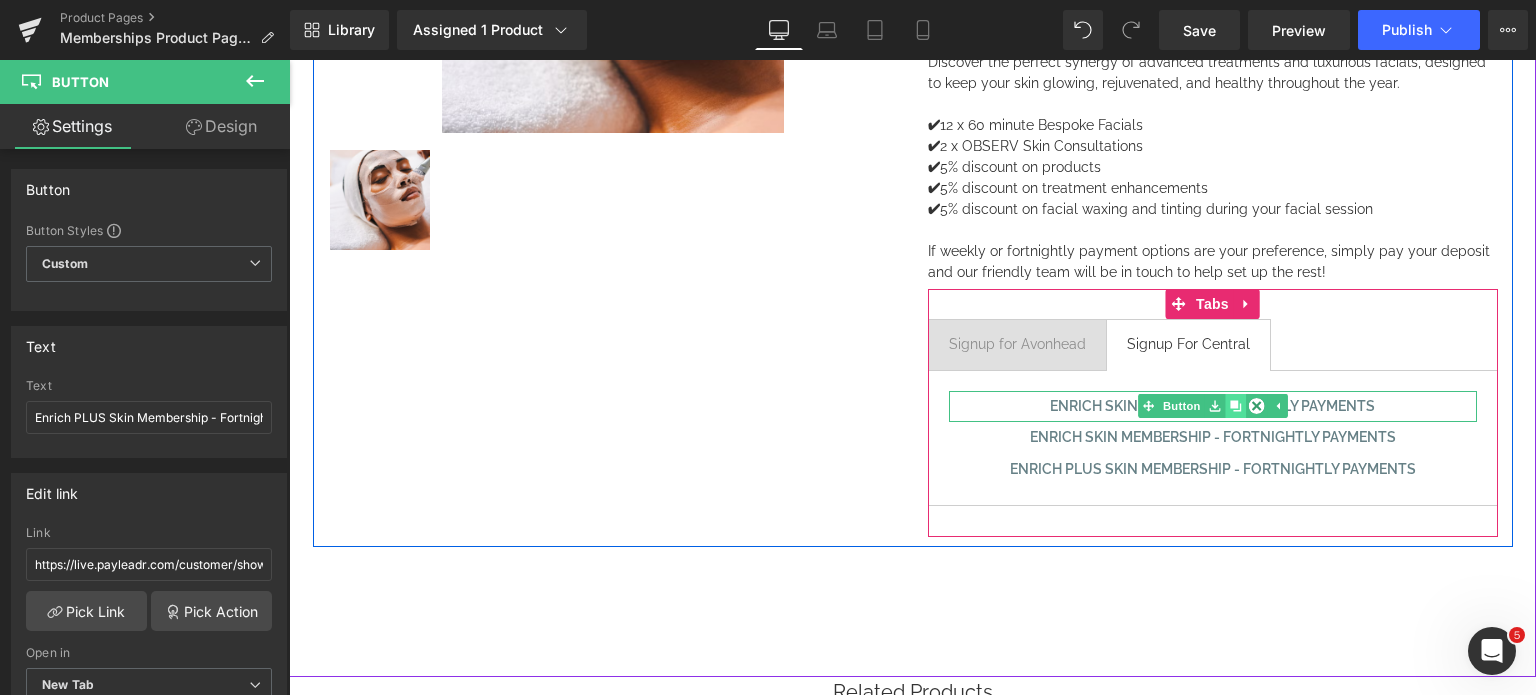 click 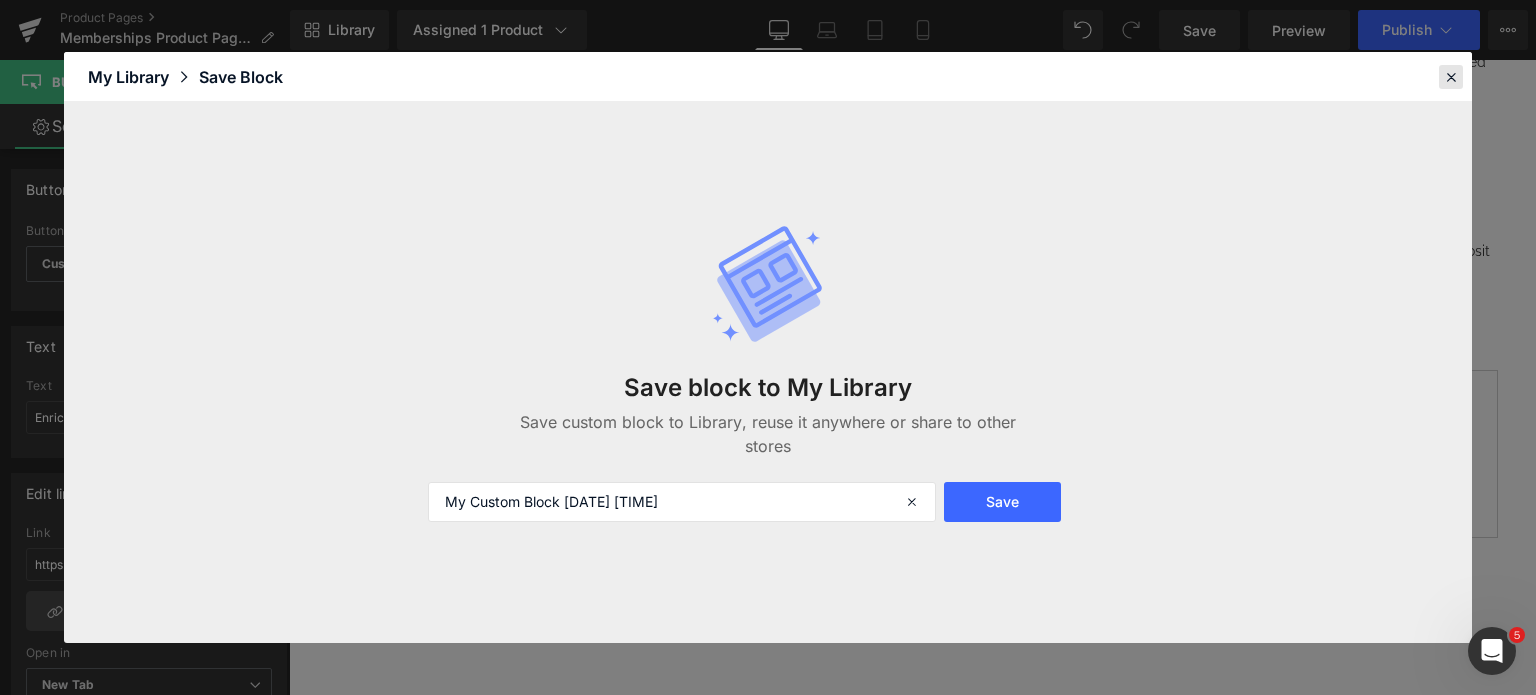 drag, startPoint x: 1436, startPoint y: 81, endPoint x: 1451, endPoint y: 78, distance: 15.297058 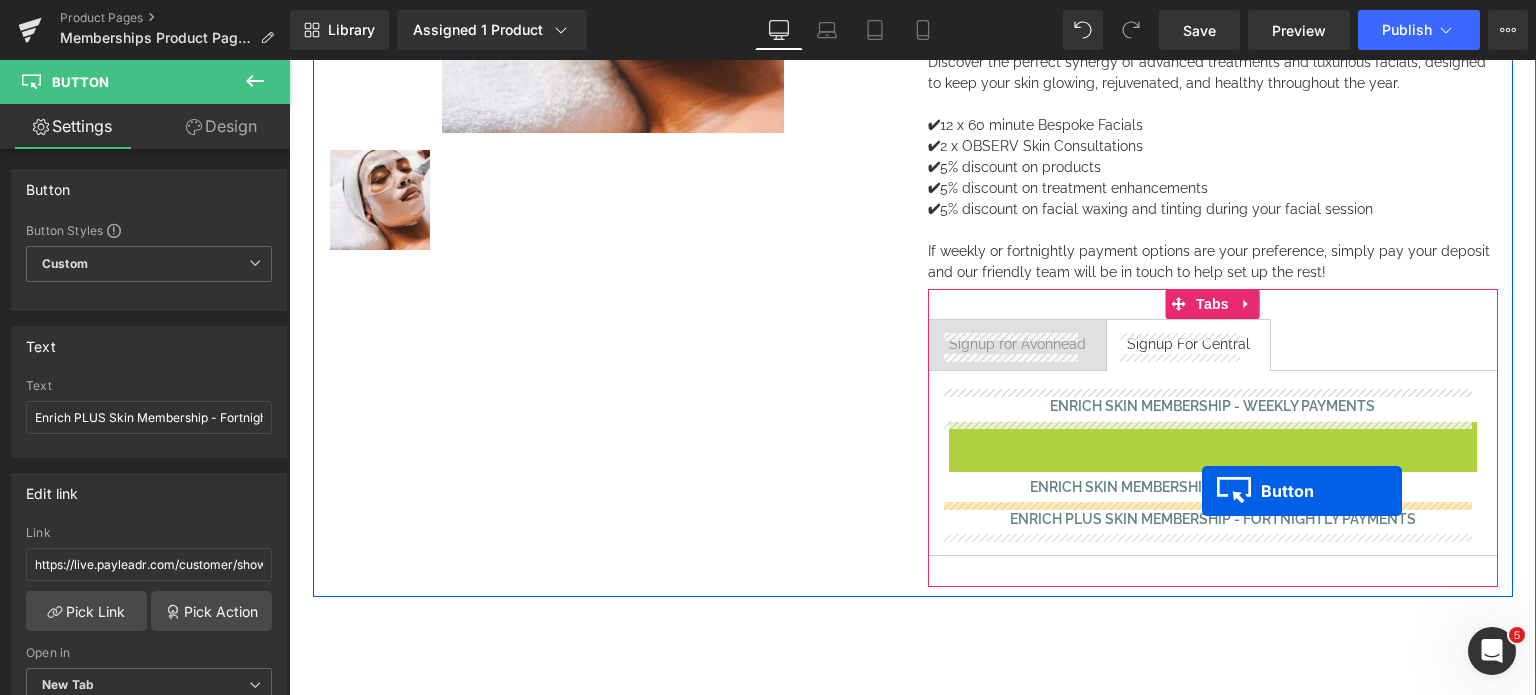 drag, startPoint x: 1194, startPoint y: 433, endPoint x: 1202, endPoint y: 491, distance: 58.549126 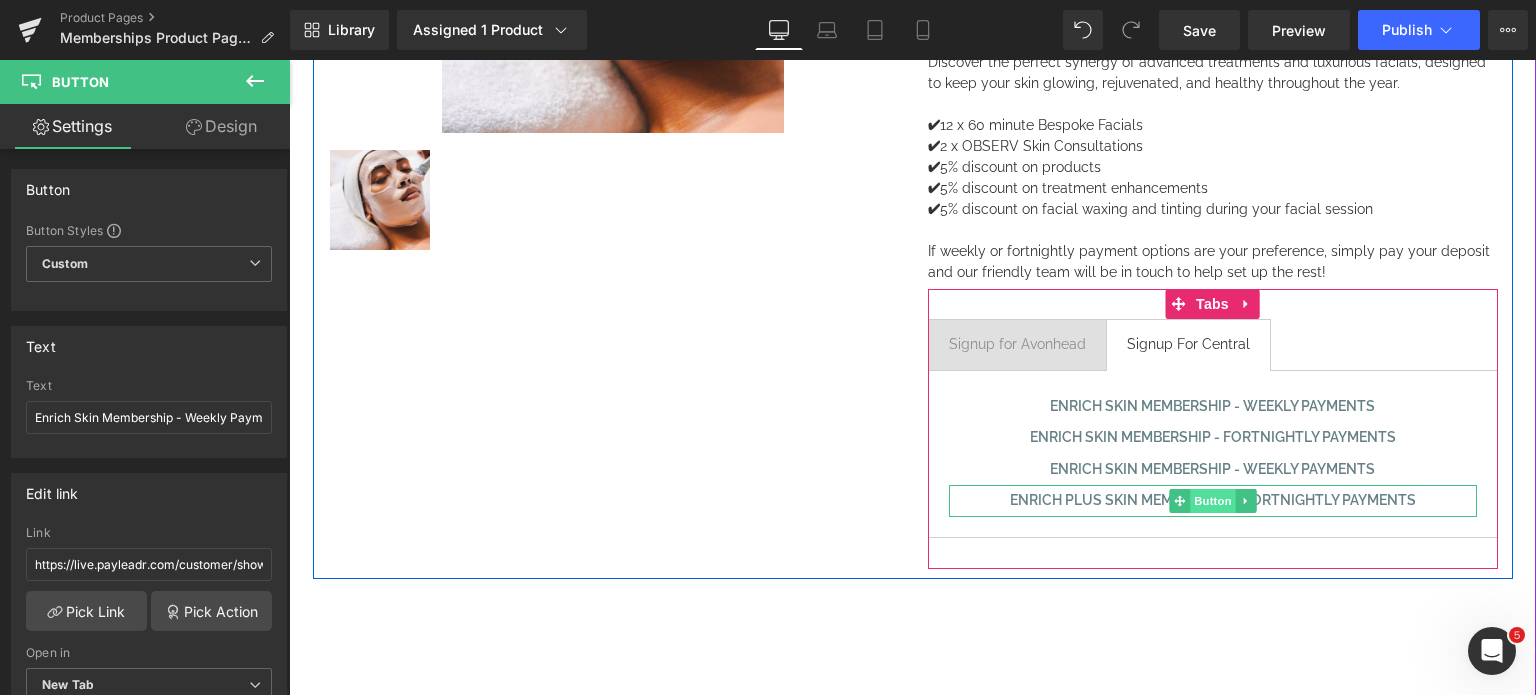 click on "Button" at bounding box center [1213, 501] 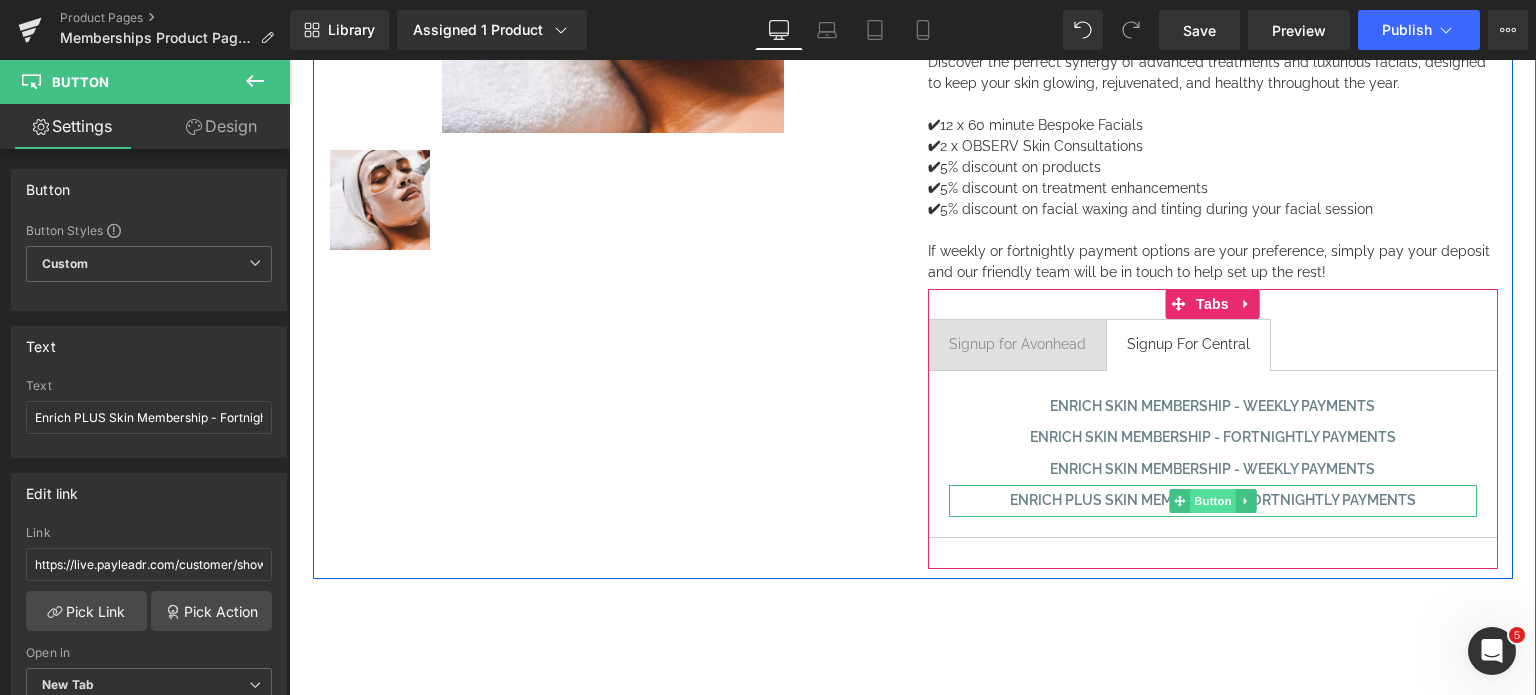 click on "Button" at bounding box center (1213, 501) 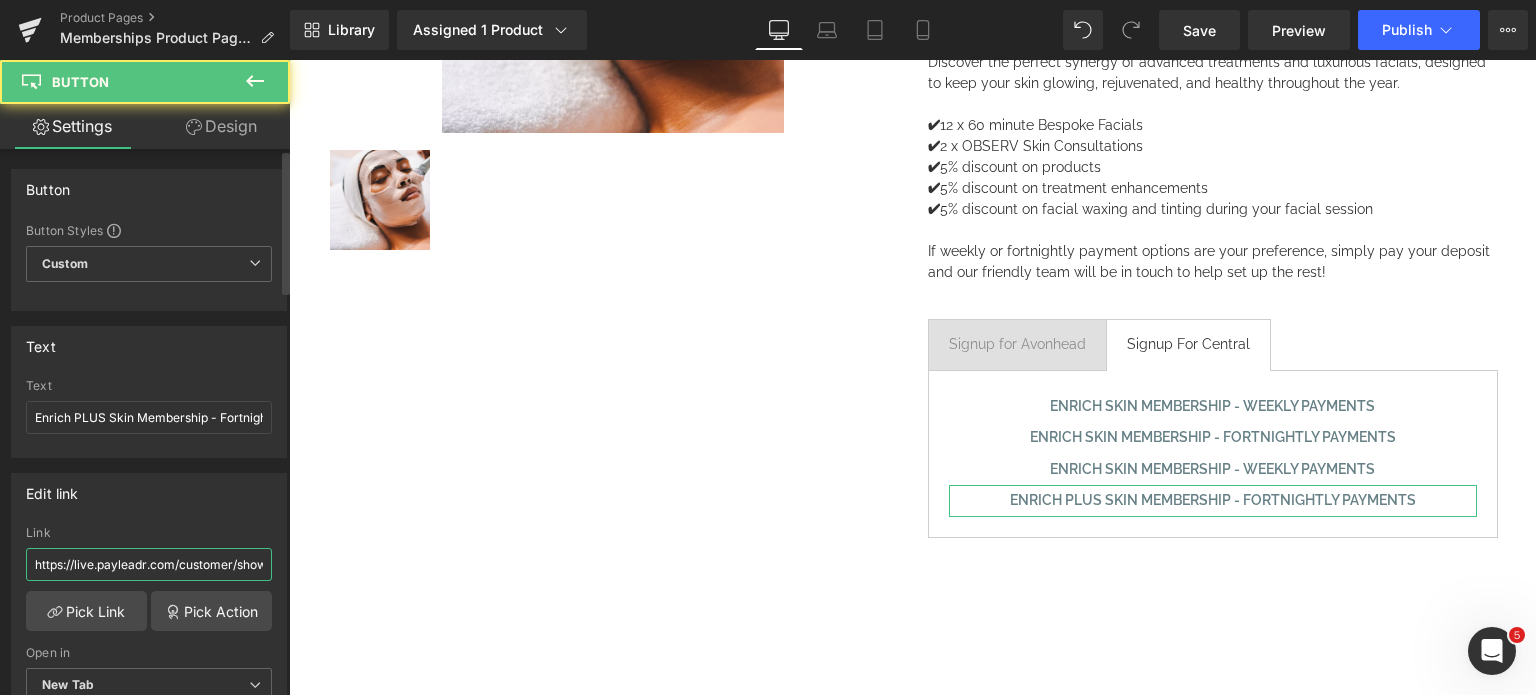 click on "https://live.payleadr.com/customer/showPlanTemplate/[UUID]" at bounding box center (149, 564) 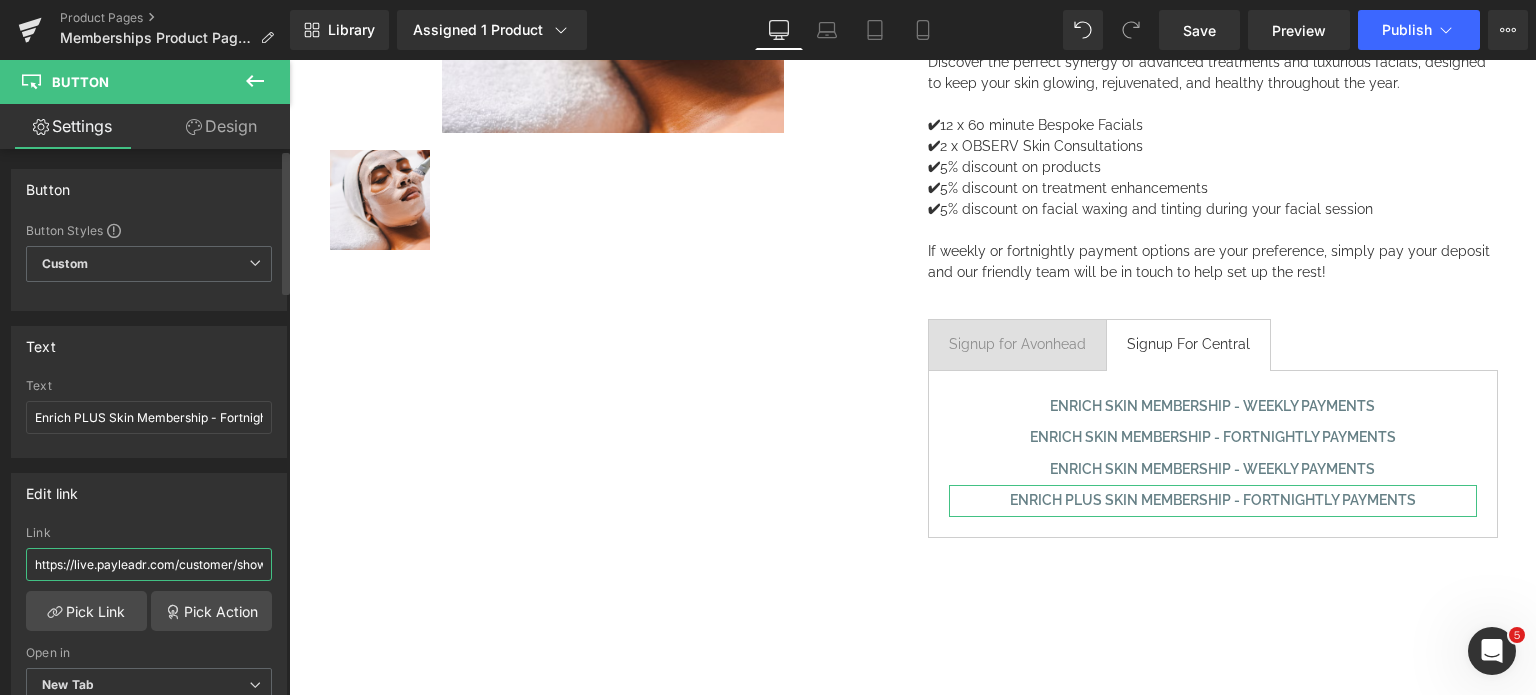 paste on "[UUID]" 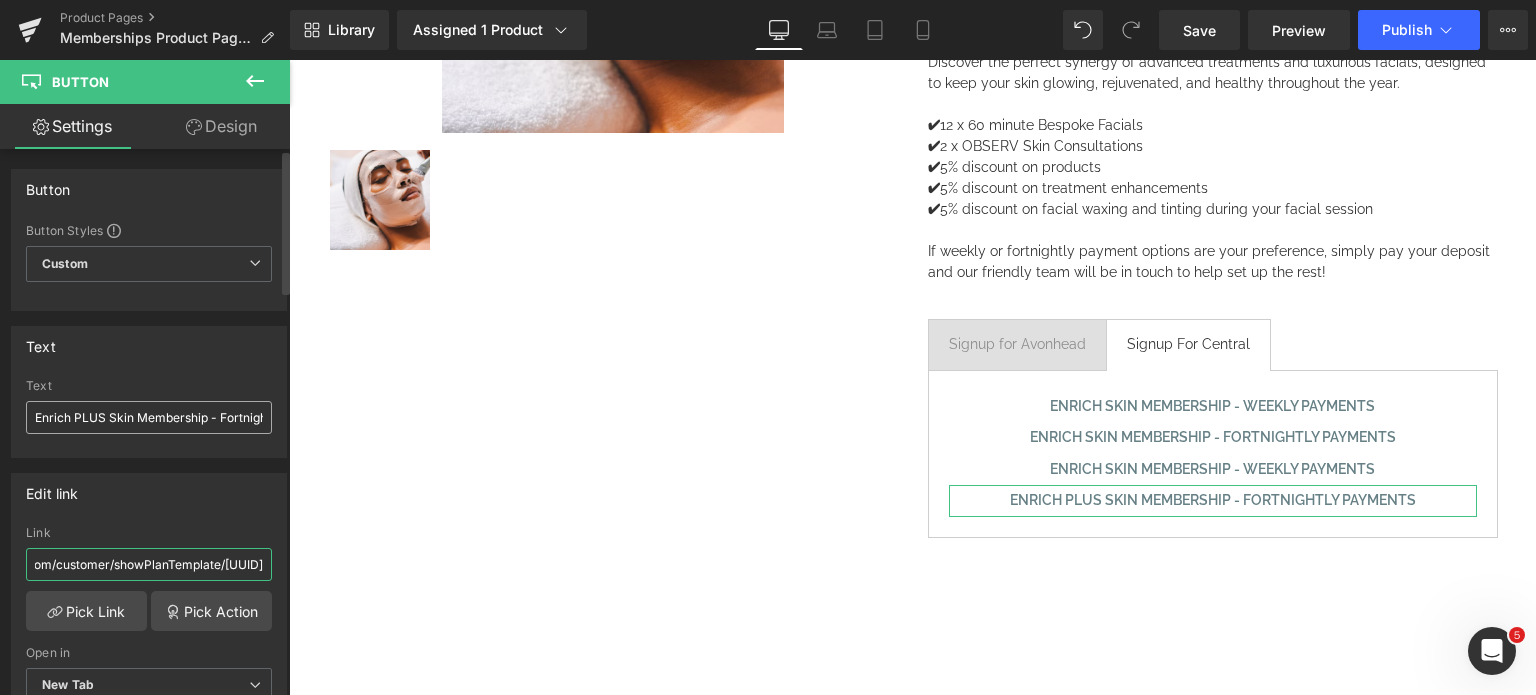 type on "https://live.payleadr.com/customer/showPlanTemplate/[UUID]" 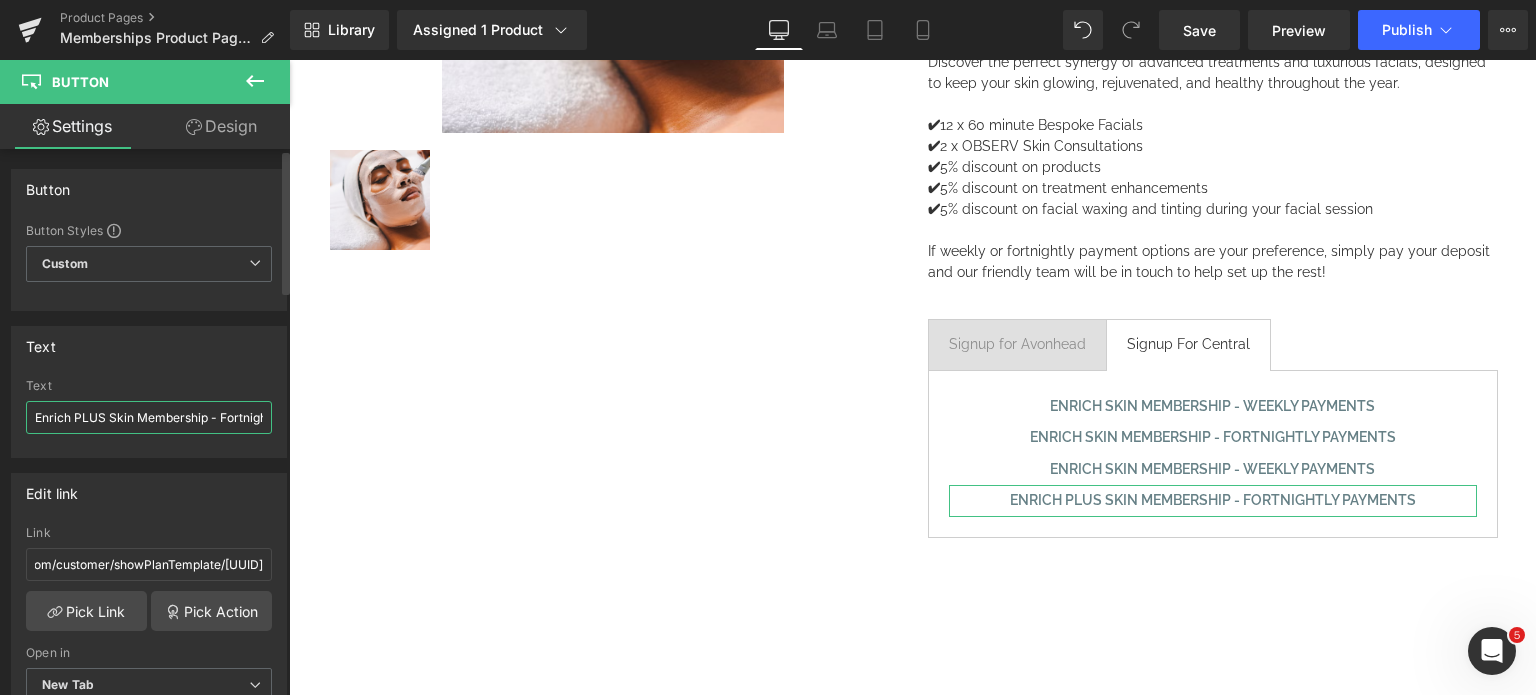 scroll, scrollTop: 0, scrollLeft: 0, axis: both 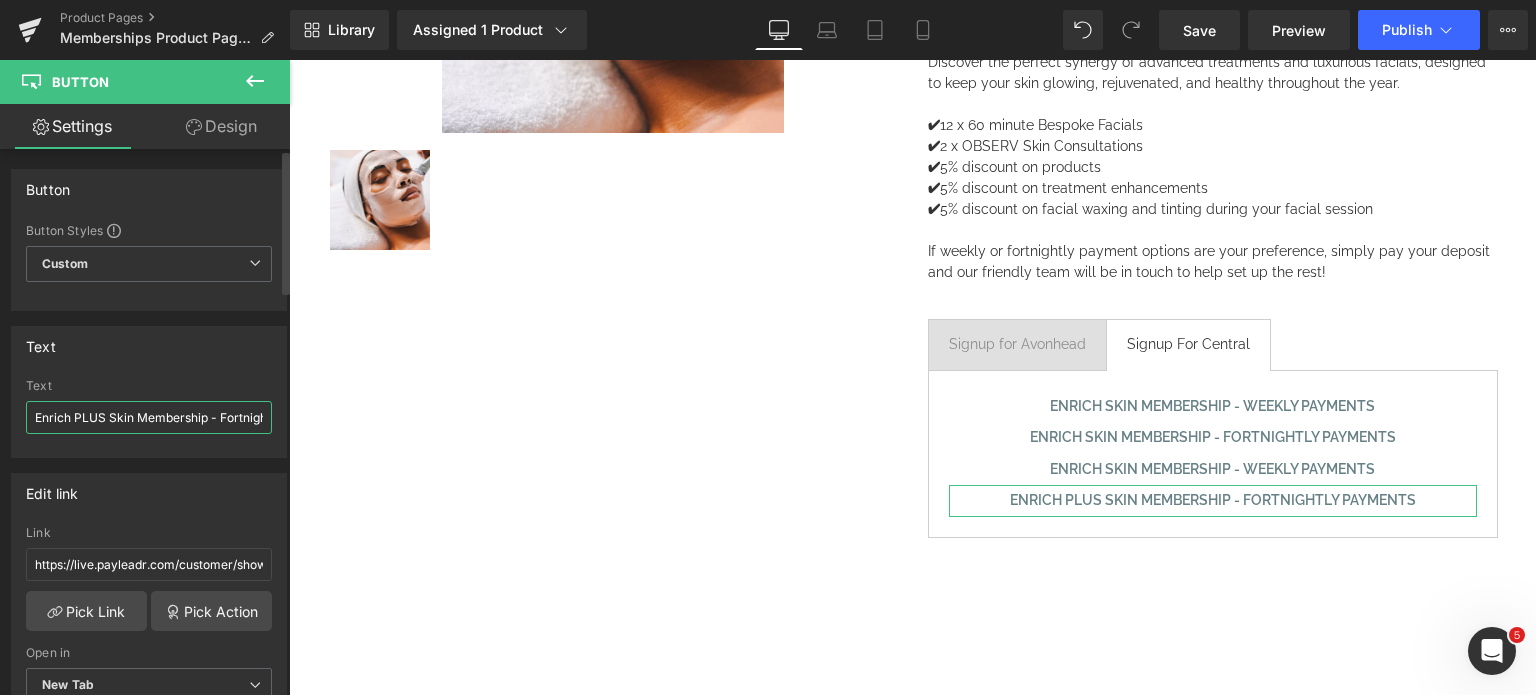 drag, startPoint x: 109, startPoint y: 414, endPoint x: 130, endPoint y: 412, distance: 21.095022 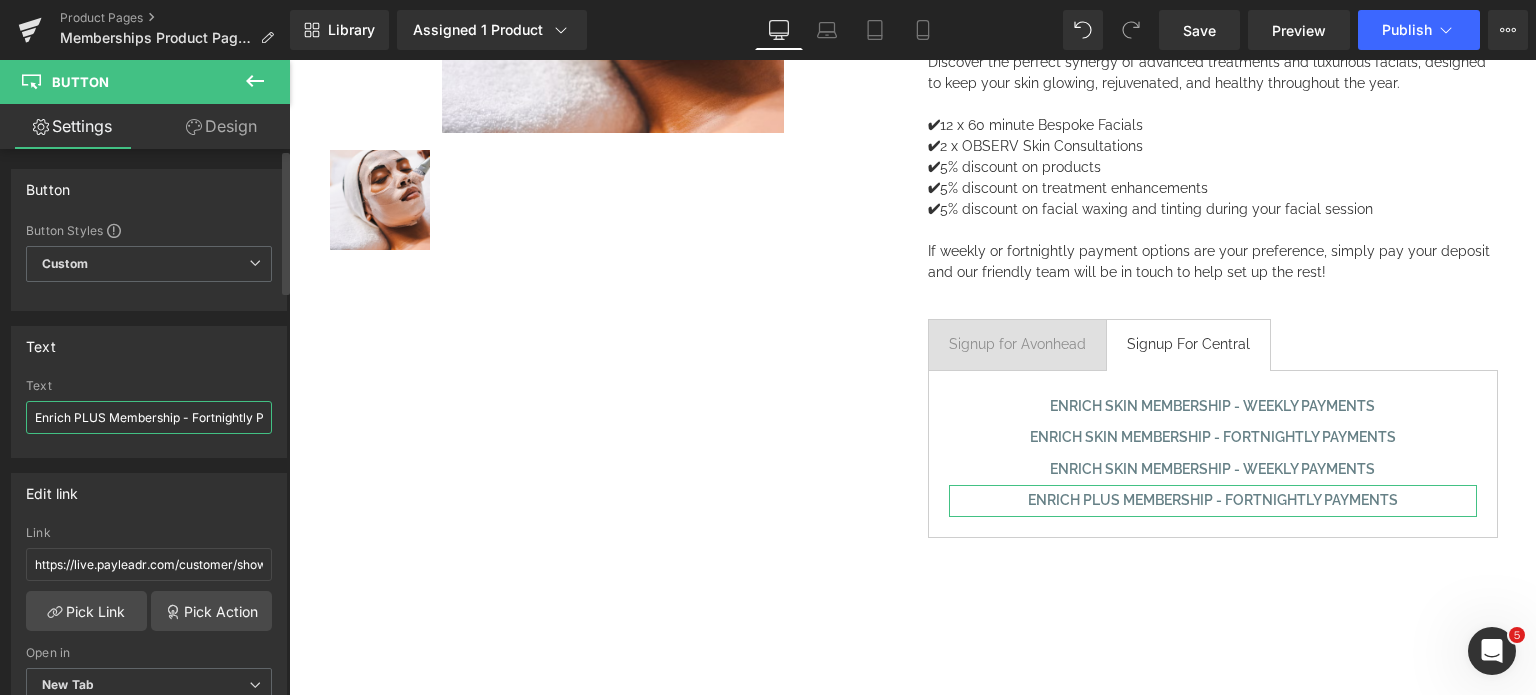 click on "Enrich PLUS Membership - Fortnightly Payments" at bounding box center [149, 417] 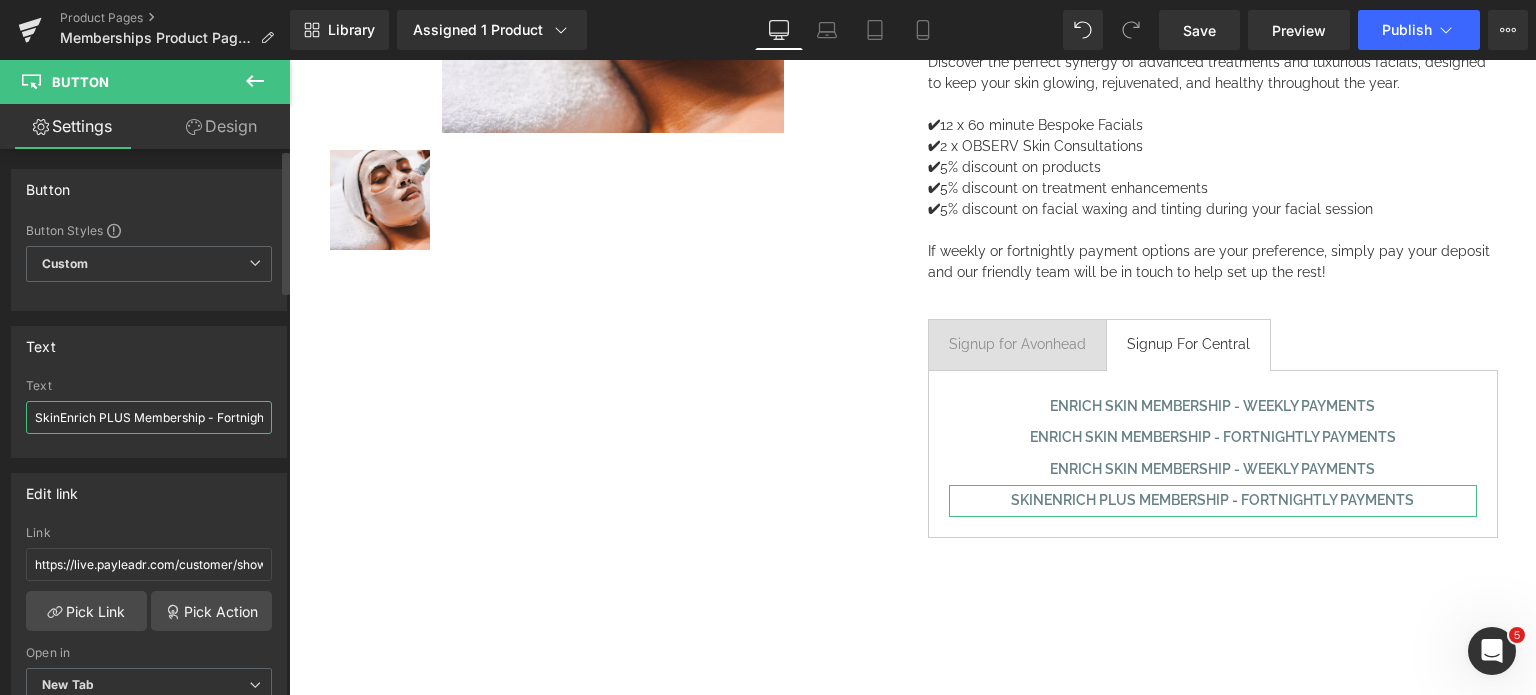 type on "Skin Enrich PLUS Membership - Fortnightly Payments" 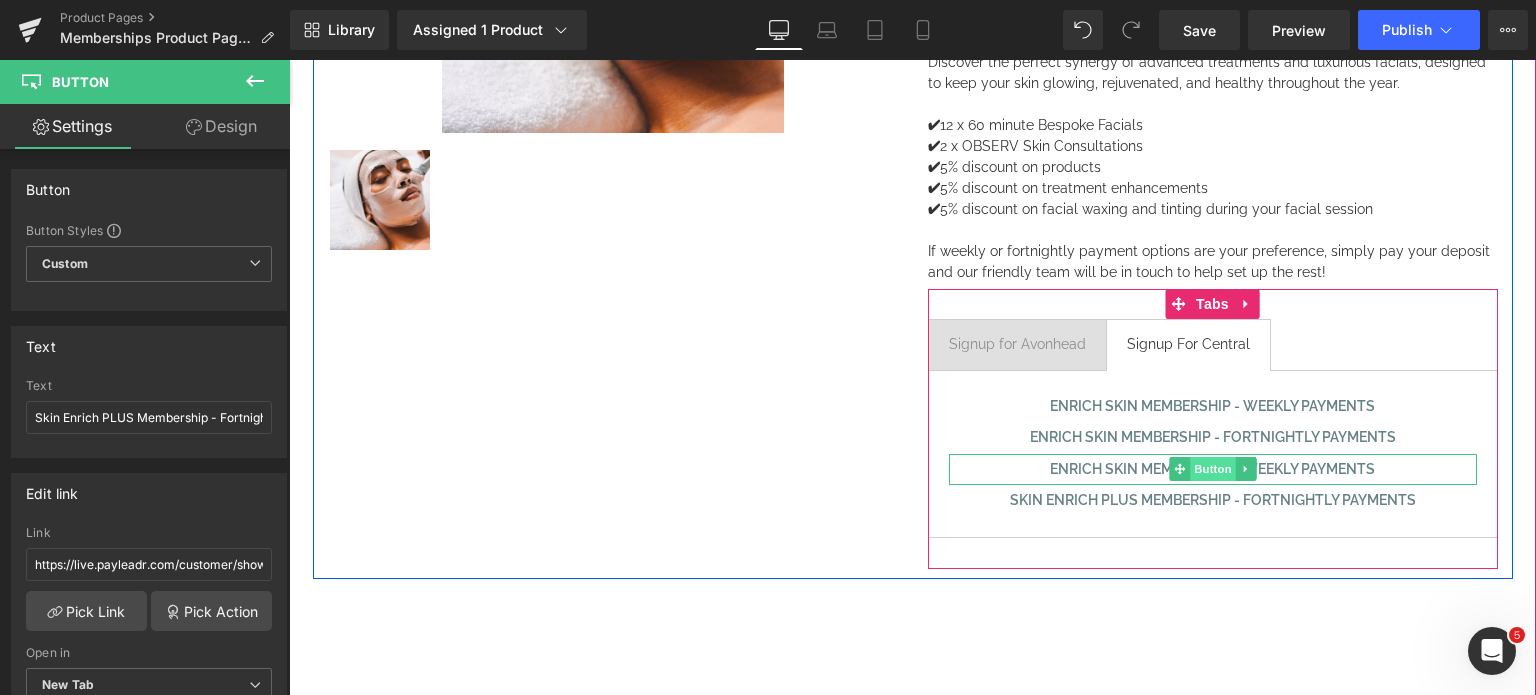 click on "Button" at bounding box center [1213, 469] 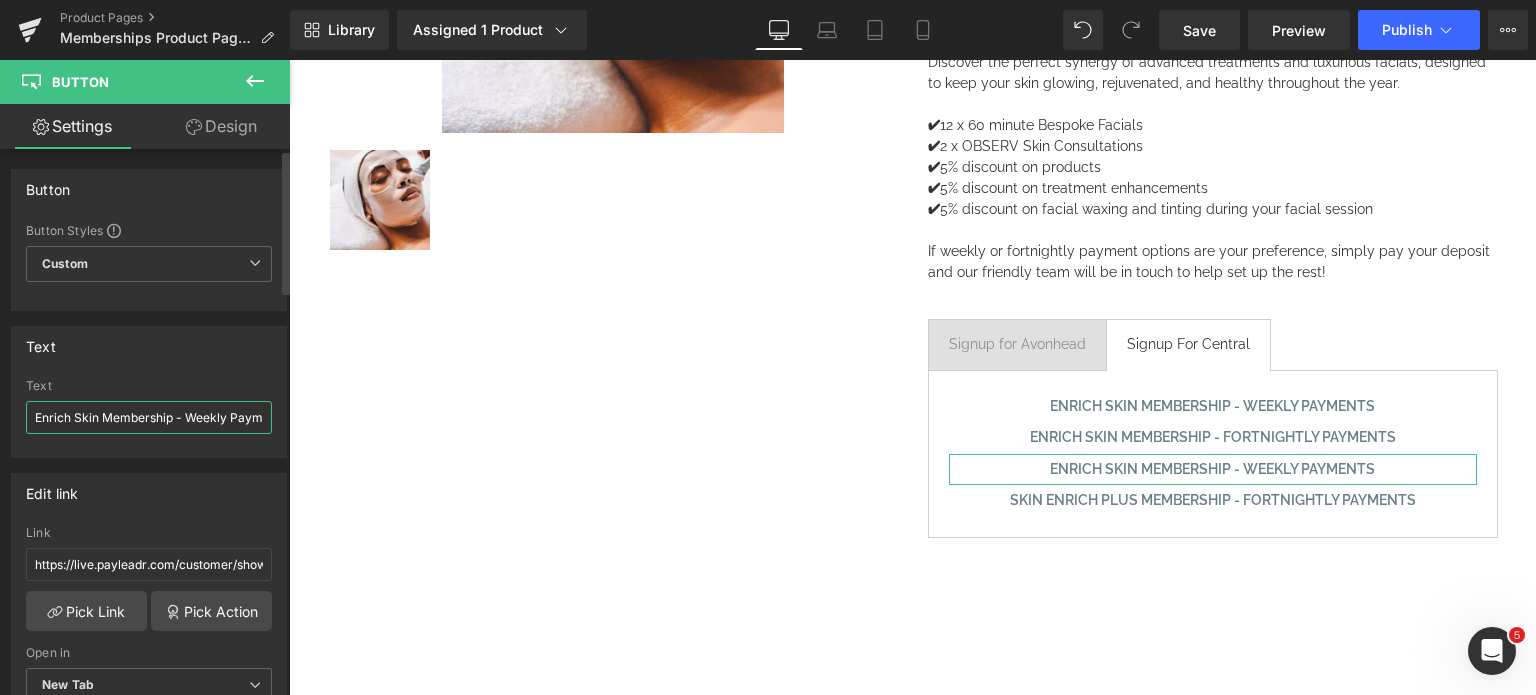 drag, startPoint x: 101, startPoint y: 411, endPoint x: 70, endPoint y: 415, distance: 31.257 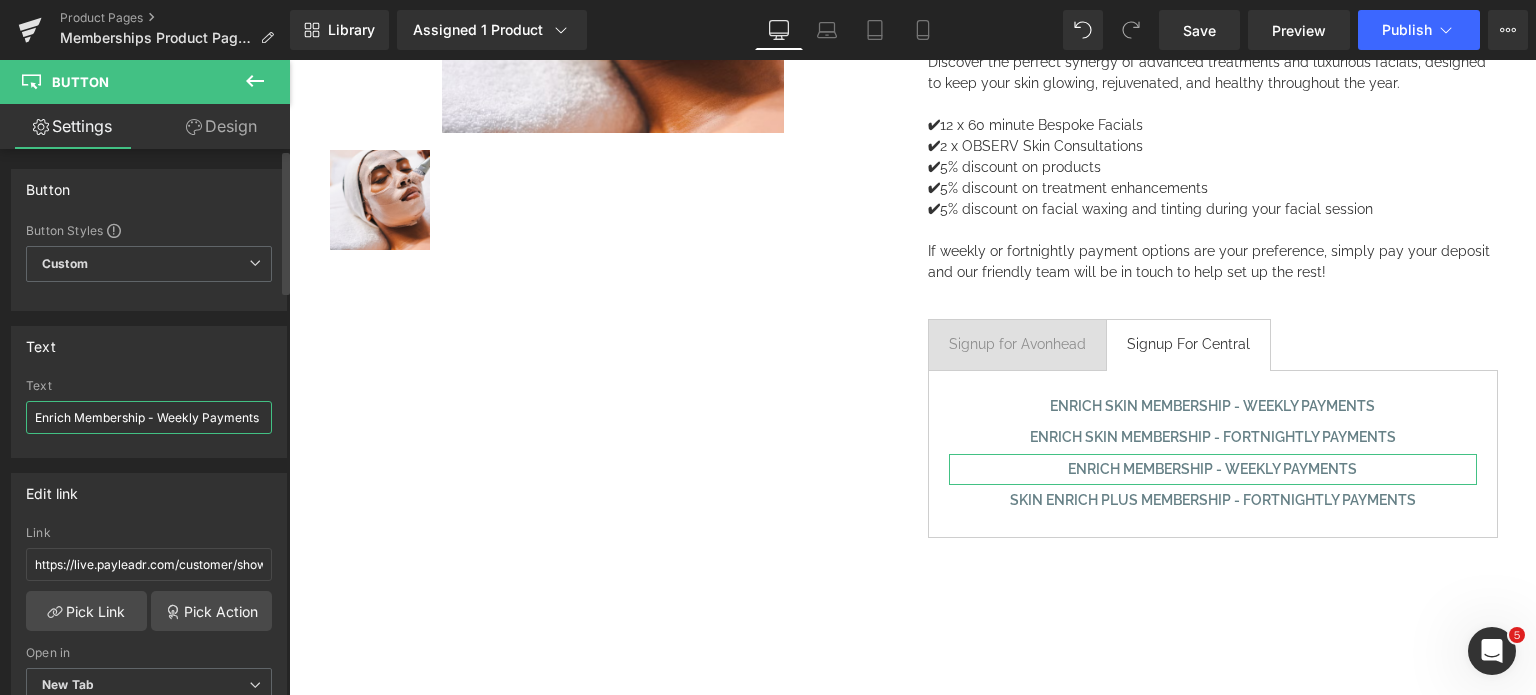click on "Enrich Membership - Weekly Payments" at bounding box center (149, 417) 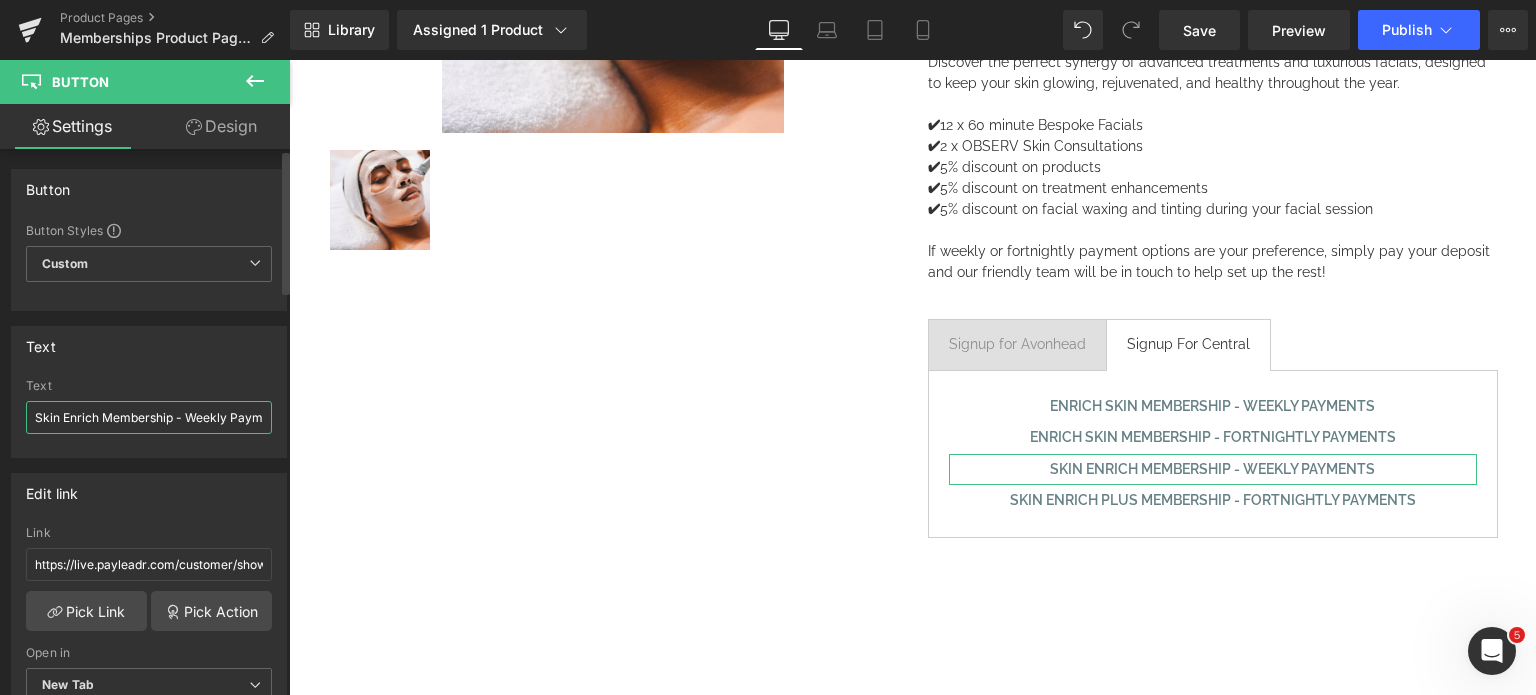 click on "Skin Enrich Membership - Weekly Payments" at bounding box center [149, 417] 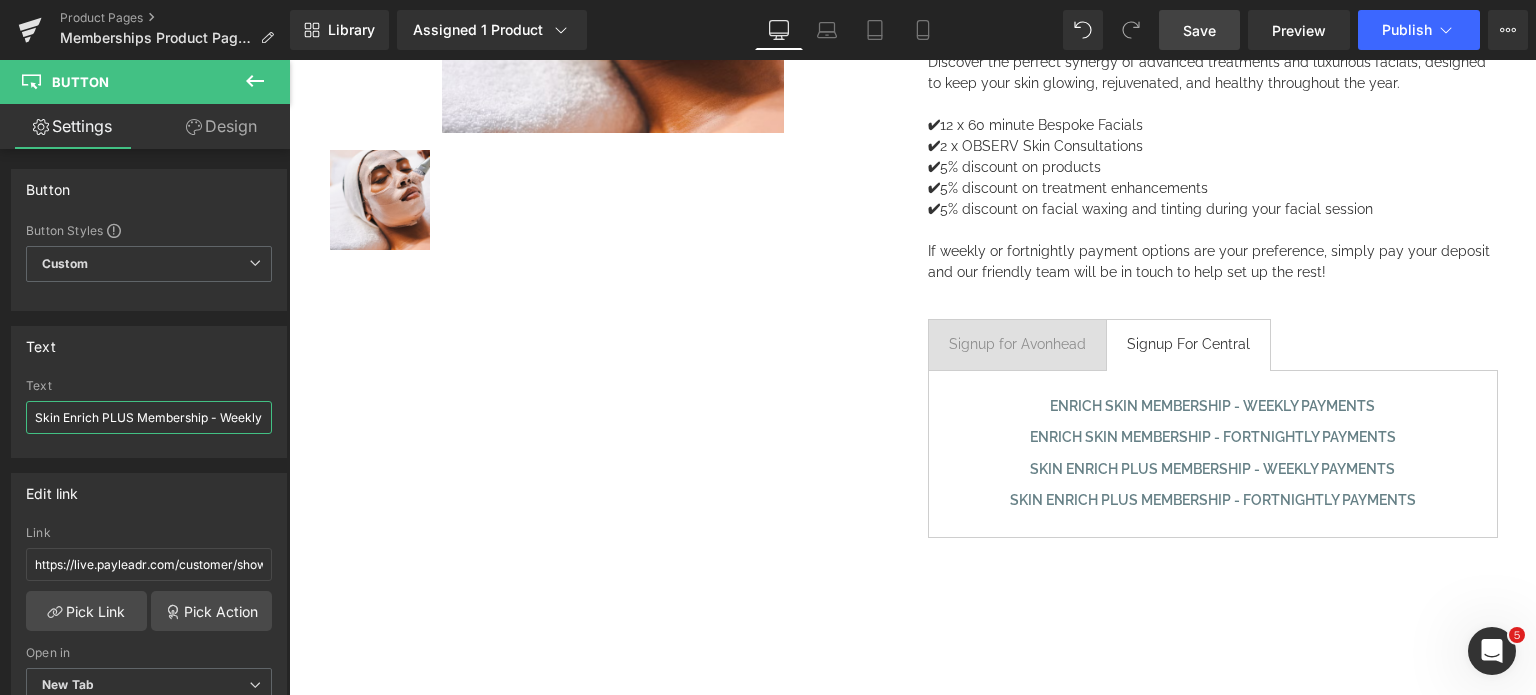 type on "Skin Enrich PLUS Membership - Weekly Payments" 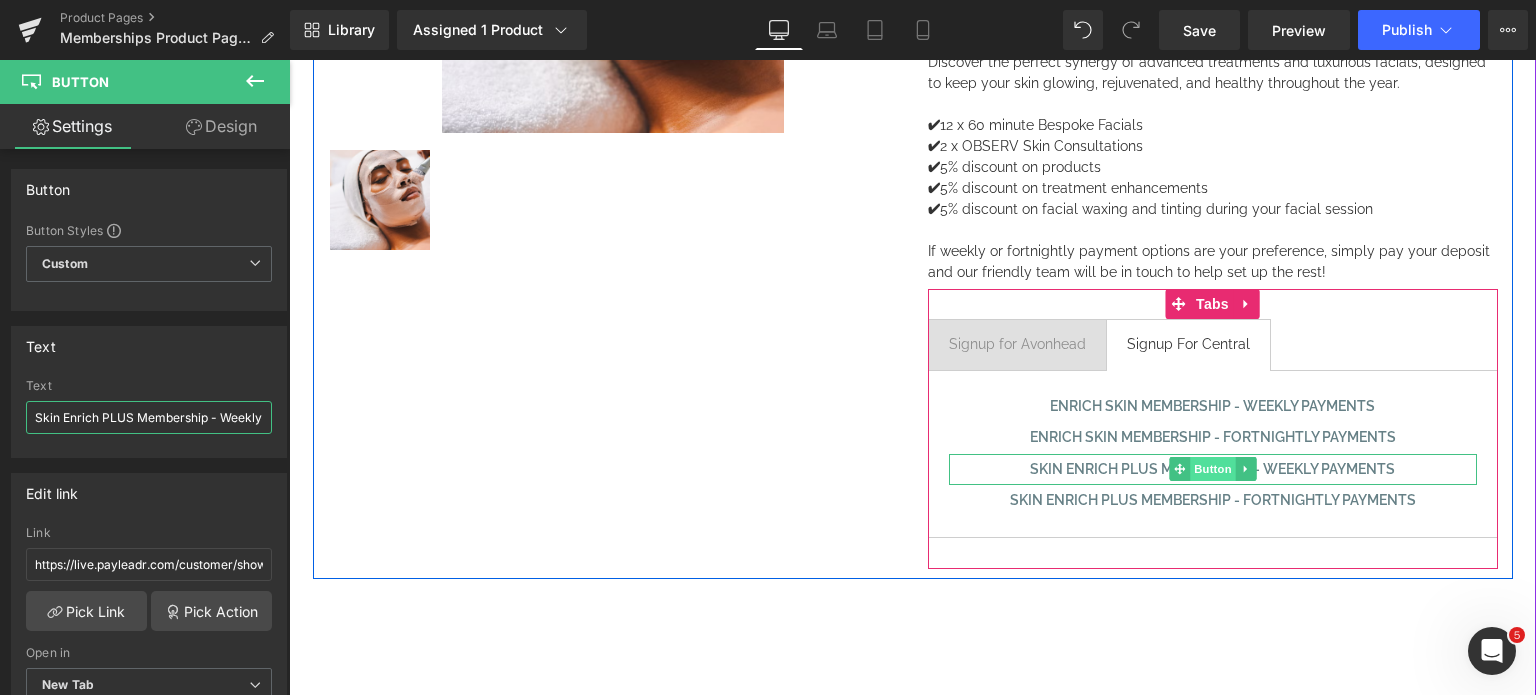 click on "Button" at bounding box center [1213, 469] 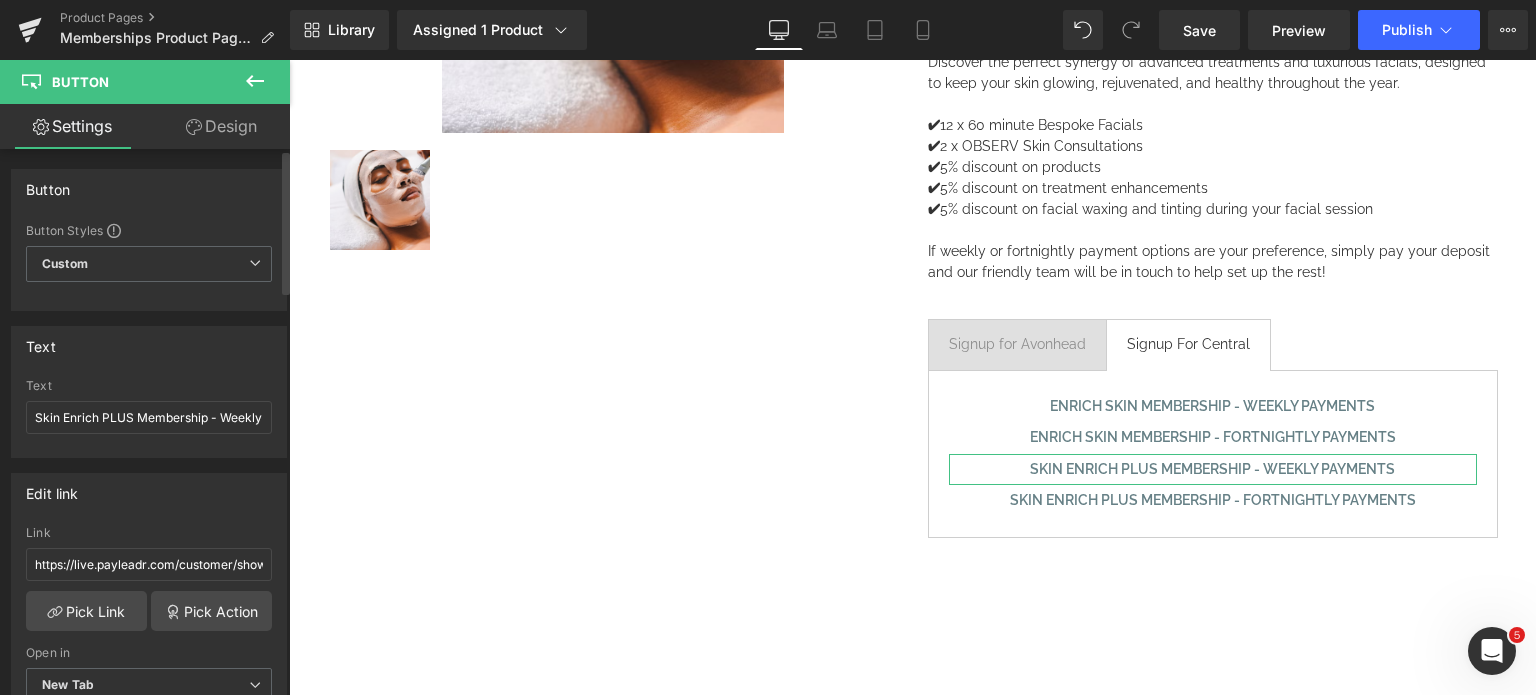 click on "Link https://live.payleadr.com/customer/showPlanTemplate/[UUID]" at bounding box center [149, 558] 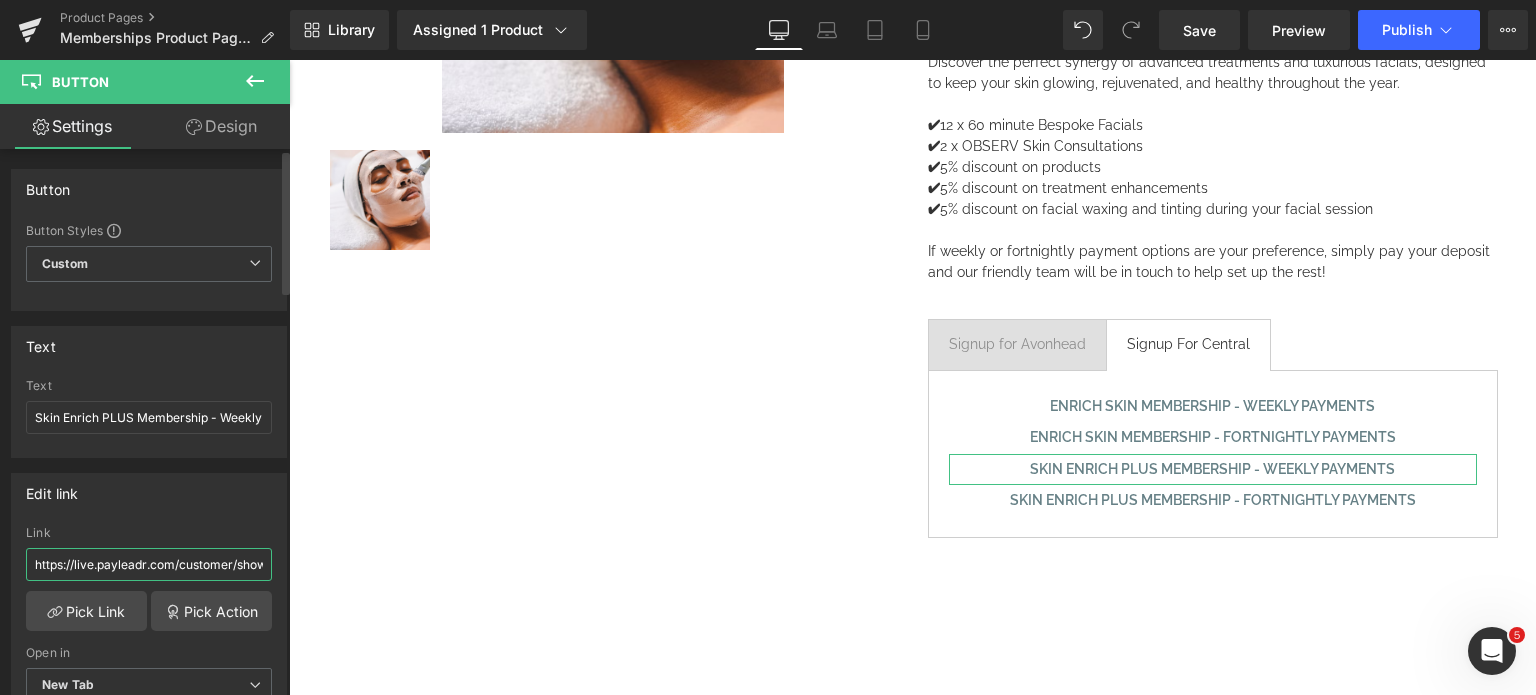 click on "https://live.payleadr.com/customer/showPlanTemplate/[UUID]" at bounding box center [149, 564] 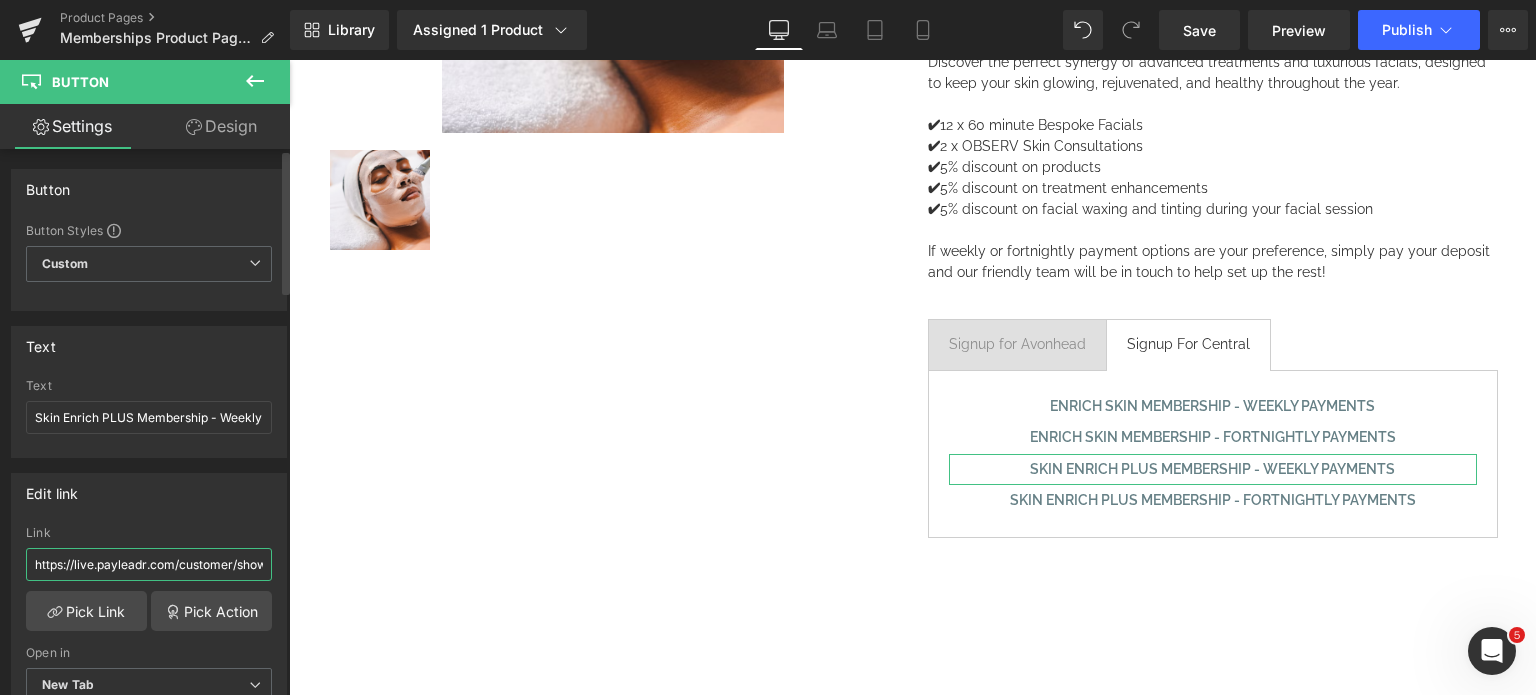 paste on "[UUID]" 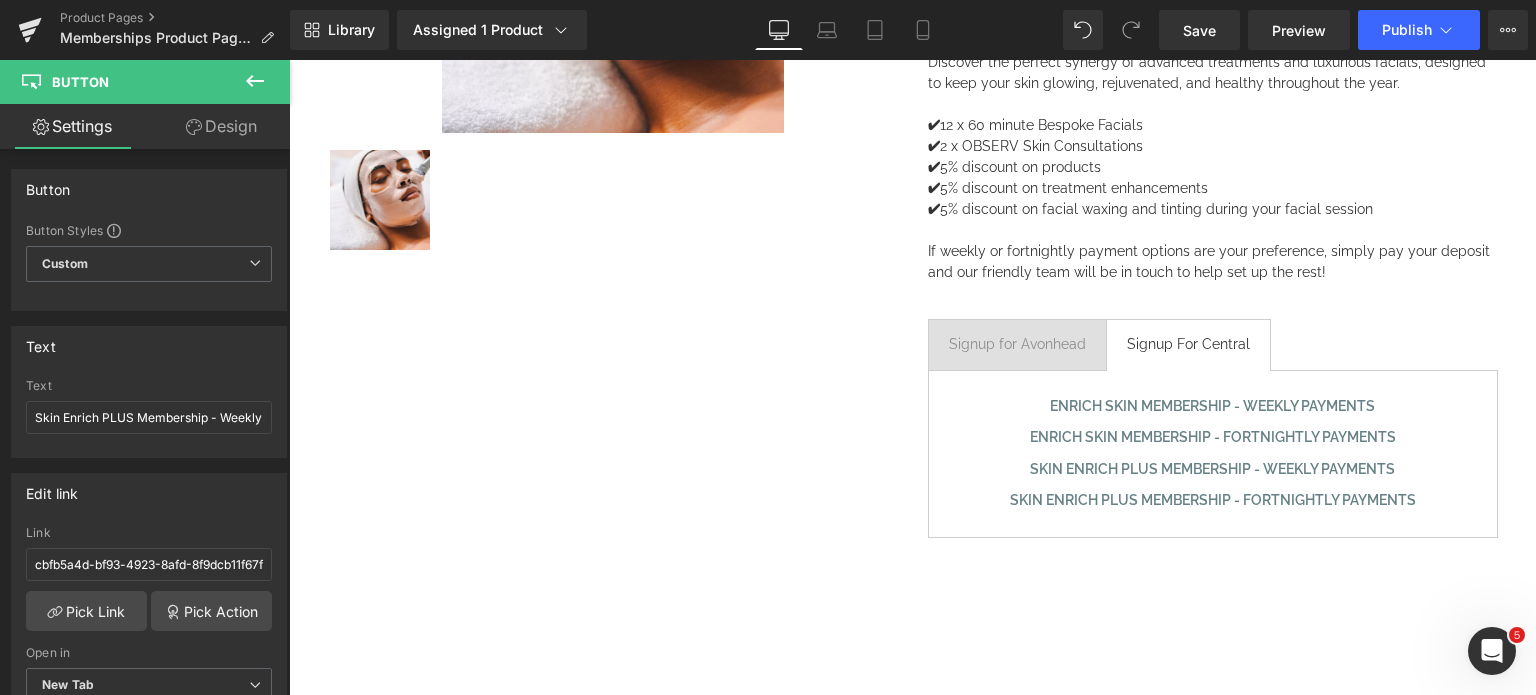 click 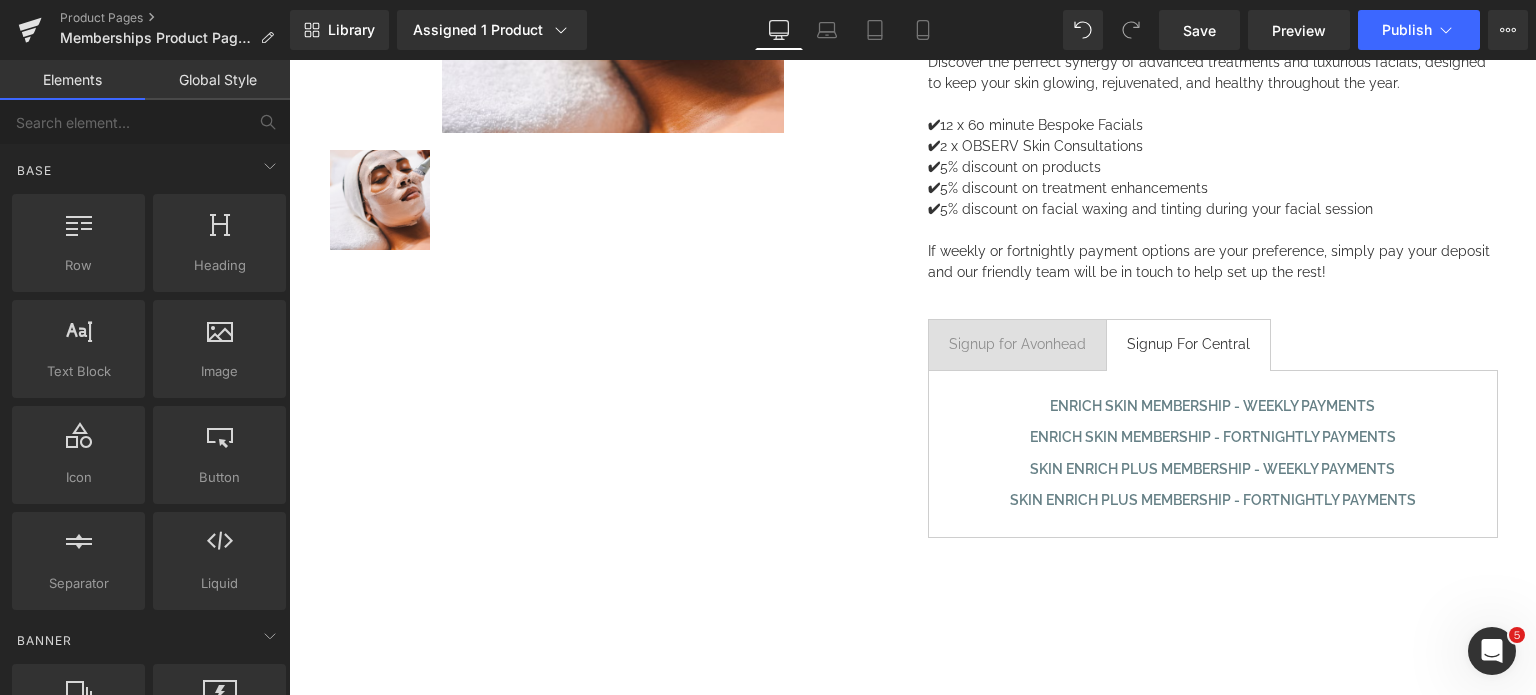 scroll, scrollTop: 0, scrollLeft: 0, axis: both 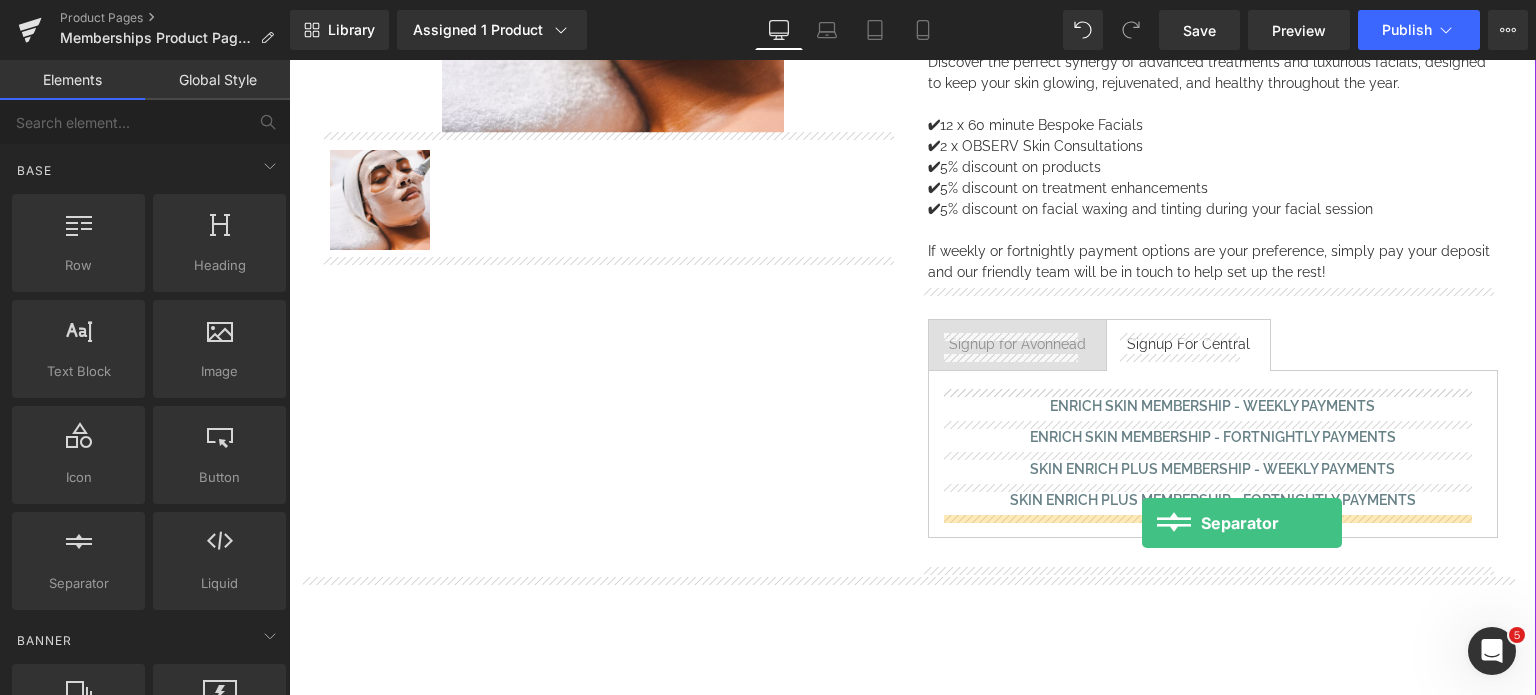 drag, startPoint x: 360, startPoint y: 631, endPoint x: 1142, endPoint y: 523, distance: 789.42255 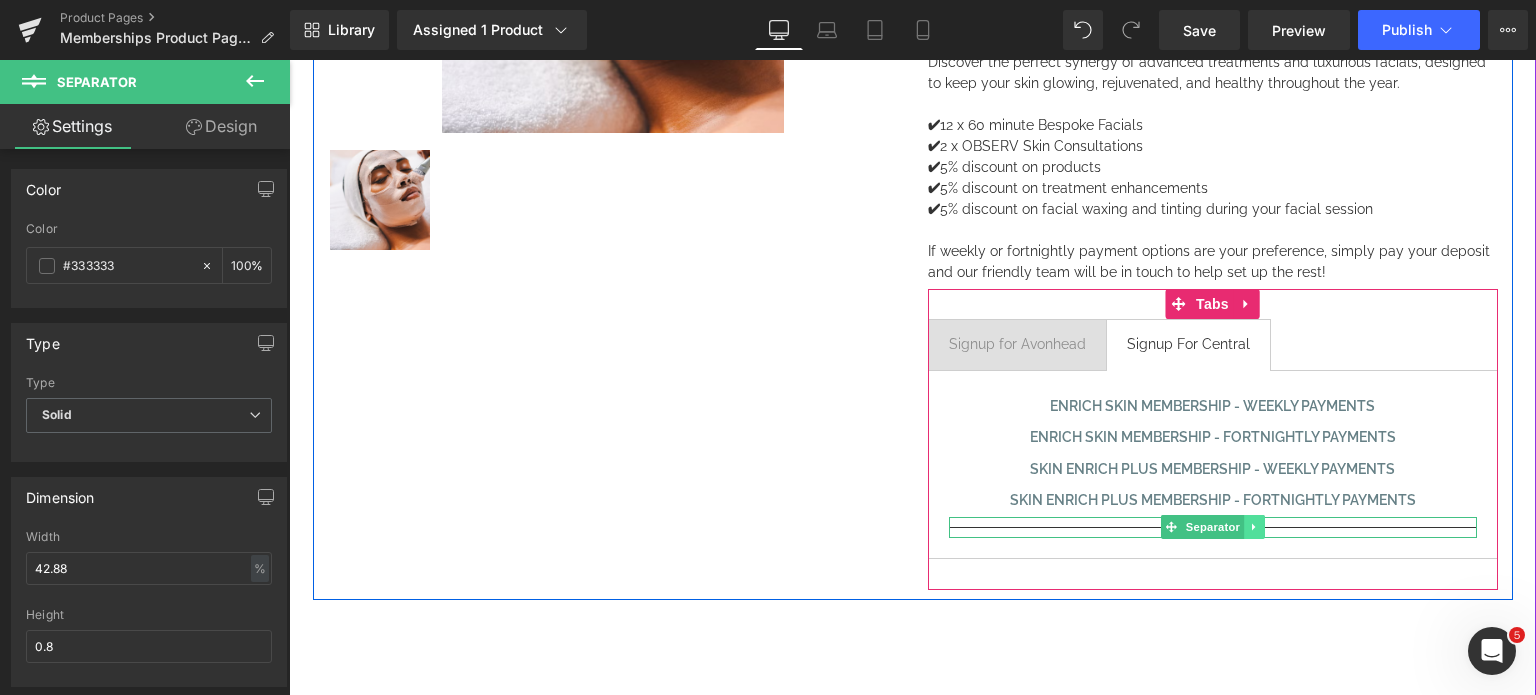 click 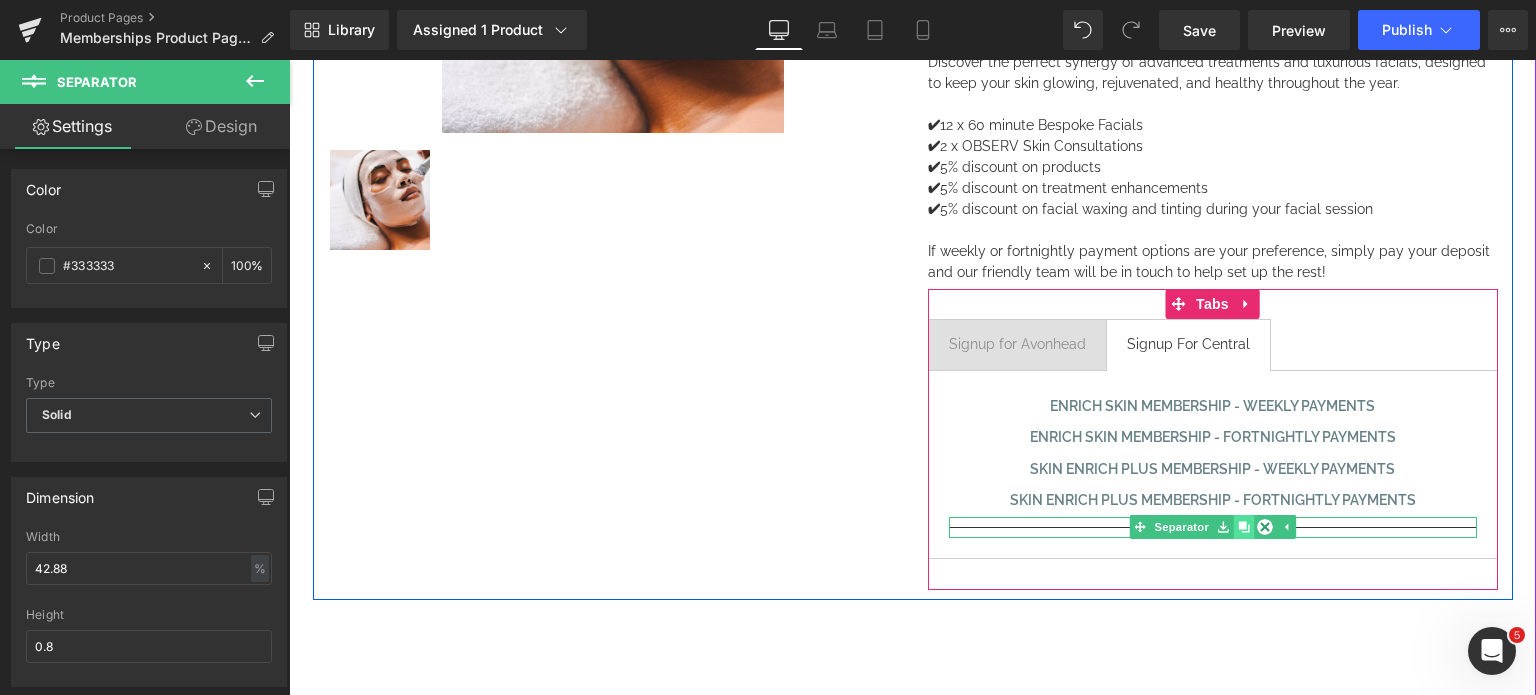 click 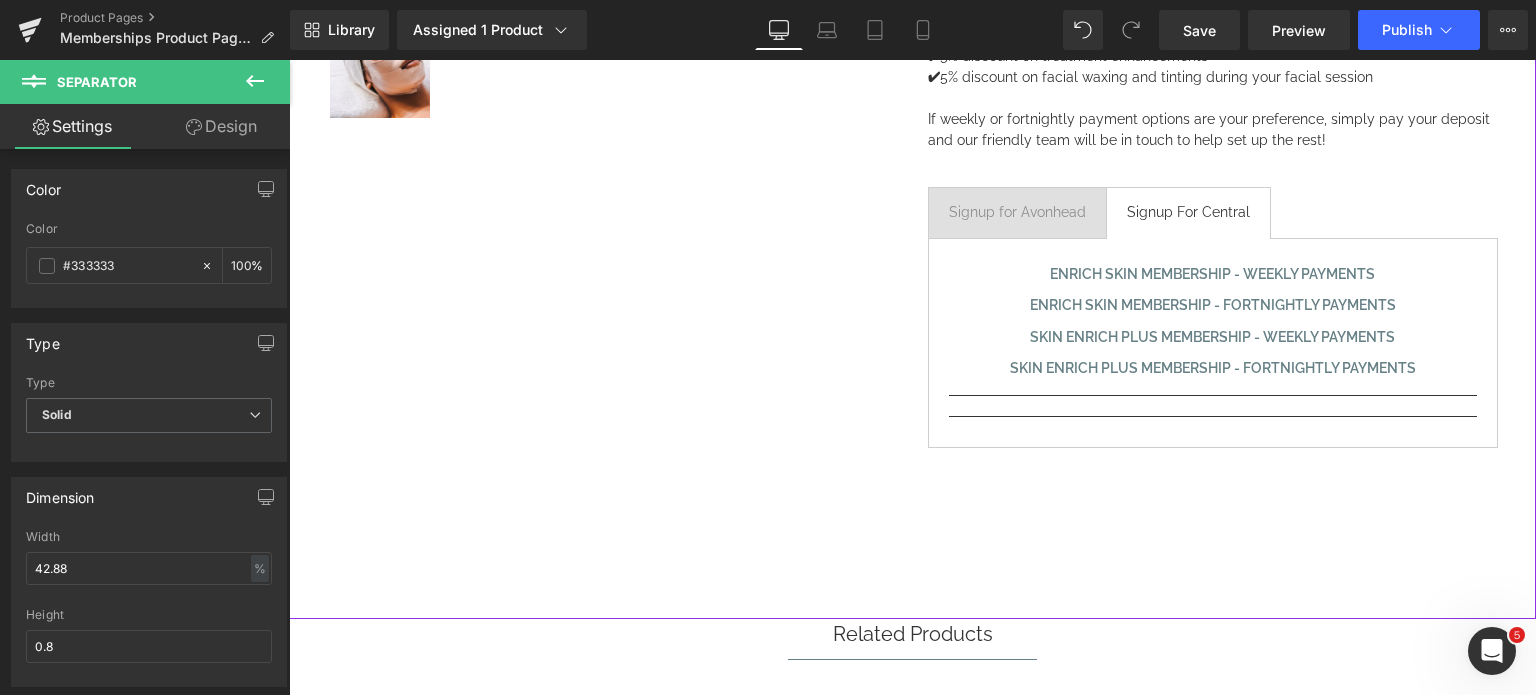 scroll, scrollTop: 496, scrollLeft: 0, axis: vertical 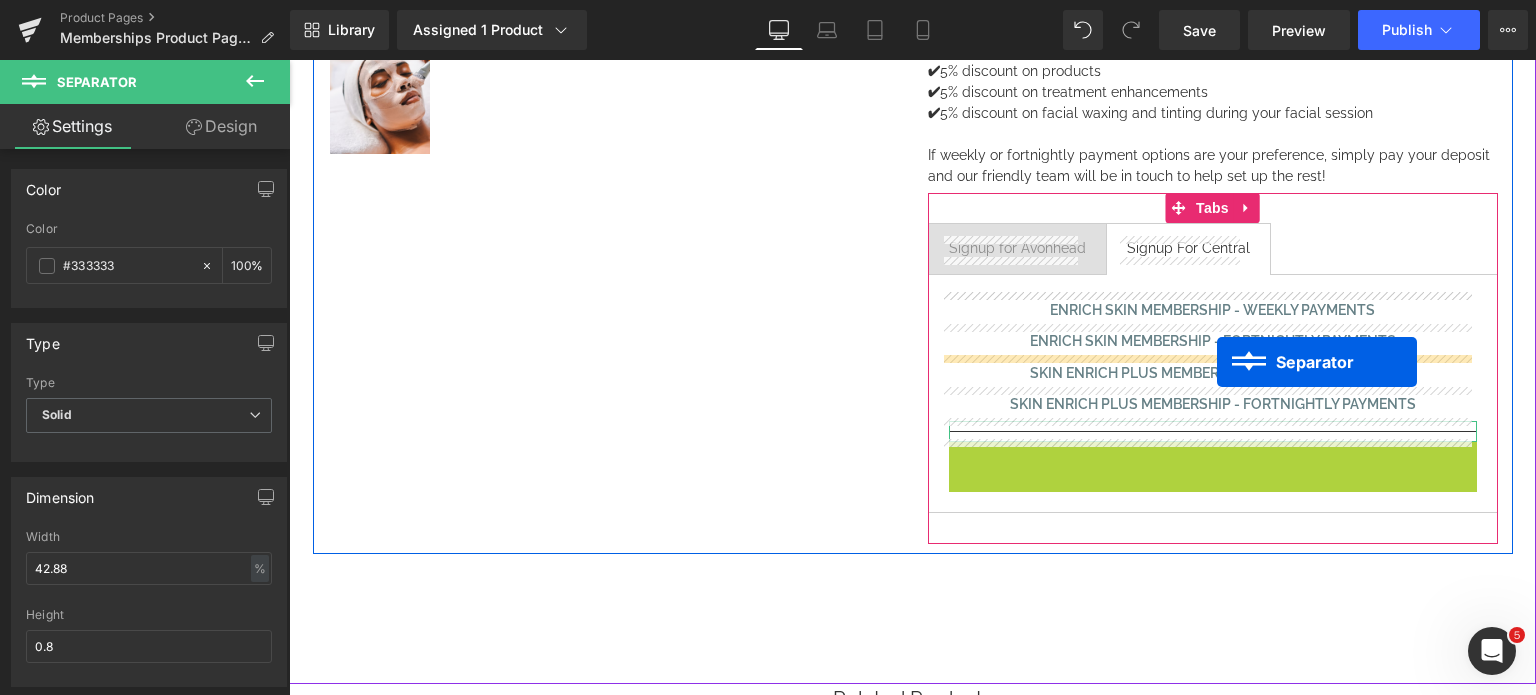 drag, startPoint x: 1205, startPoint y: 447, endPoint x: 1217, endPoint y: 363, distance: 84.85281 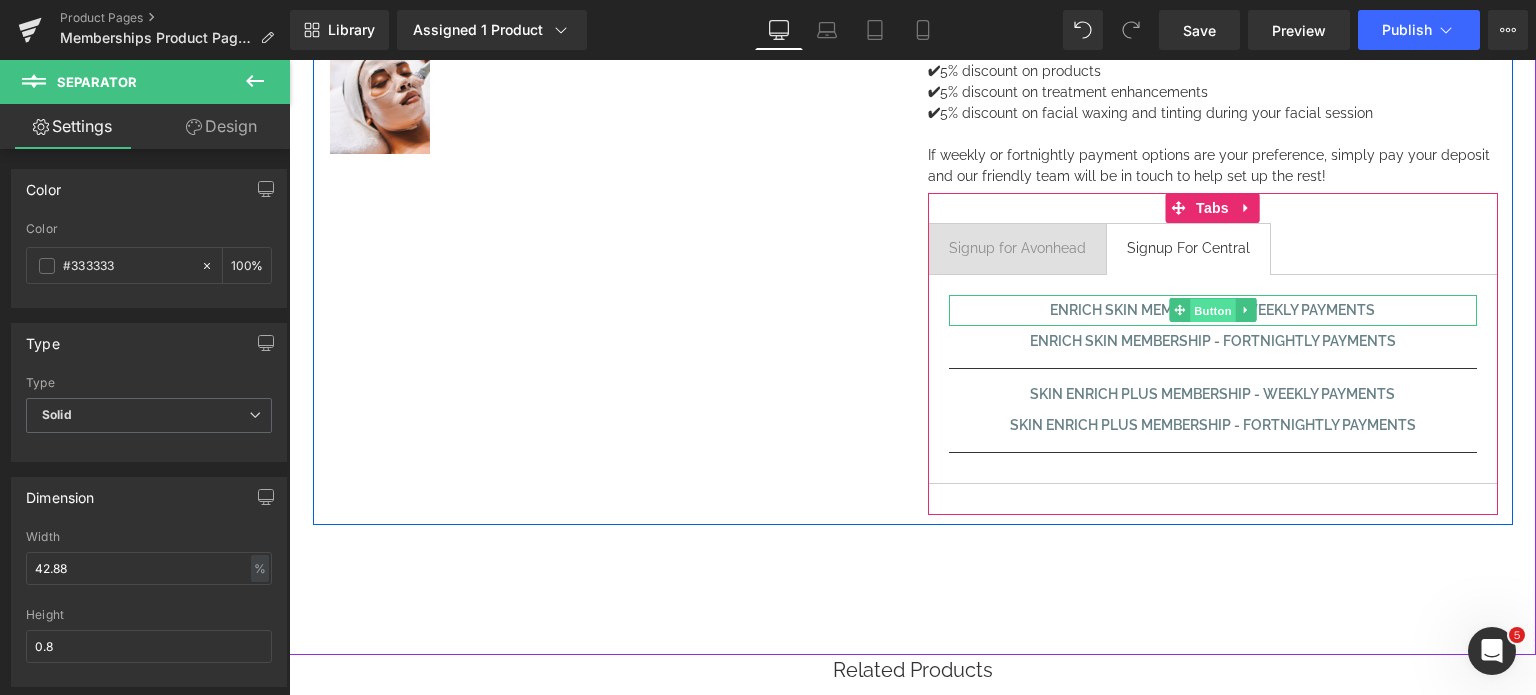 click on "Button" at bounding box center [1202, 310] 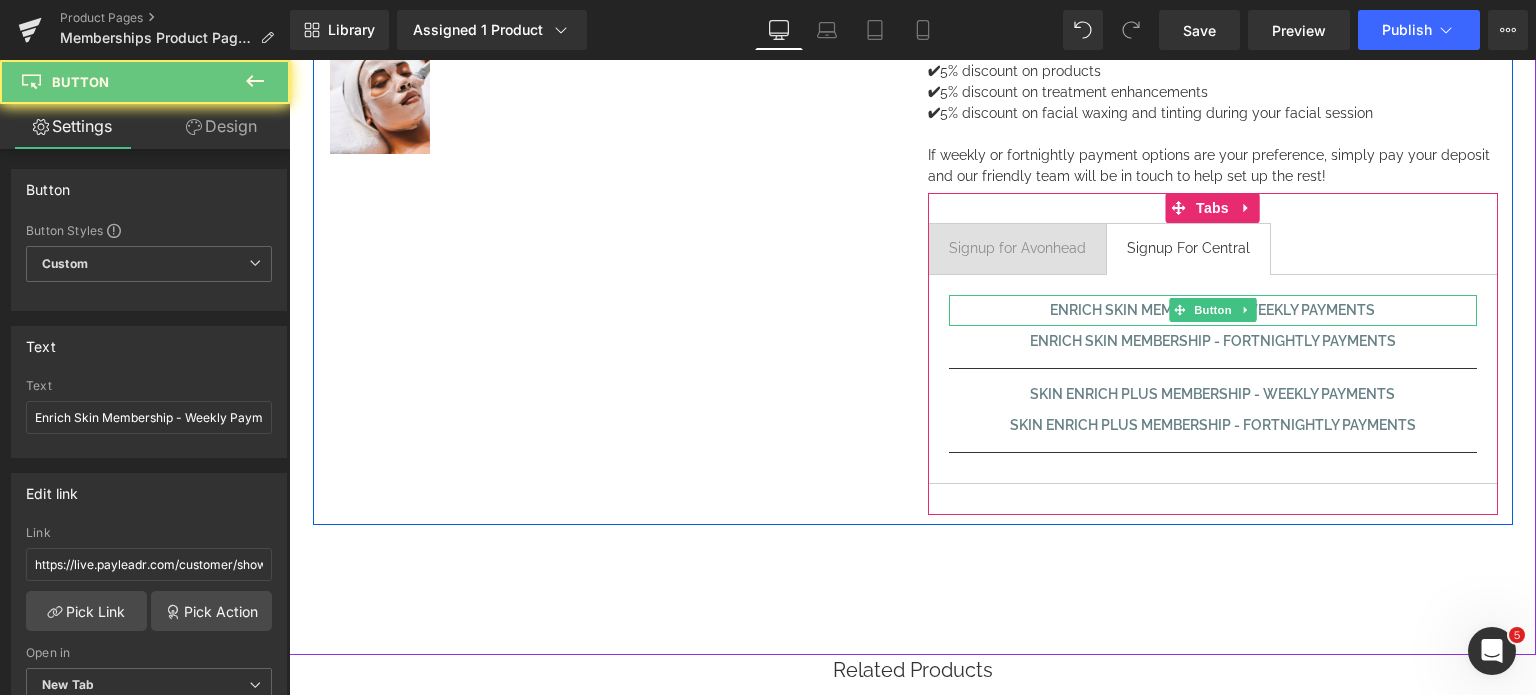 click on "Enrich Skin Membership - Weekly Payments" at bounding box center (1212, 310) 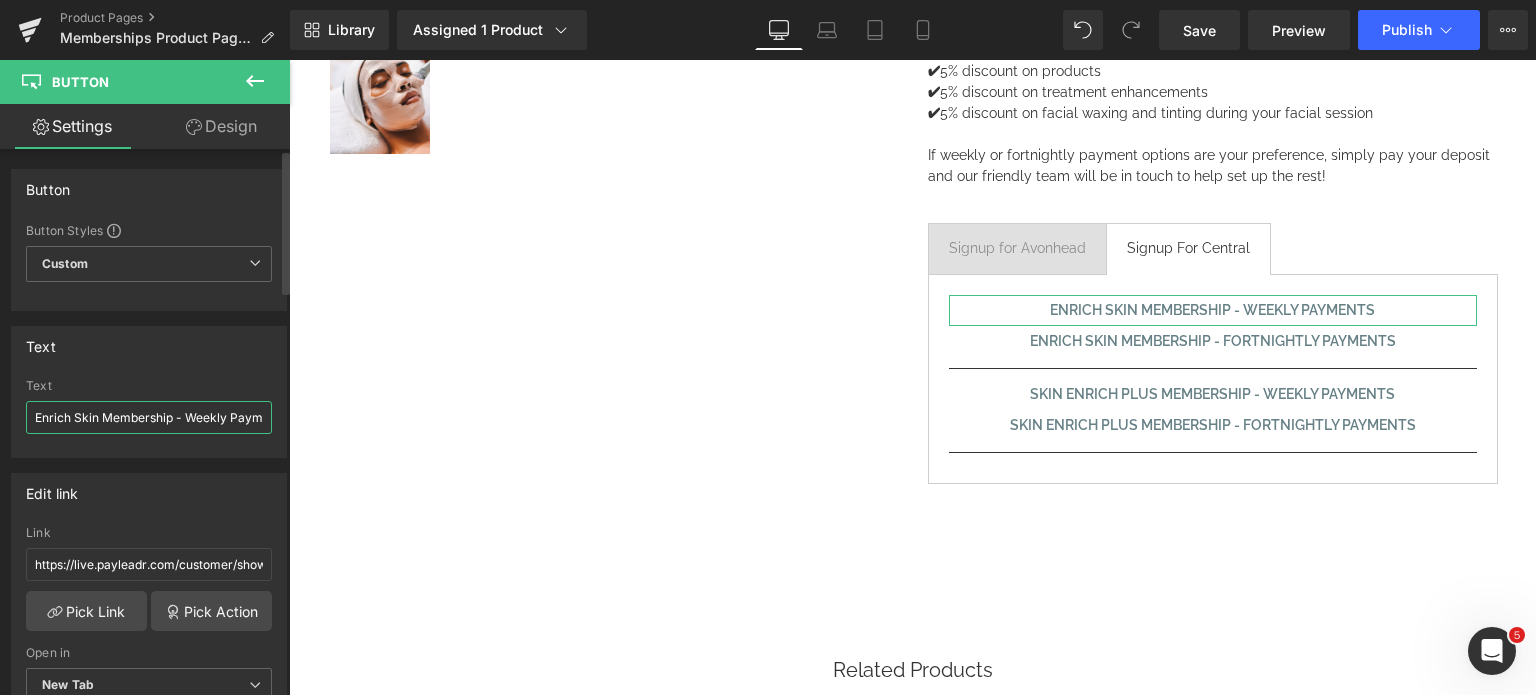 drag, startPoint x: 104, startPoint y: 415, endPoint x: 72, endPoint y: 422, distance: 32.75668 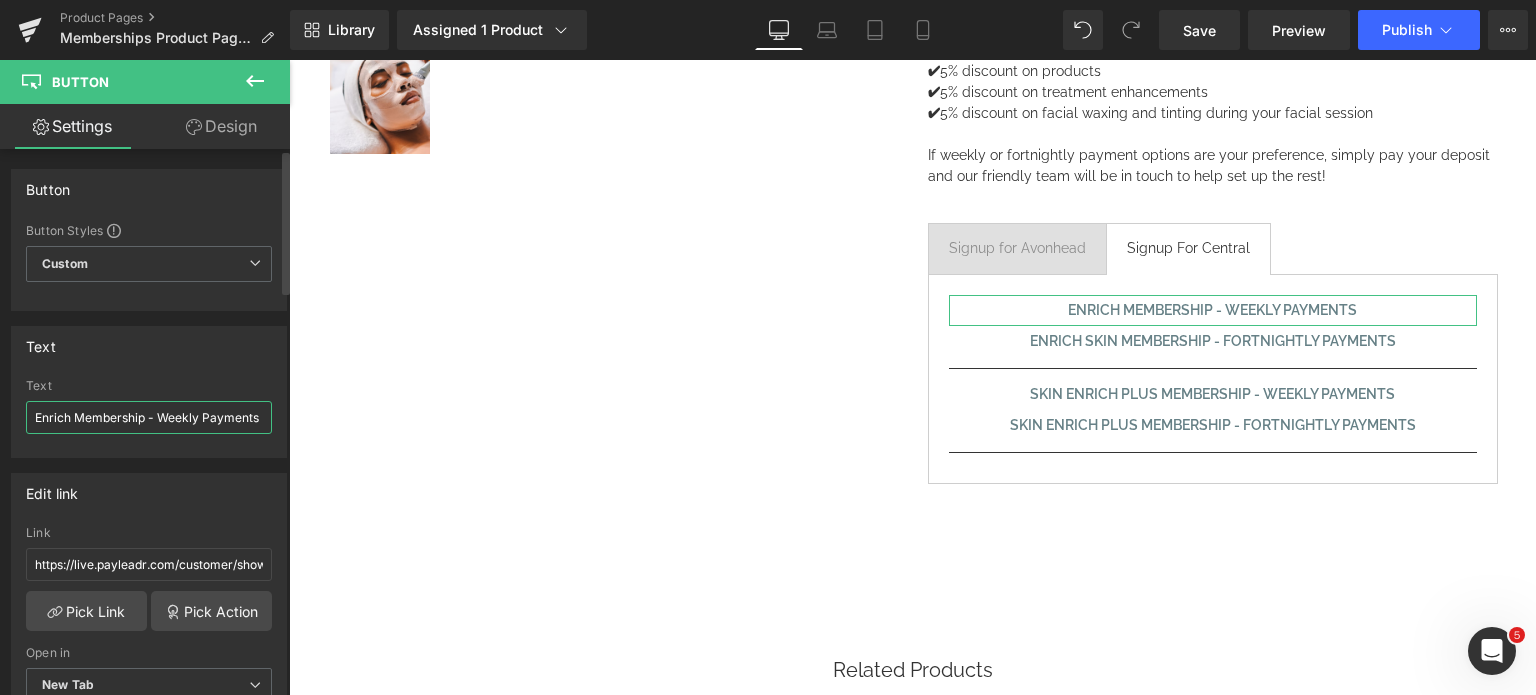 click on "Enrich Membership - Weekly Payments" at bounding box center (149, 417) 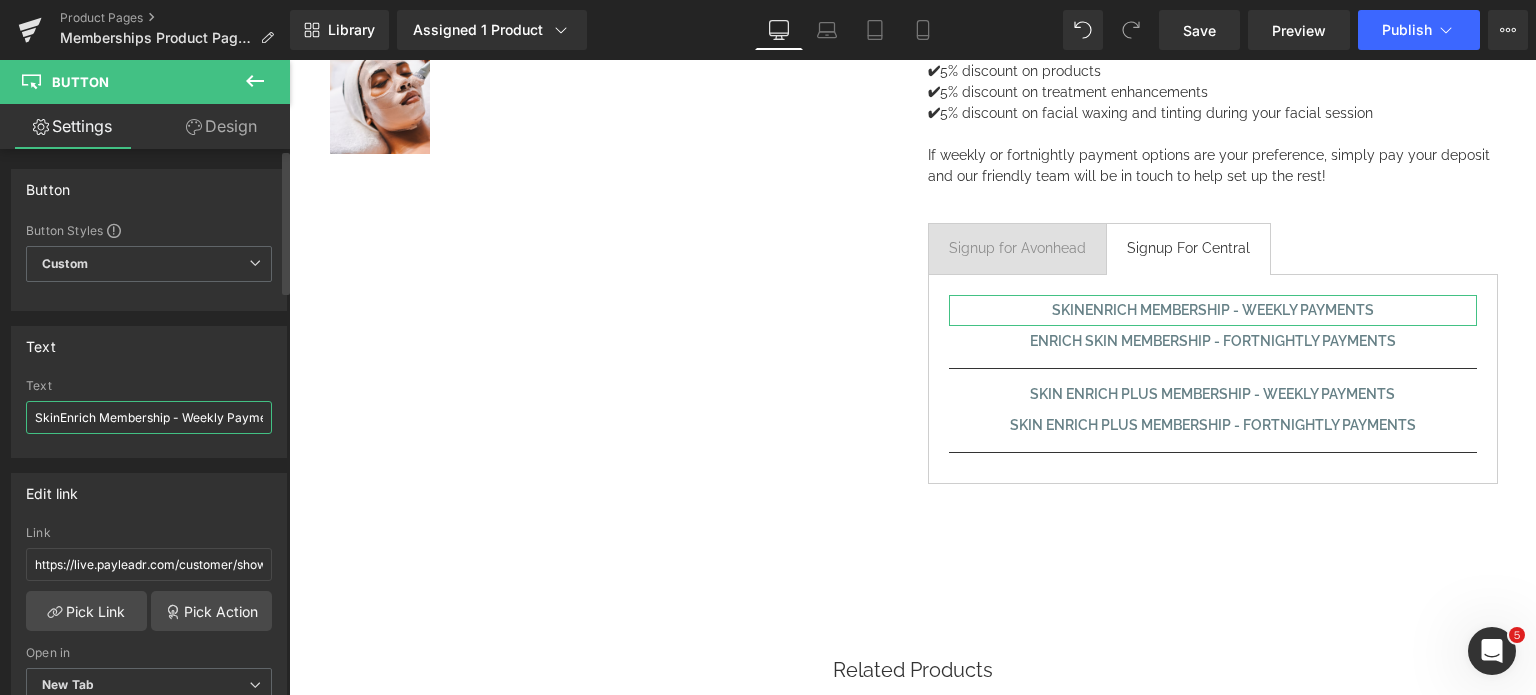 type on "Skin Enrich Membership - Weekly Payments" 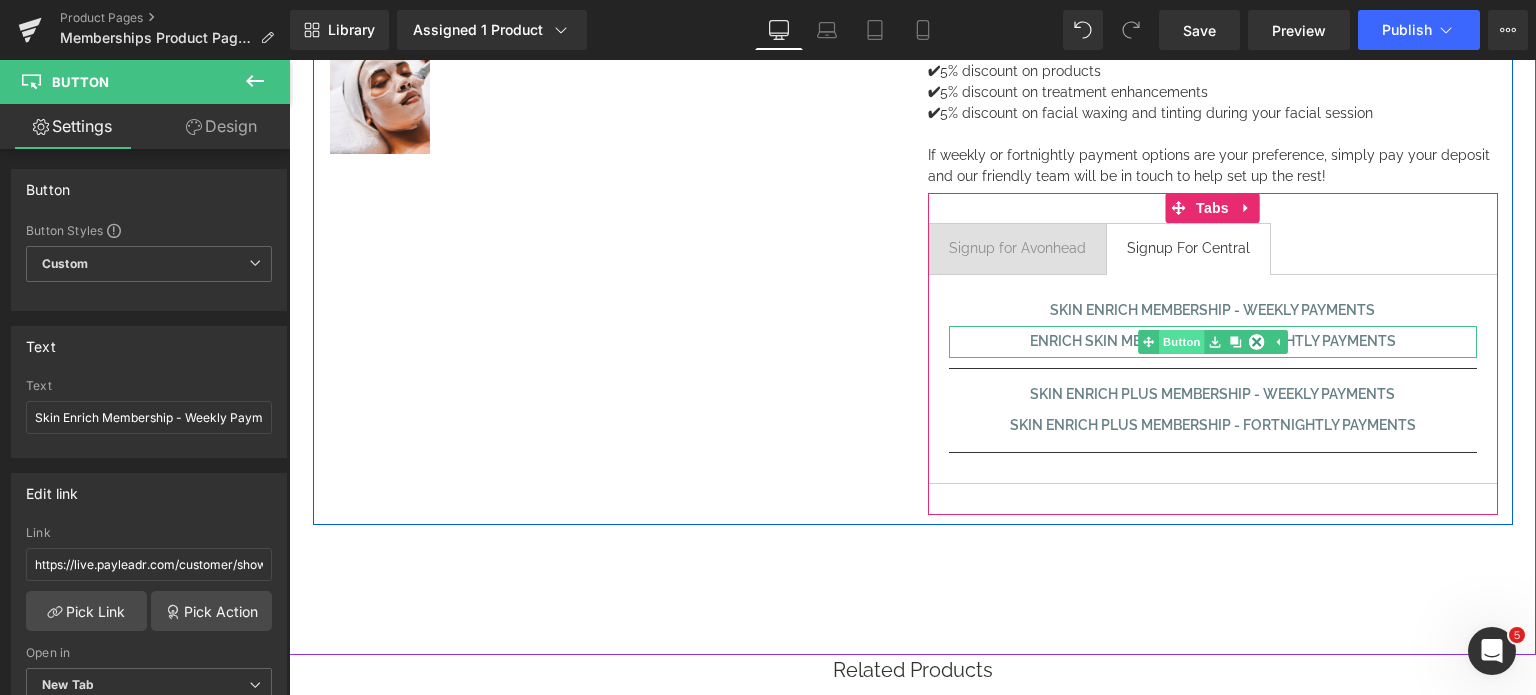 click on "Button" at bounding box center (1182, 342) 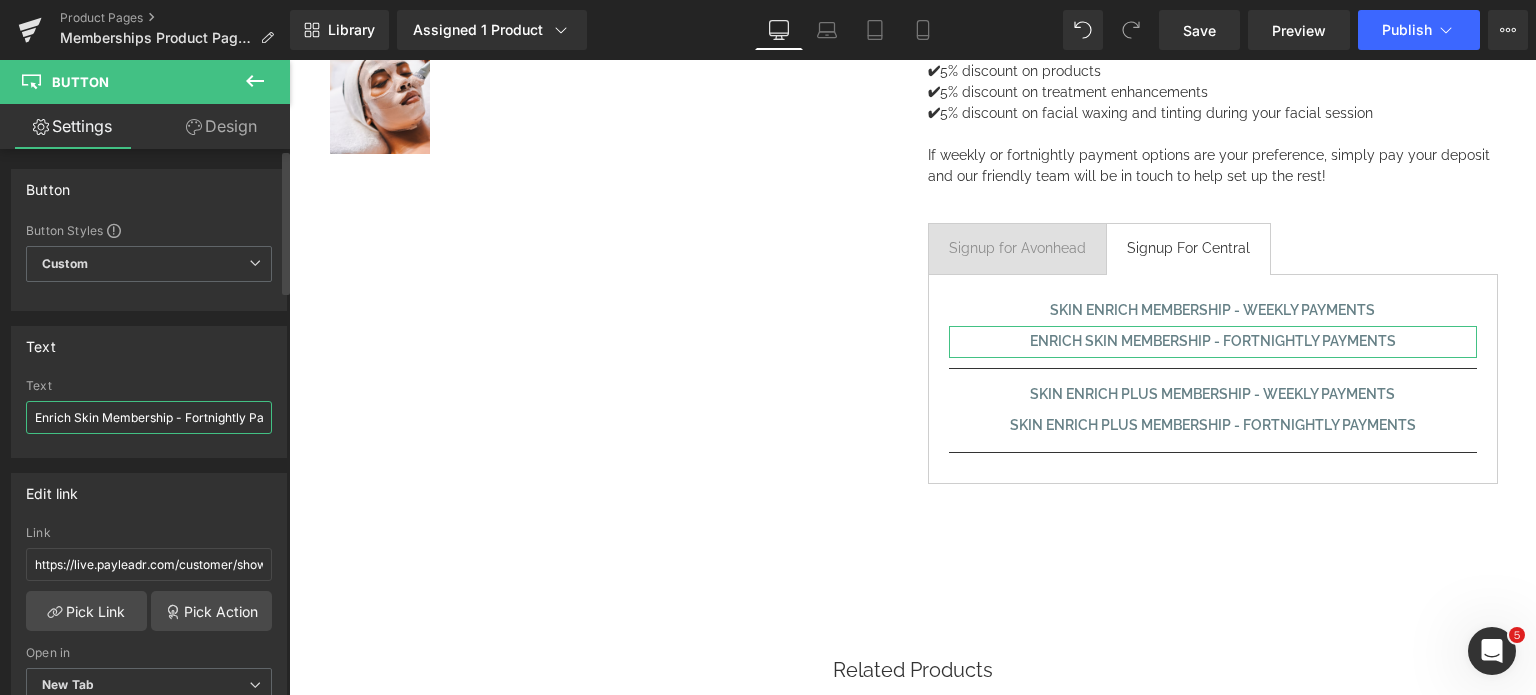drag, startPoint x: 104, startPoint y: 413, endPoint x: 69, endPoint y: 419, distance: 35.510563 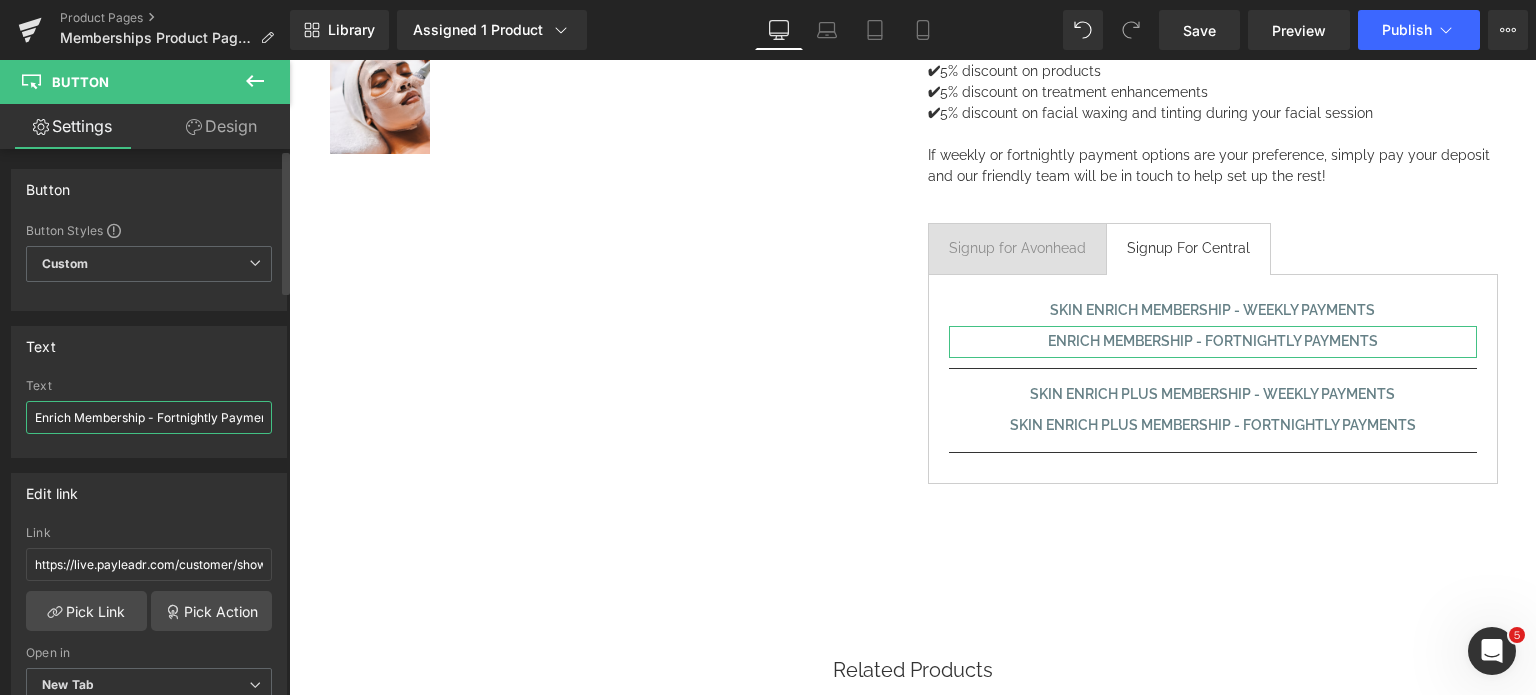 click on "Enrich Membership - Fortnightly Payments" at bounding box center [149, 417] 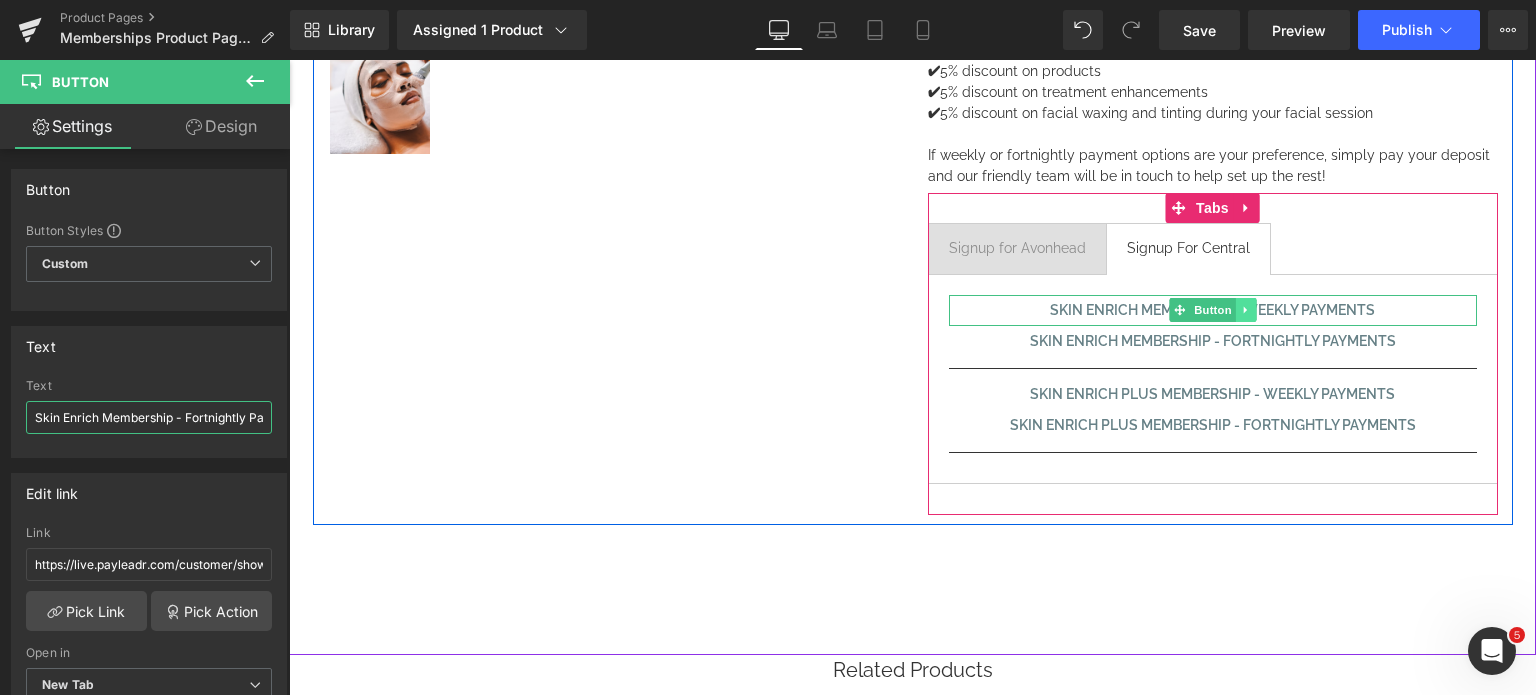 type on "Skin Enrich Membership - Fortnightly Payments" 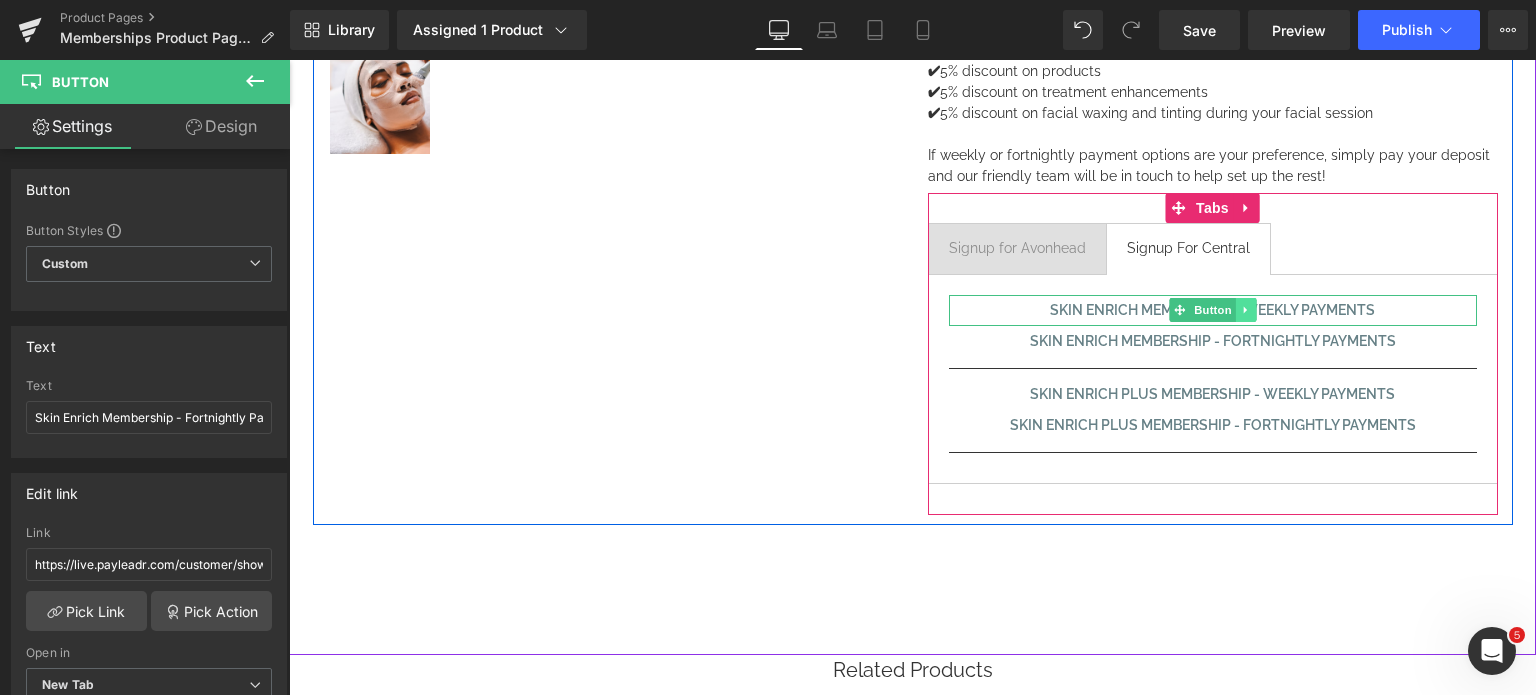 click 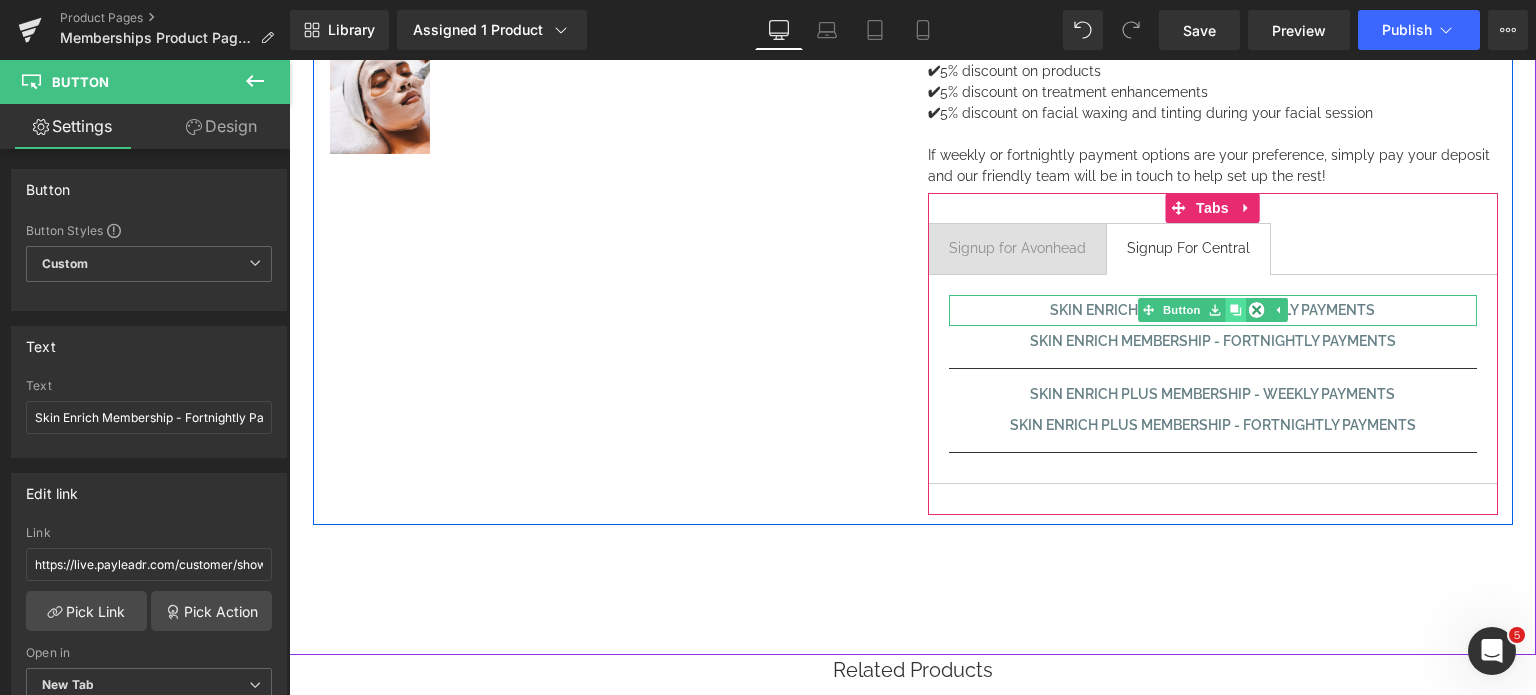 click 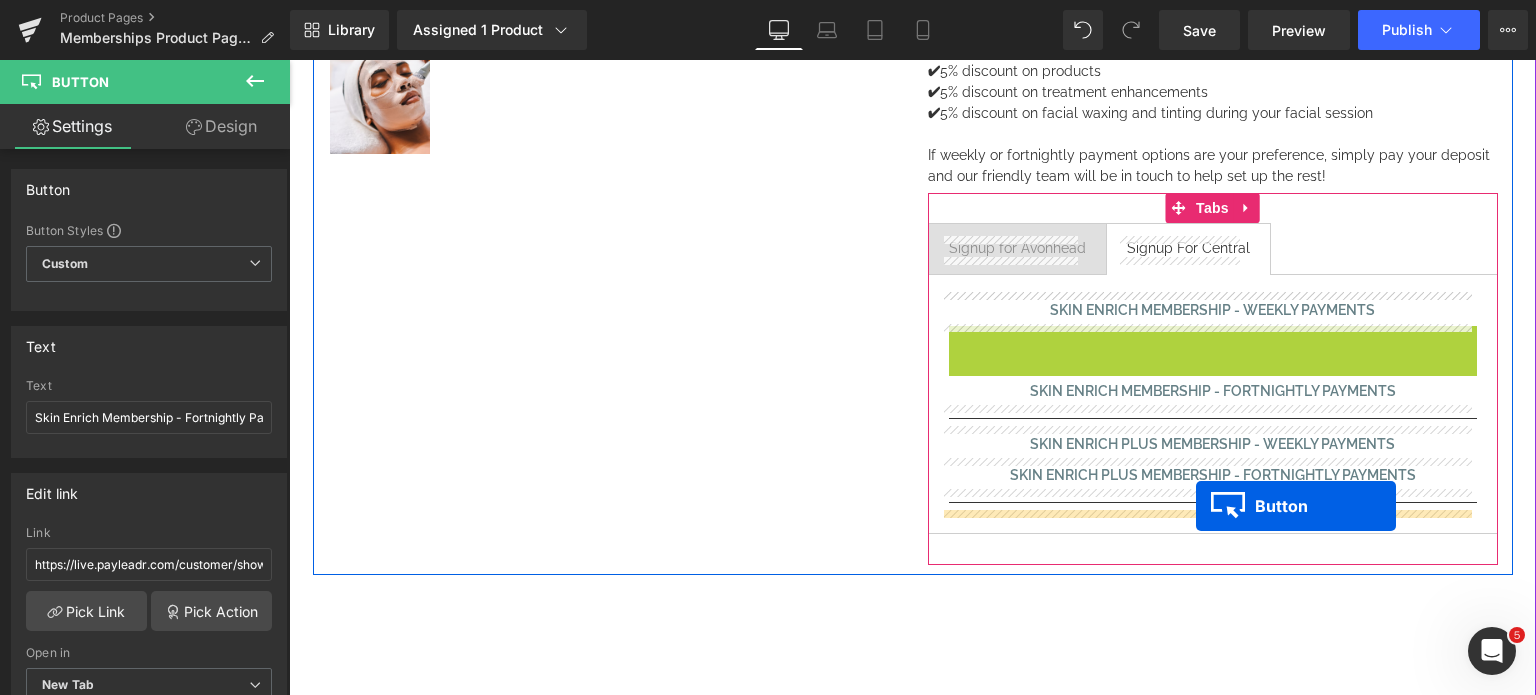 drag, startPoint x: 1201, startPoint y: 339, endPoint x: 1196, endPoint y: 507, distance: 168.07439 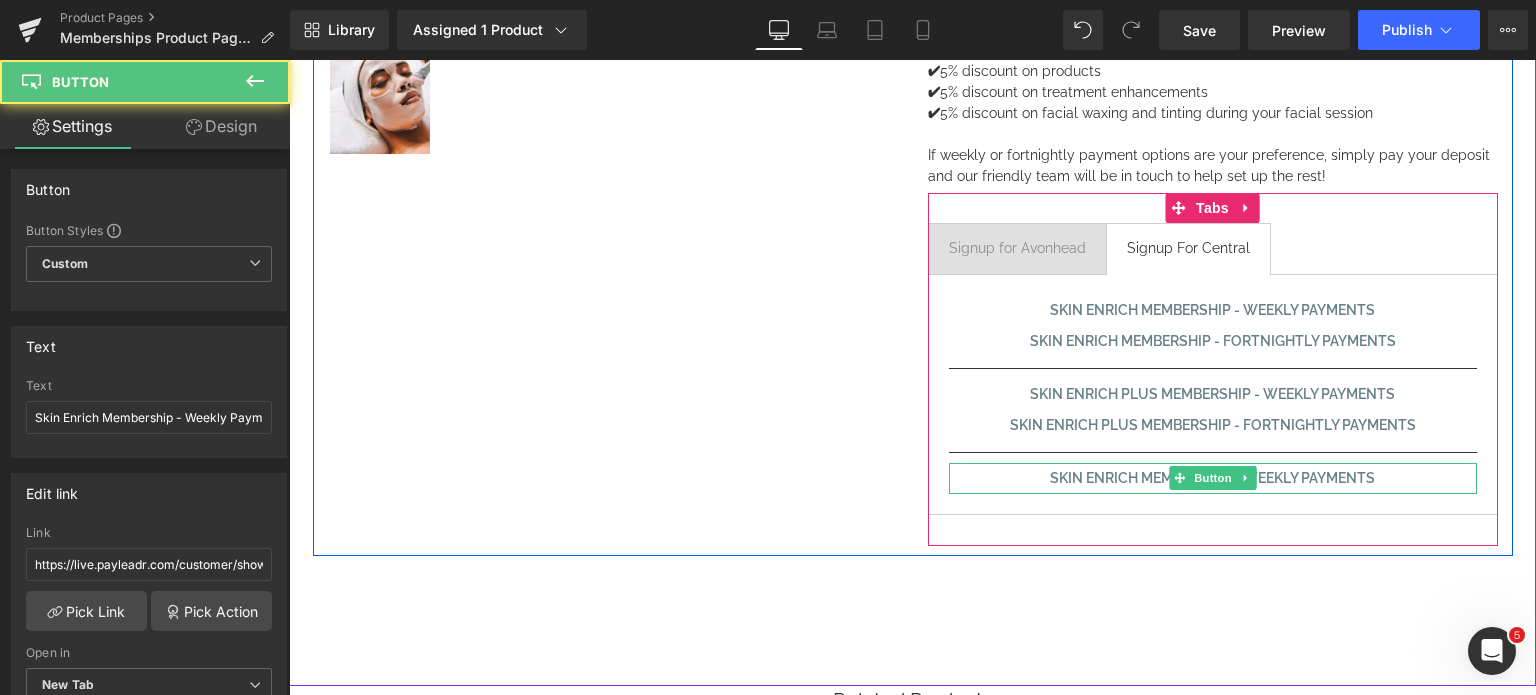 click on "Skin Enrich Membership - Weekly Payments" at bounding box center [1212, 478] 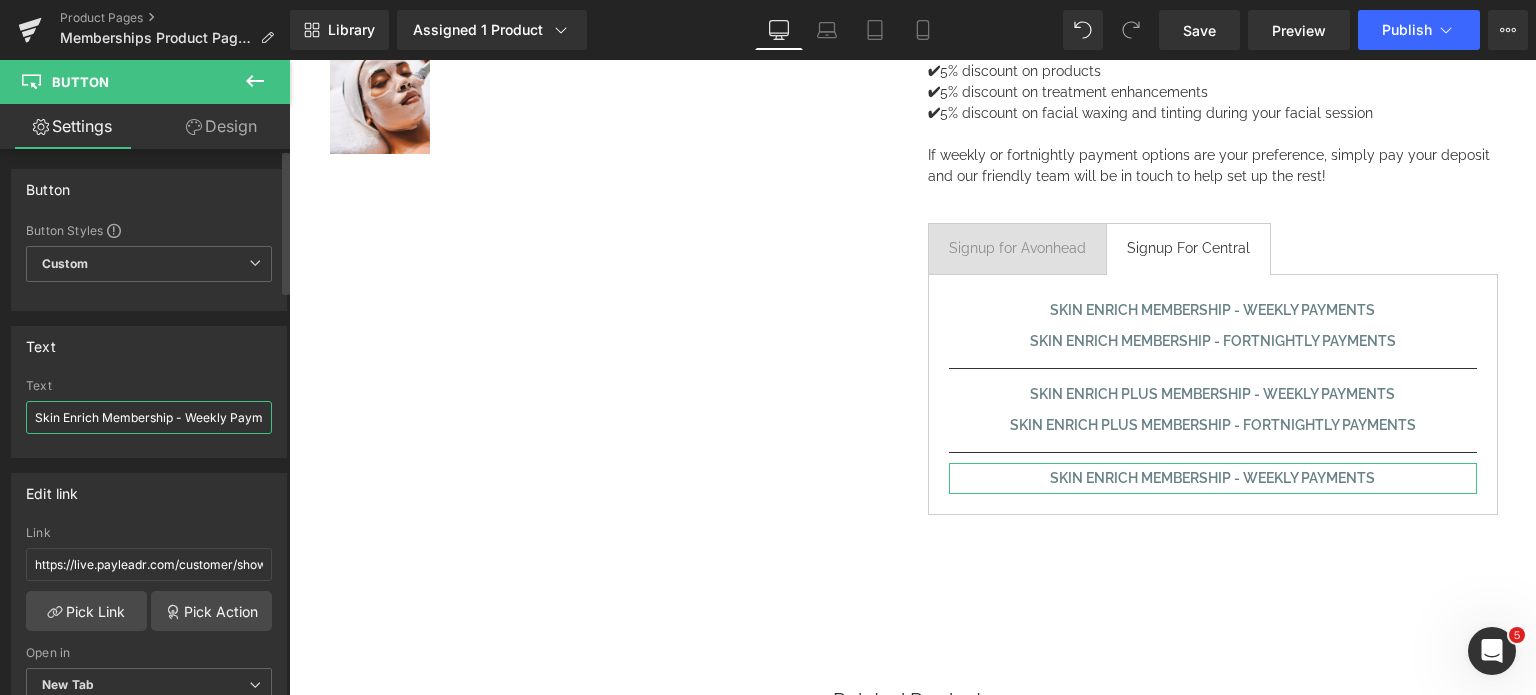 drag, startPoint x: 96, startPoint y: 413, endPoint x: 64, endPoint y: 414, distance: 32.01562 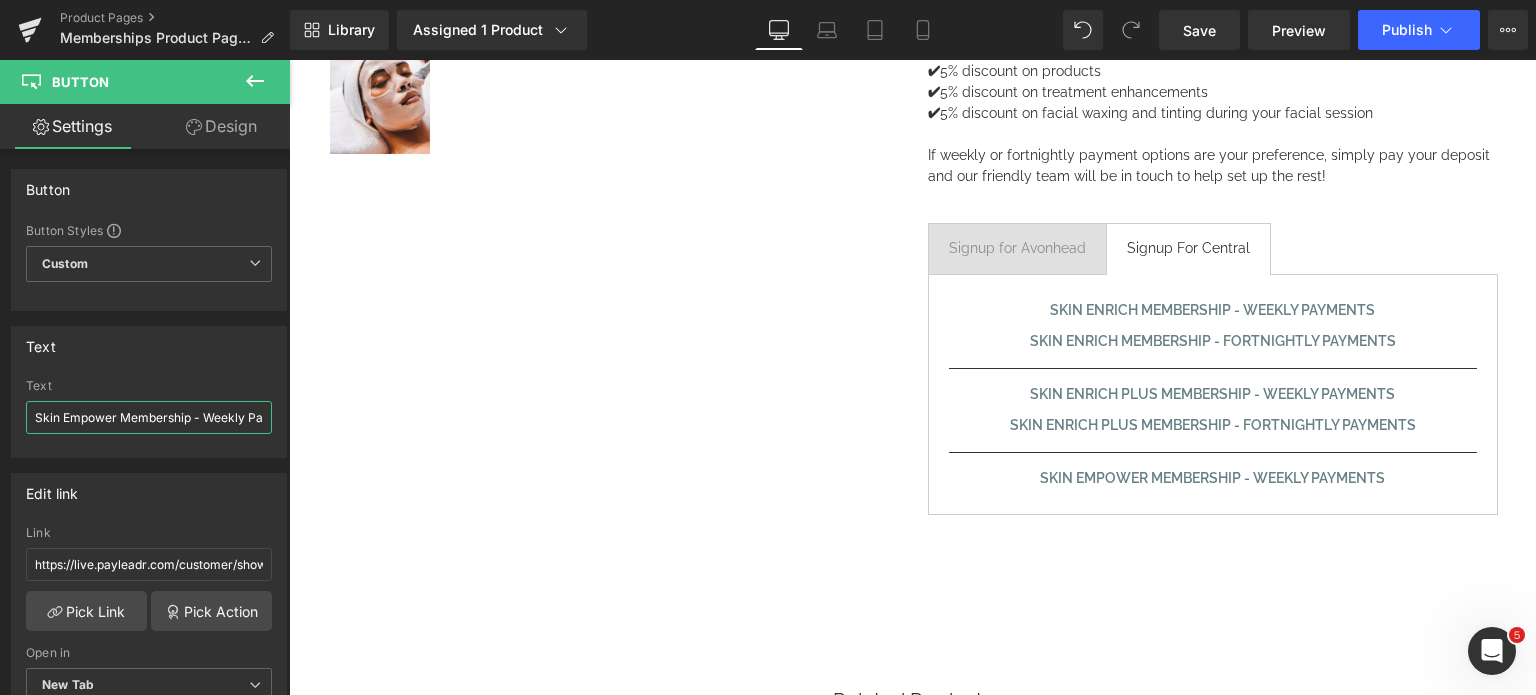 type on "Skin Empower Membership - Weekly Payments" 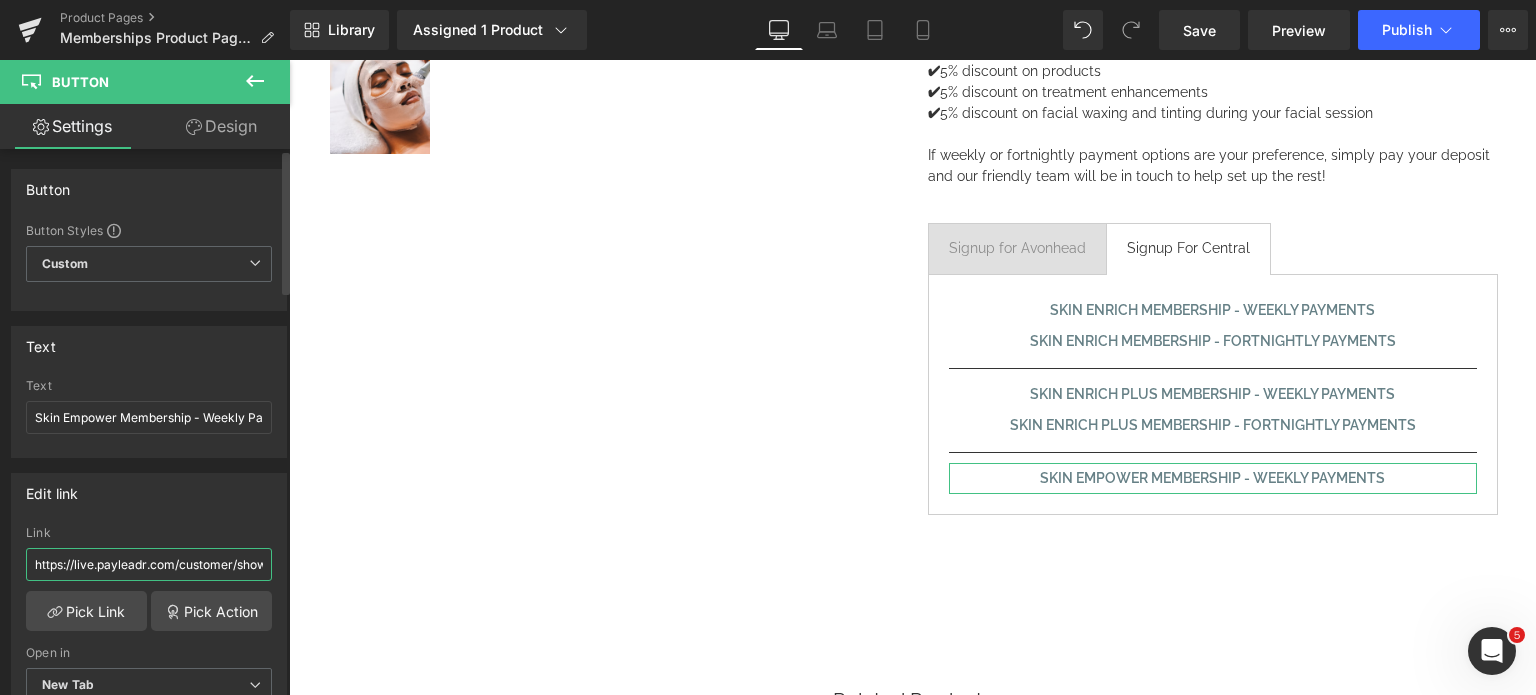 click on "https://live.payleadr.com/customer/showPlanTemplate/[UUID]" at bounding box center (149, 564) 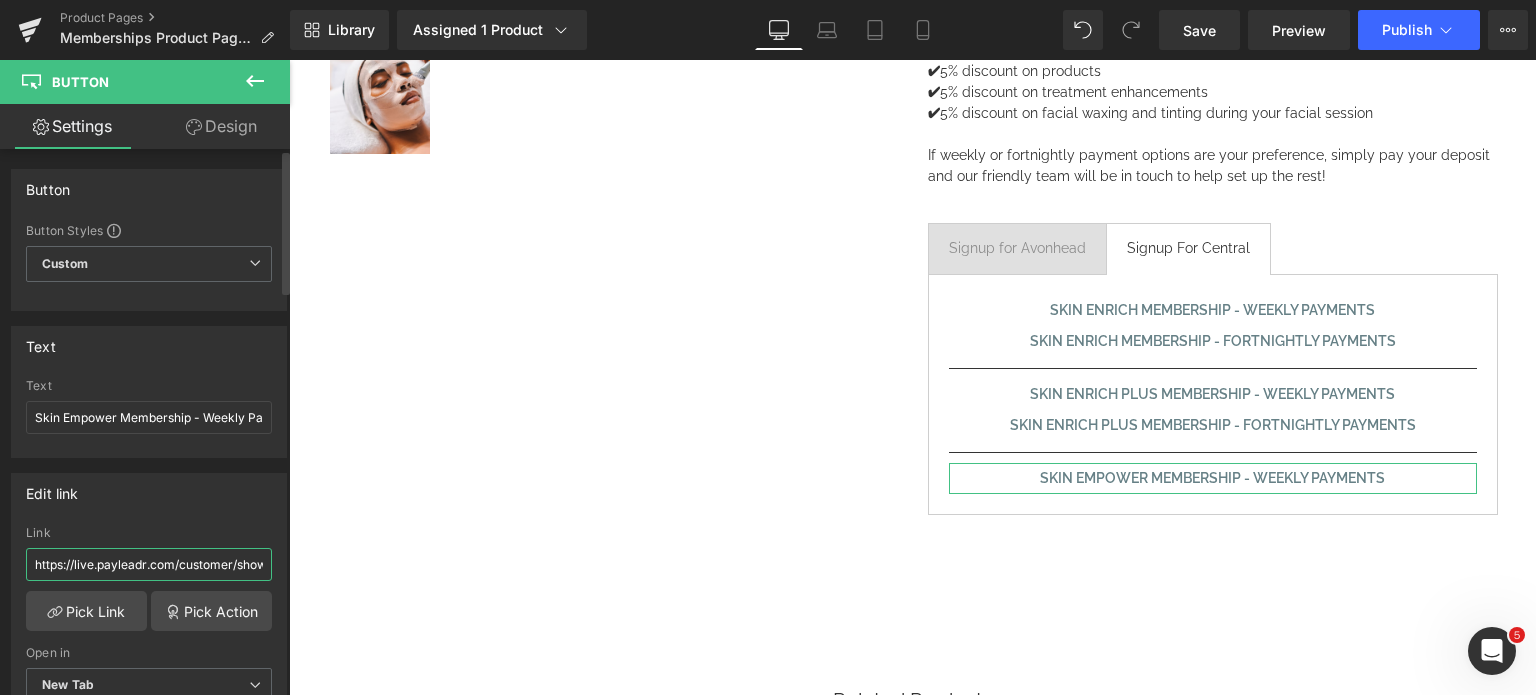paste on "571ace43-65ca-4149-b0eb-7c0bbfa3e09d" 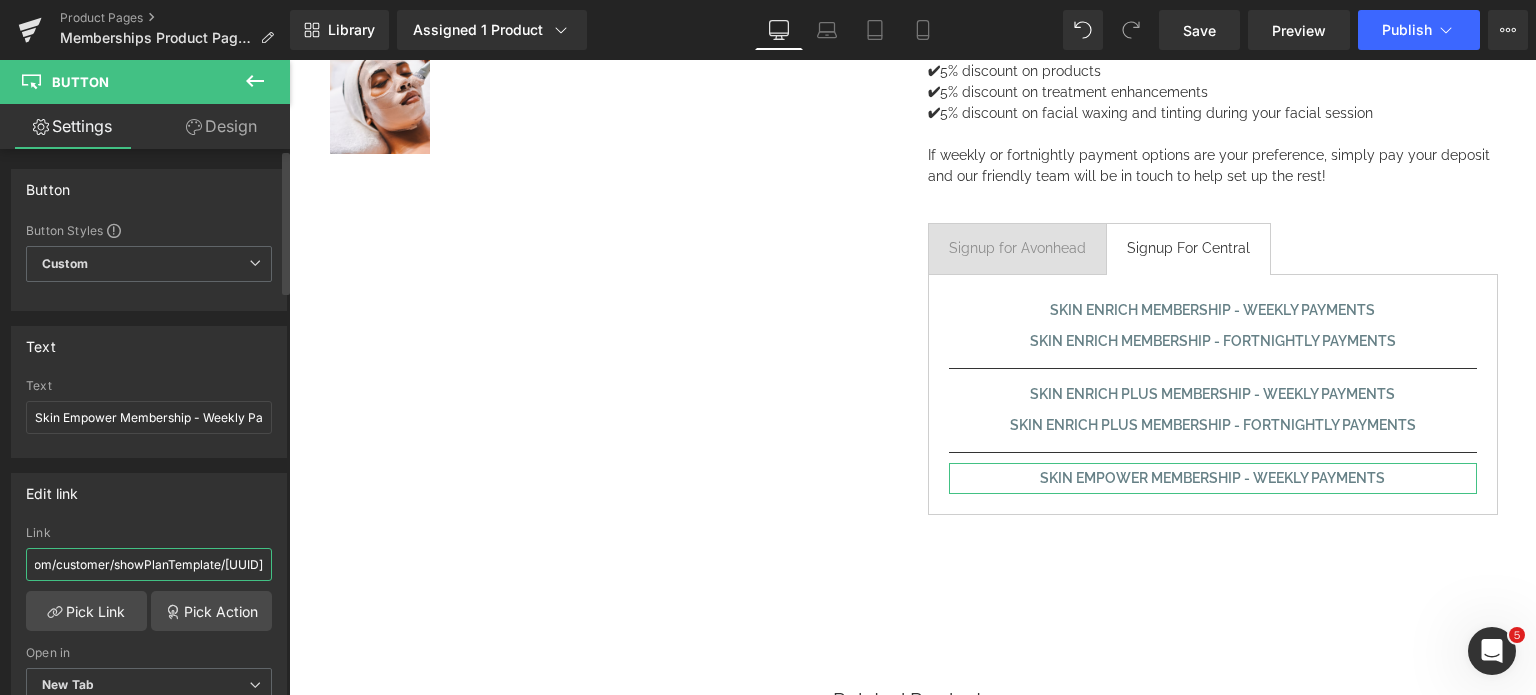 paste 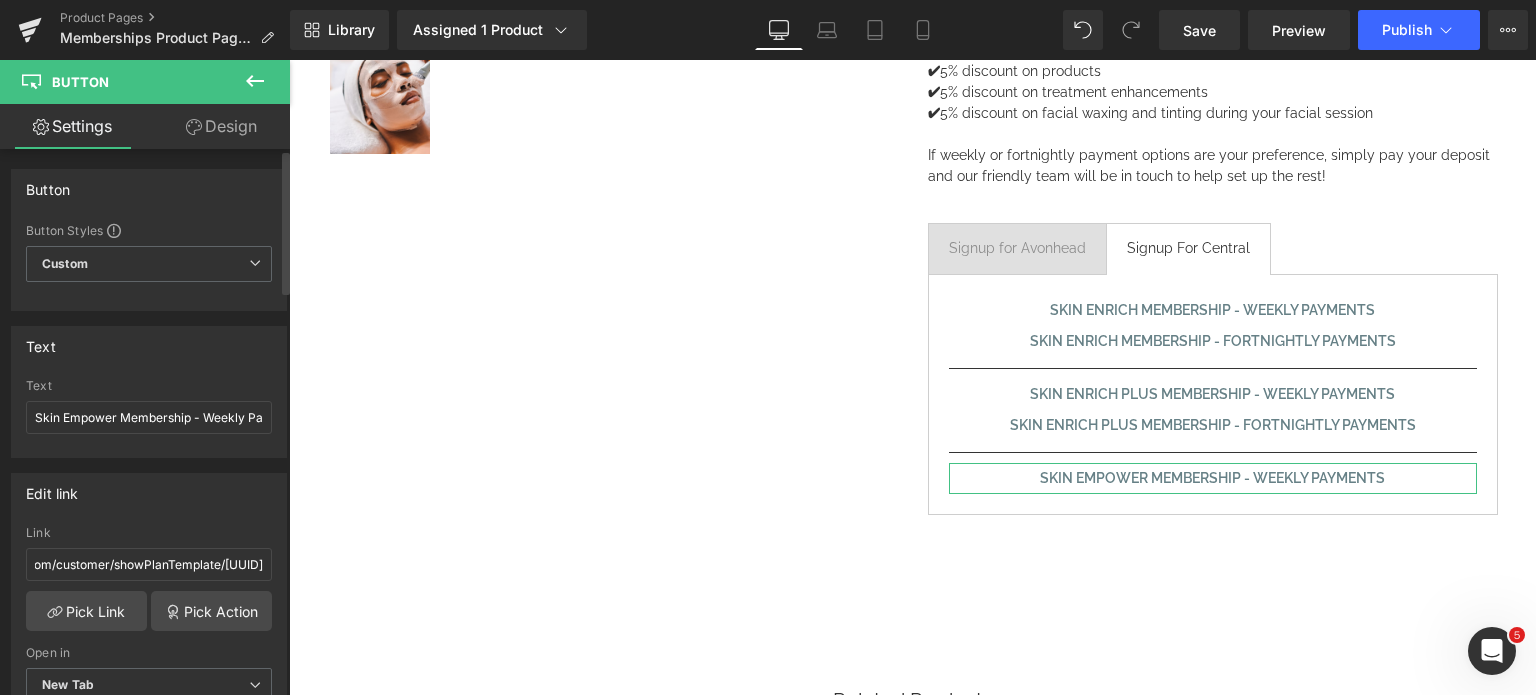 click on "Edit link" at bounding box center [149, 493] 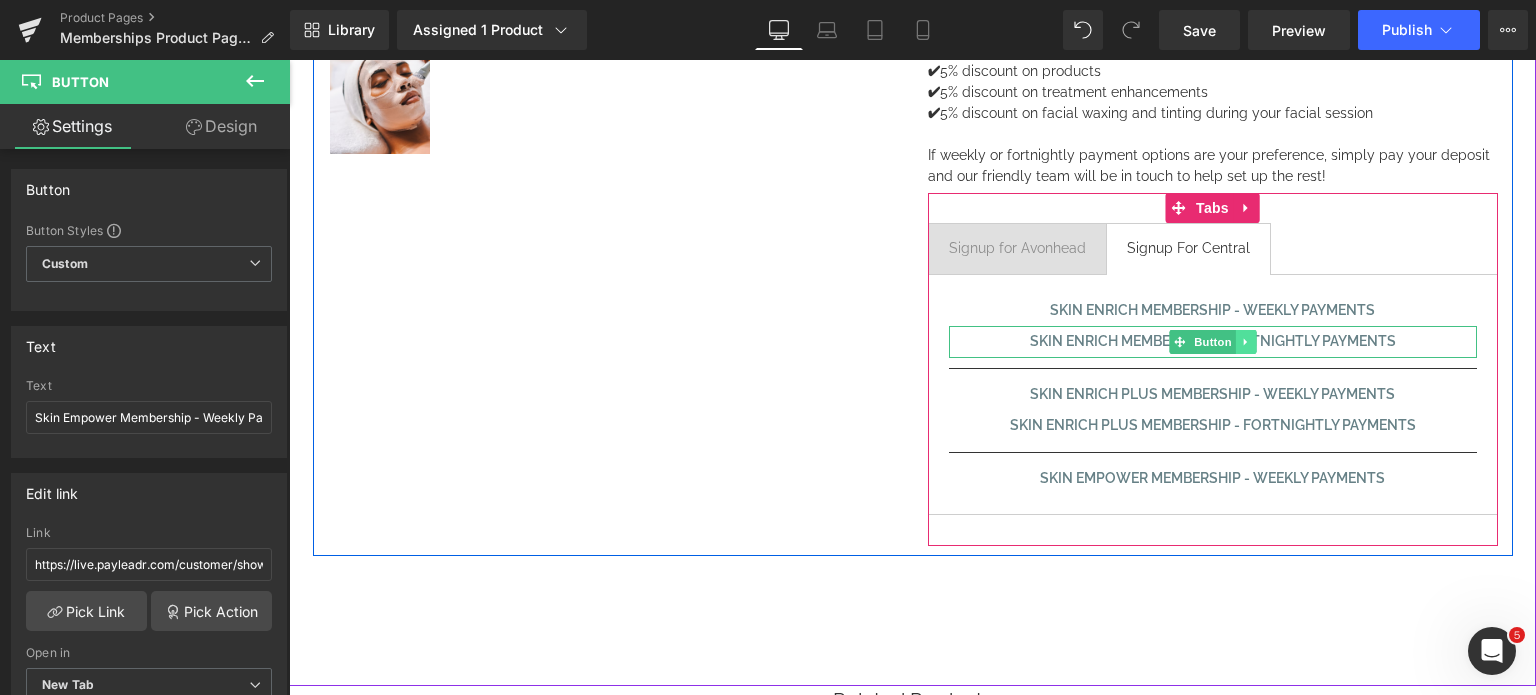 click 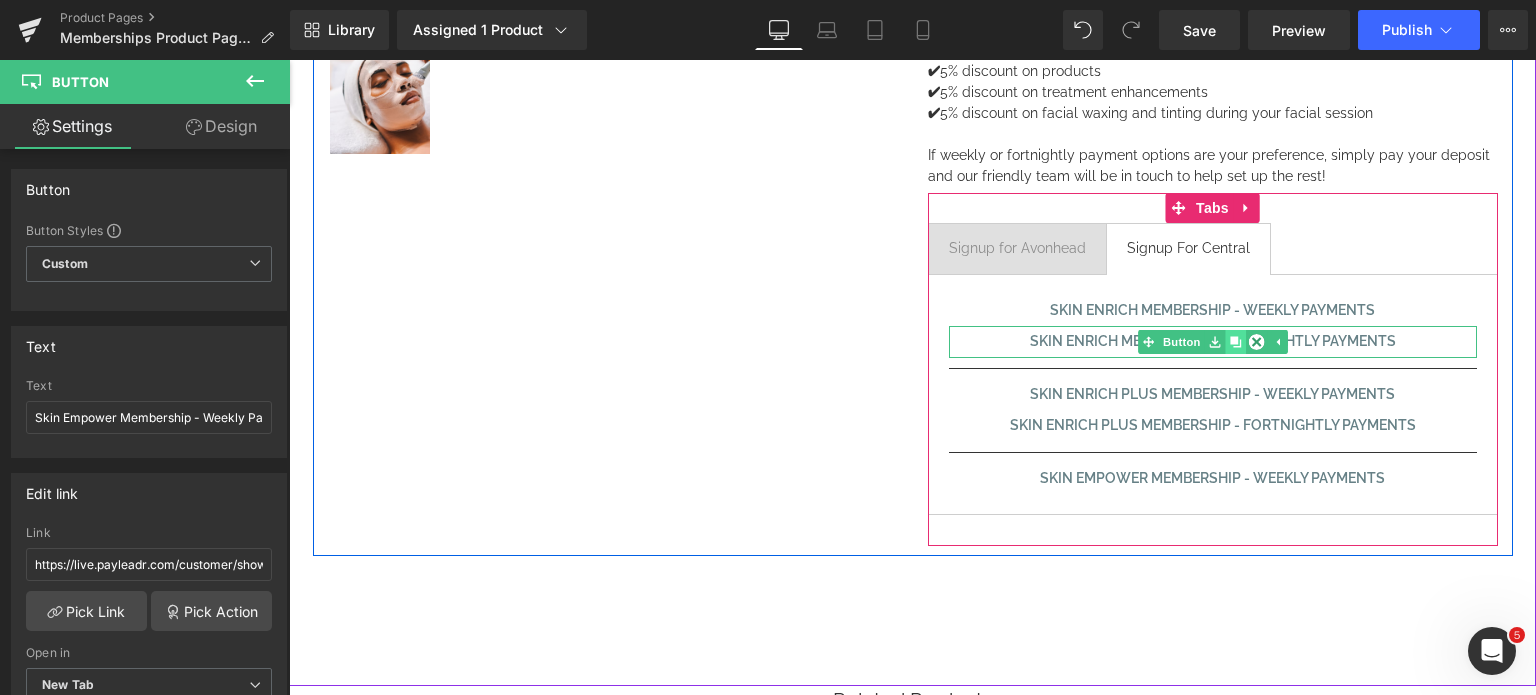 click 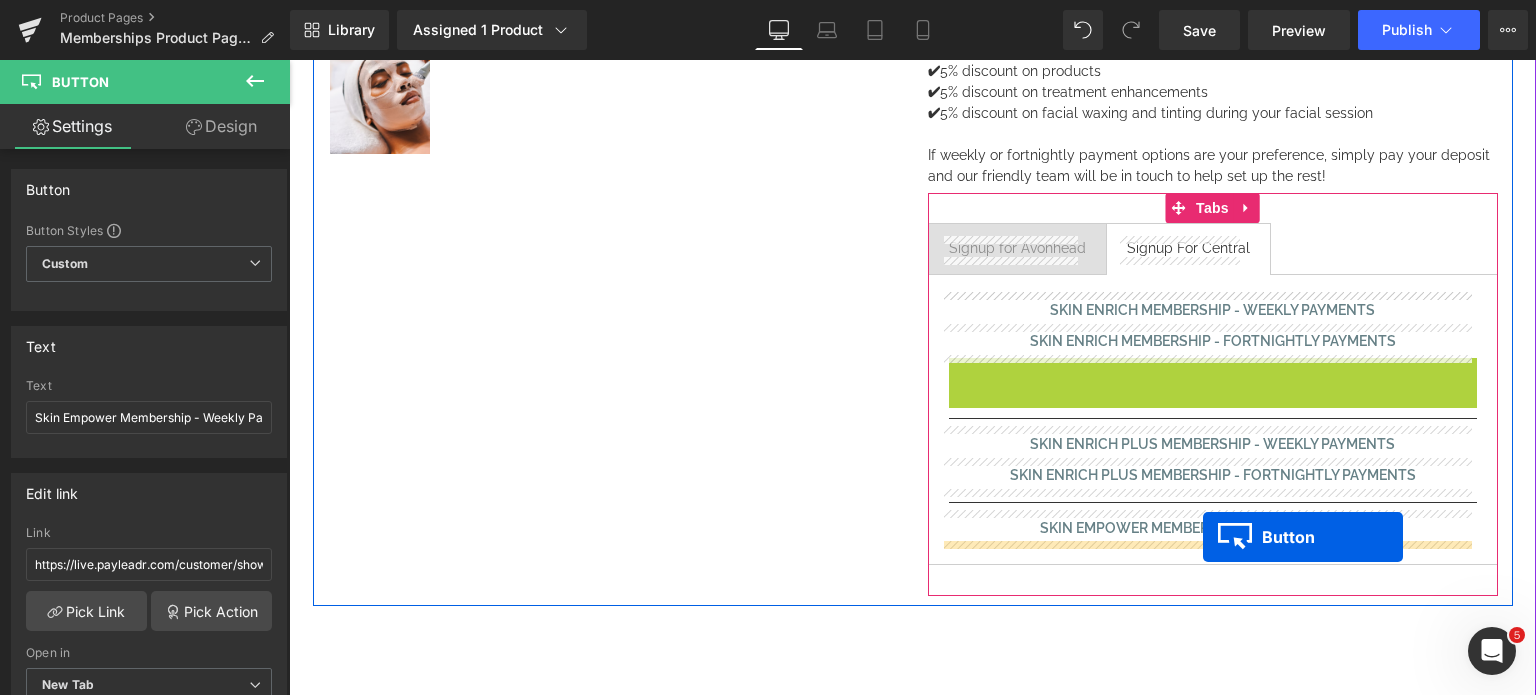 drag, startPoint x: 1196, startPoint y: 371, endPoint x: 1203, endPoint y: 537, distance: 166.14752 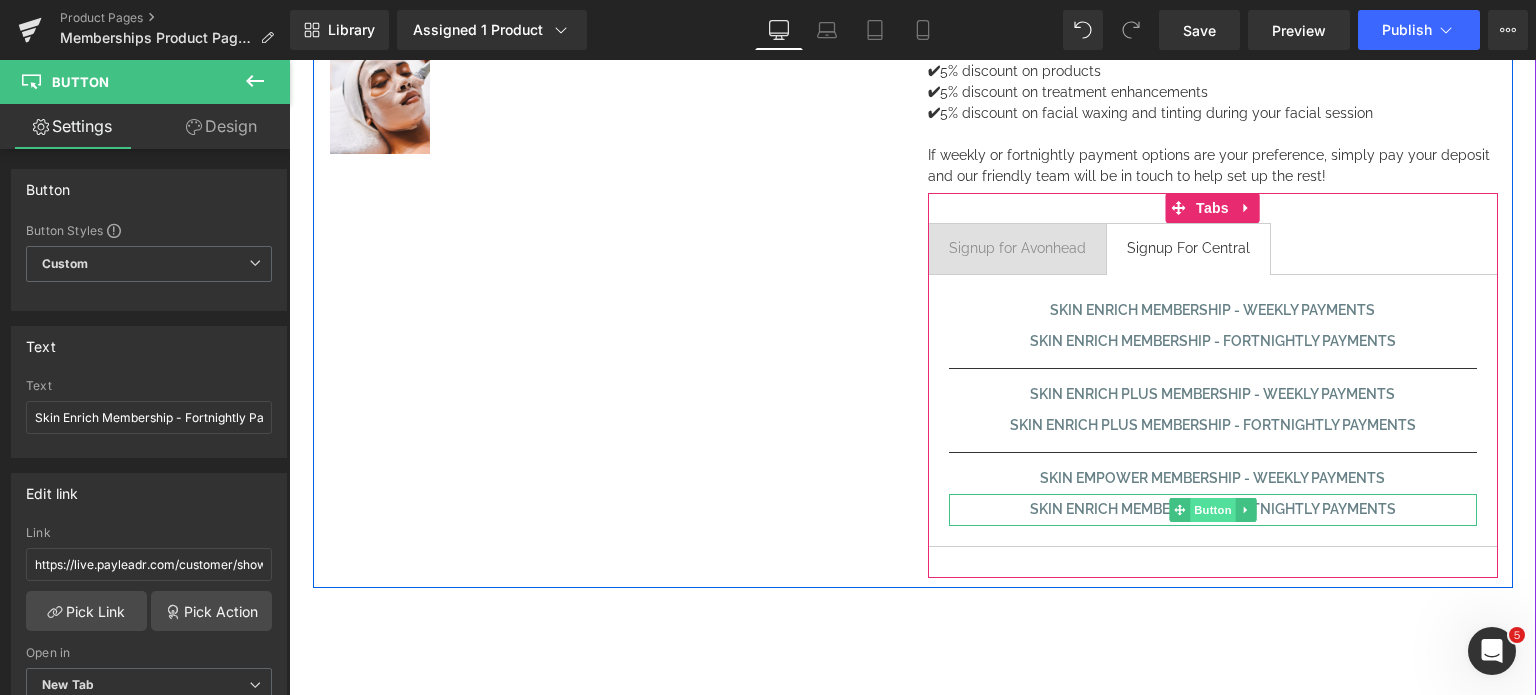 click on "Button" at bounding box center [1213, 510] 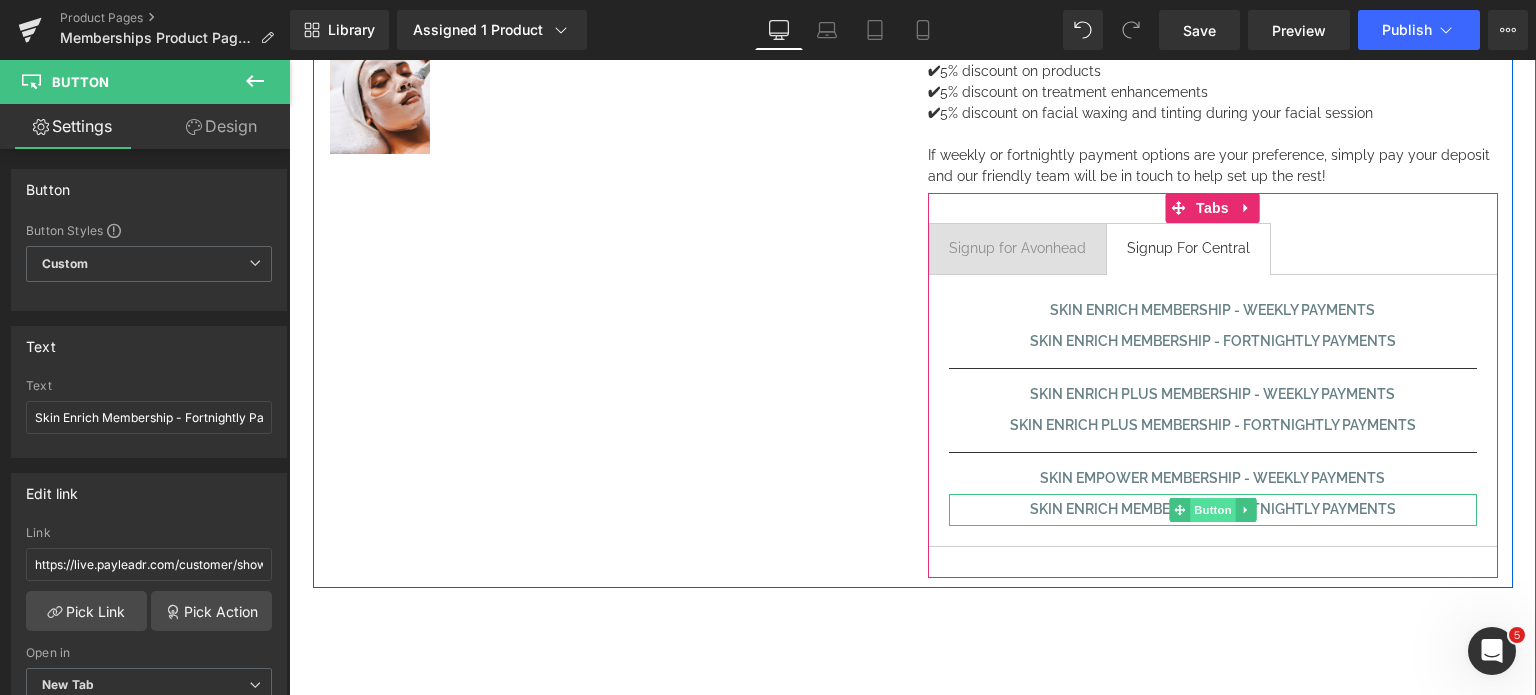 click on "Button" at bounding box center [1213, 510] 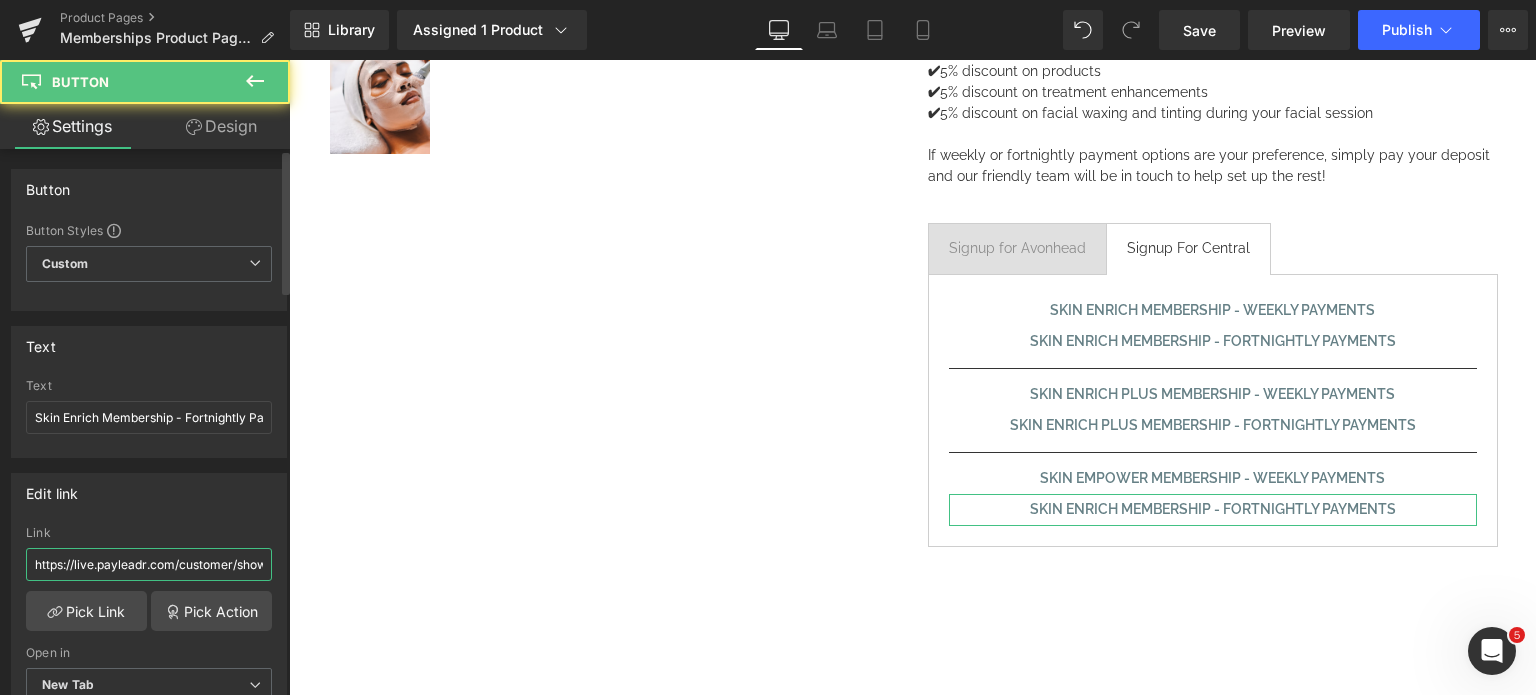 click on "https://live.payleadr.com/customer/showPlanTemplate/[UUID]" at bounding box center [149, 564] 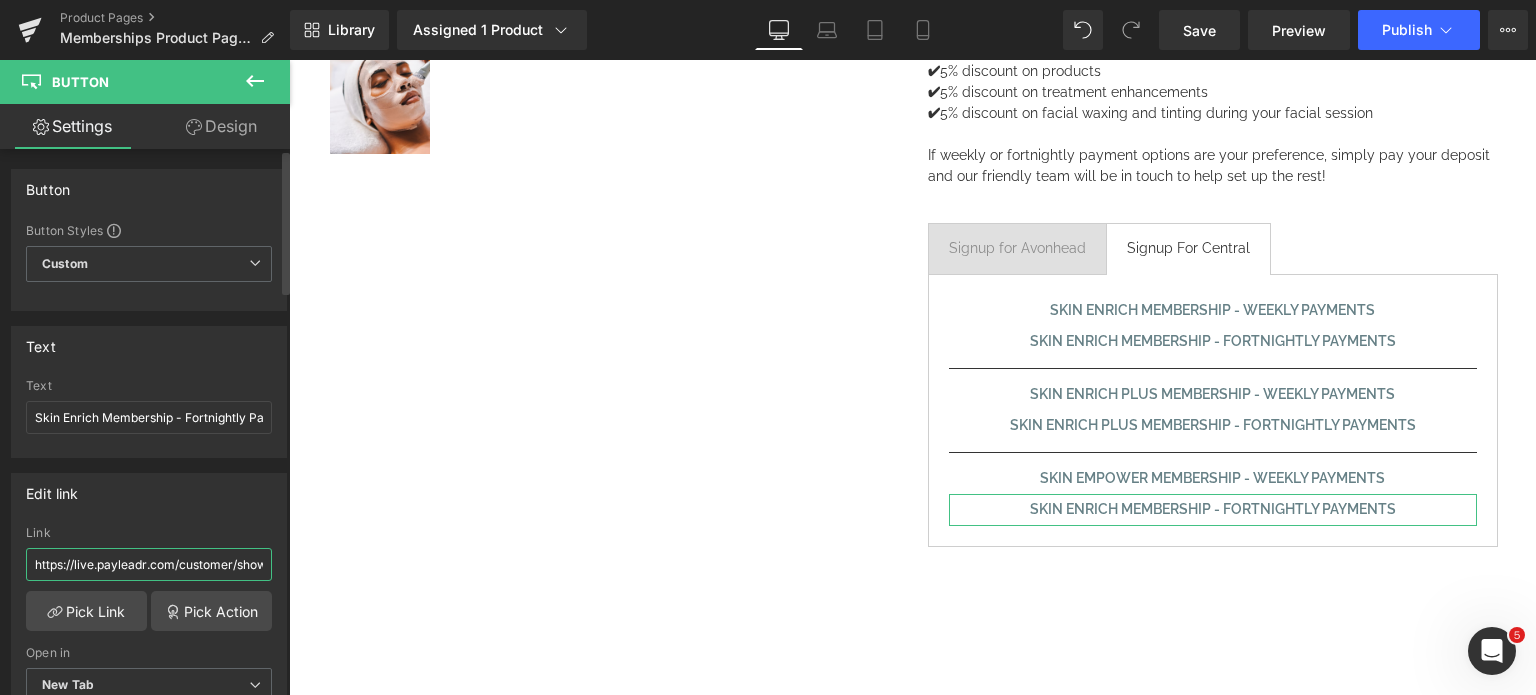 paste on "[UUID]" 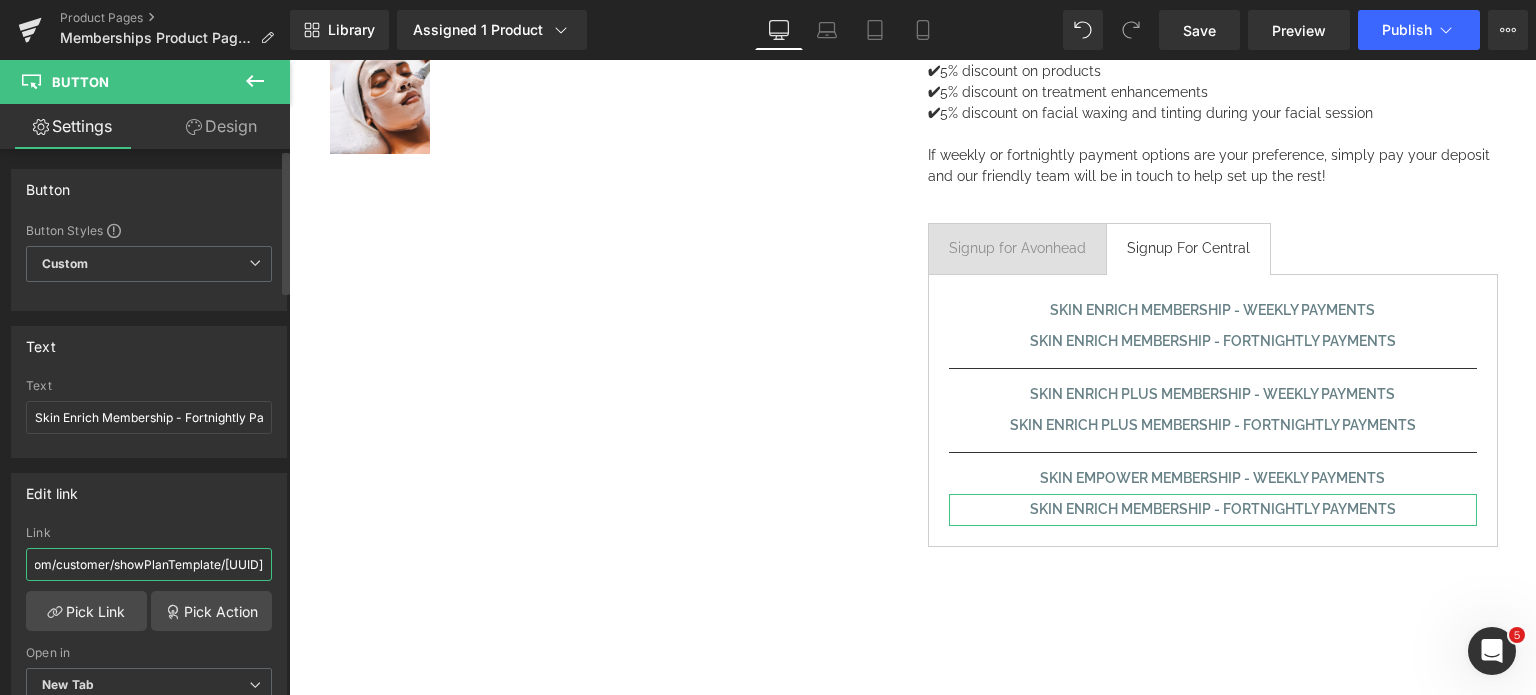 type on "https://live.payleadr.com/customer/showPlanTemplate/[UUID]" 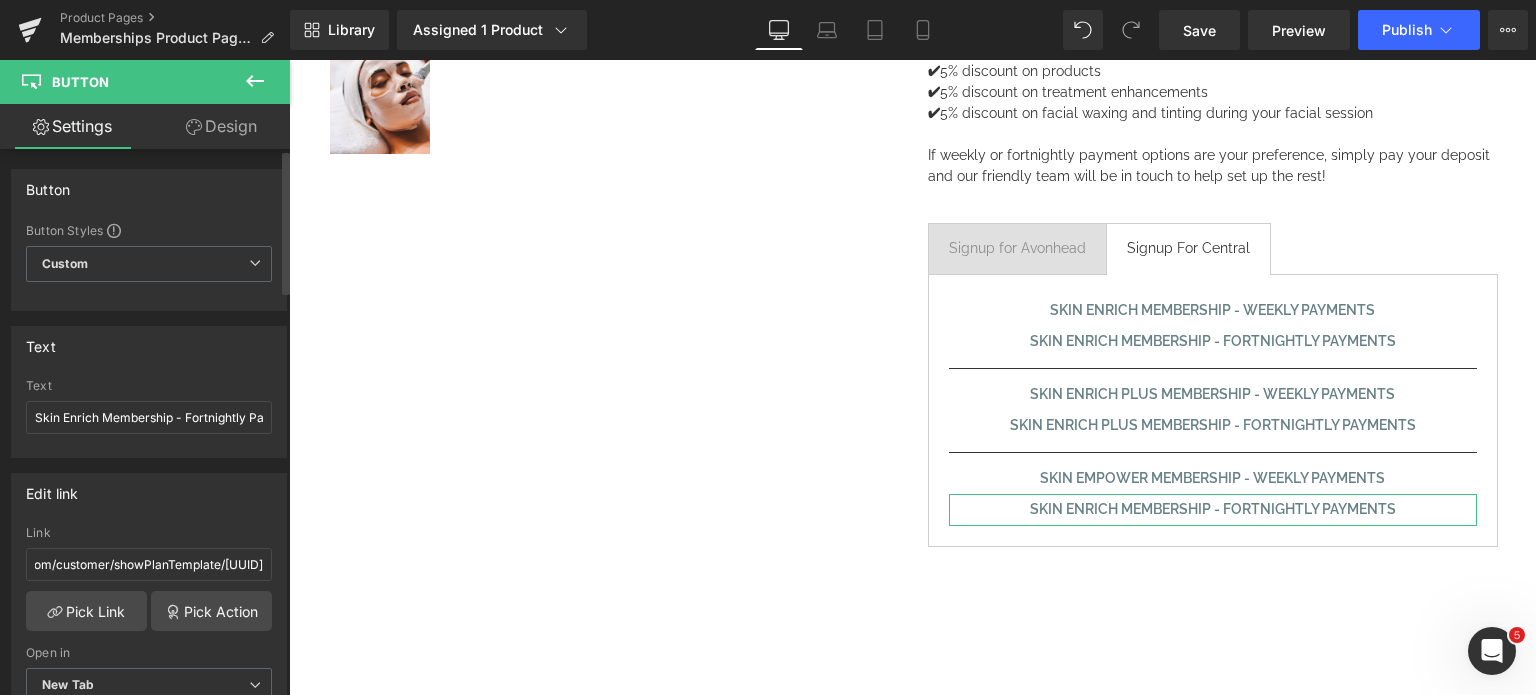 click on "Link" at bounding box center [149, 533] 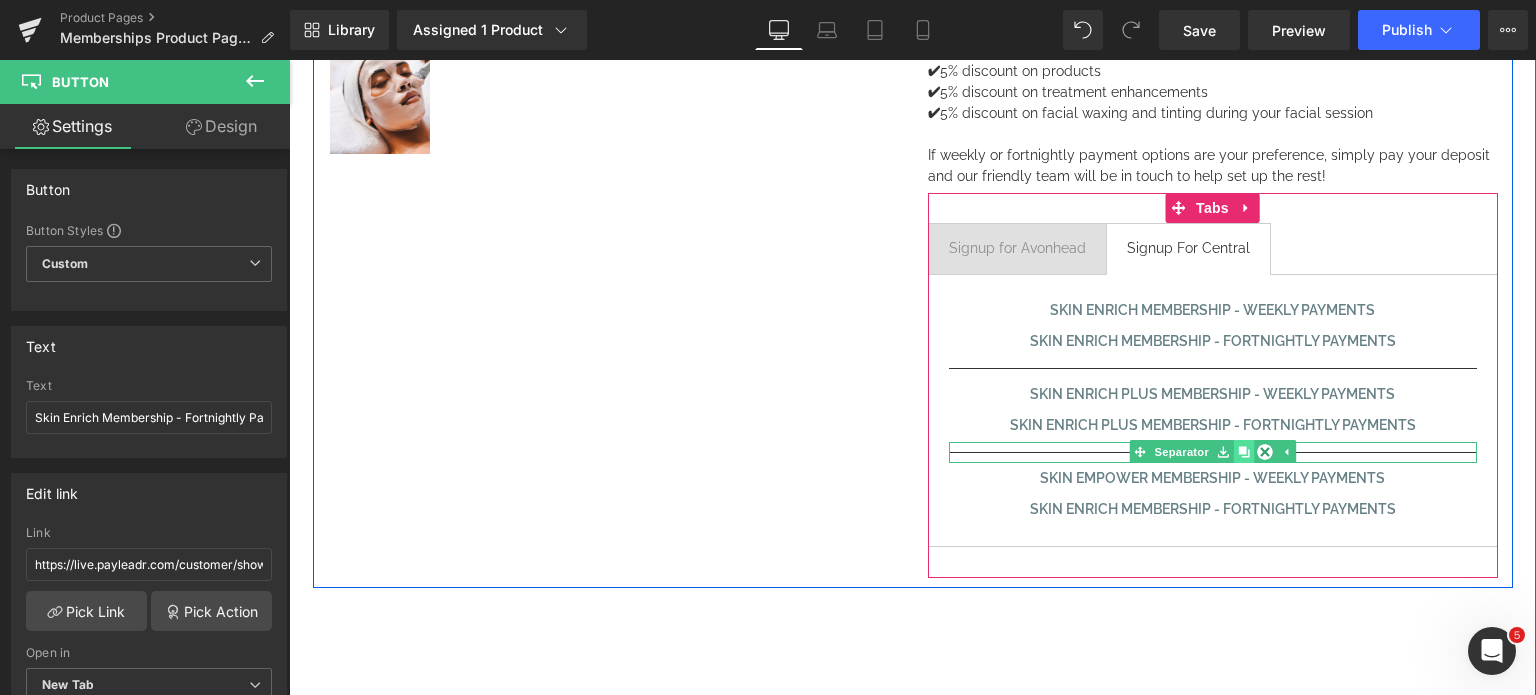 click 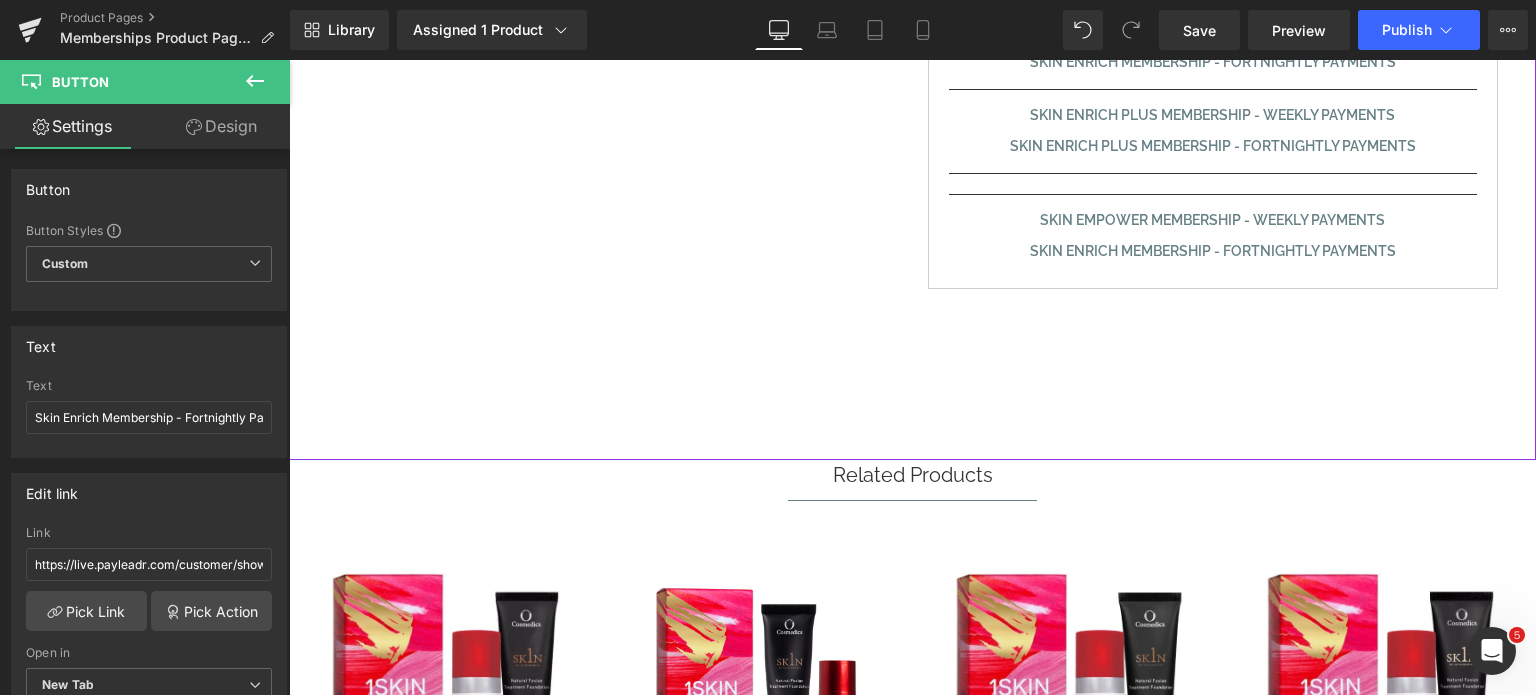 scroll, scrollTop: 517, scrollLeft: 0, axis: vertical 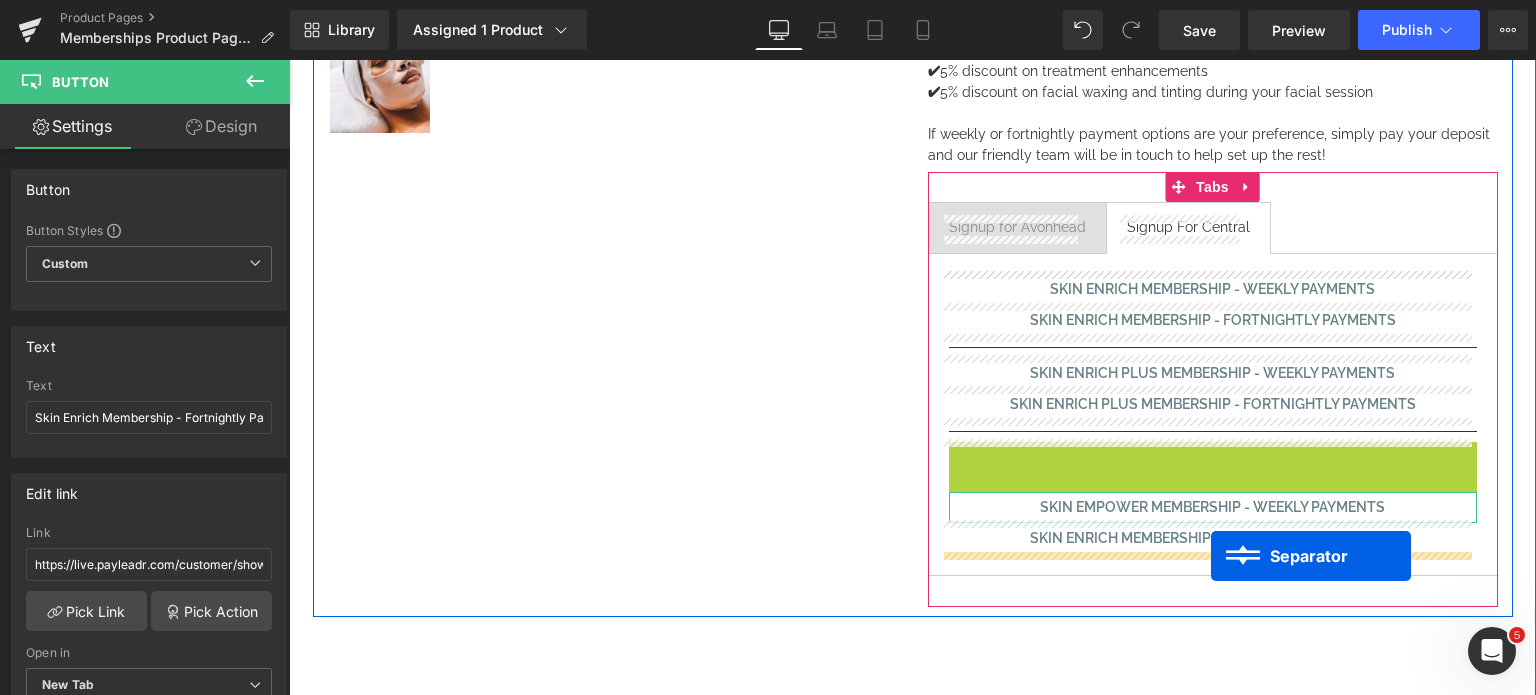 drag, startPoint x: 1203, startPoint y: 451, endPoint x: 1211, endPoint y: 557, distance: 106.30146 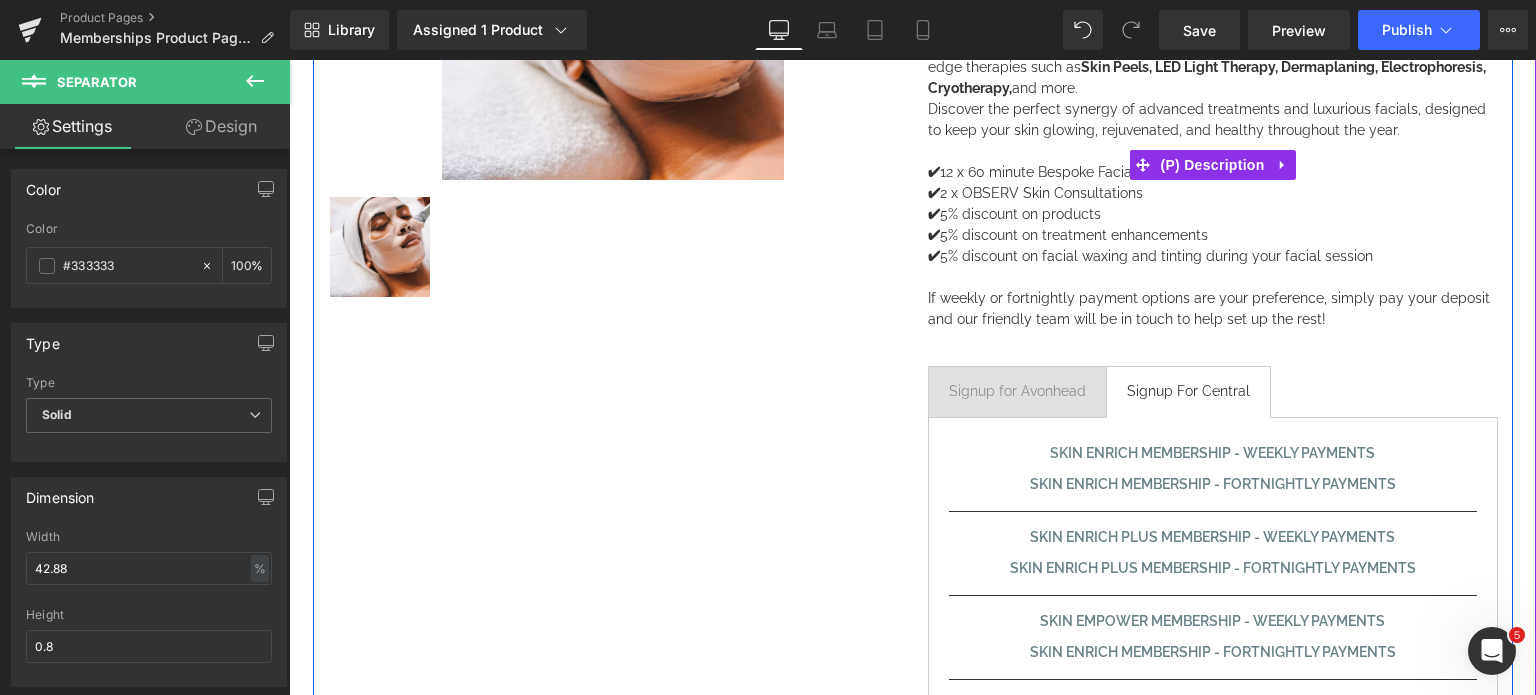 scroll, scrollTop: 517, scrollLeft: 0, axis: vertical 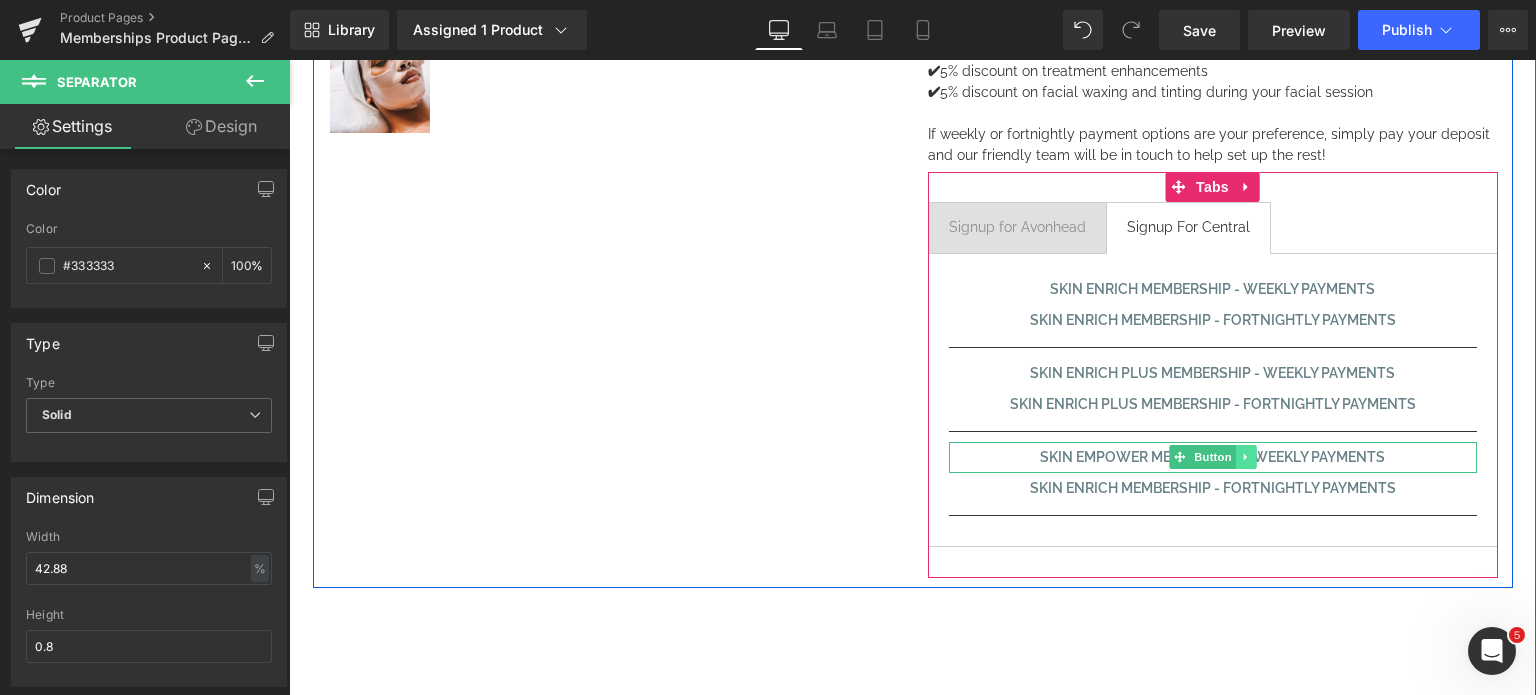 click at bounding box center [1245, 457] 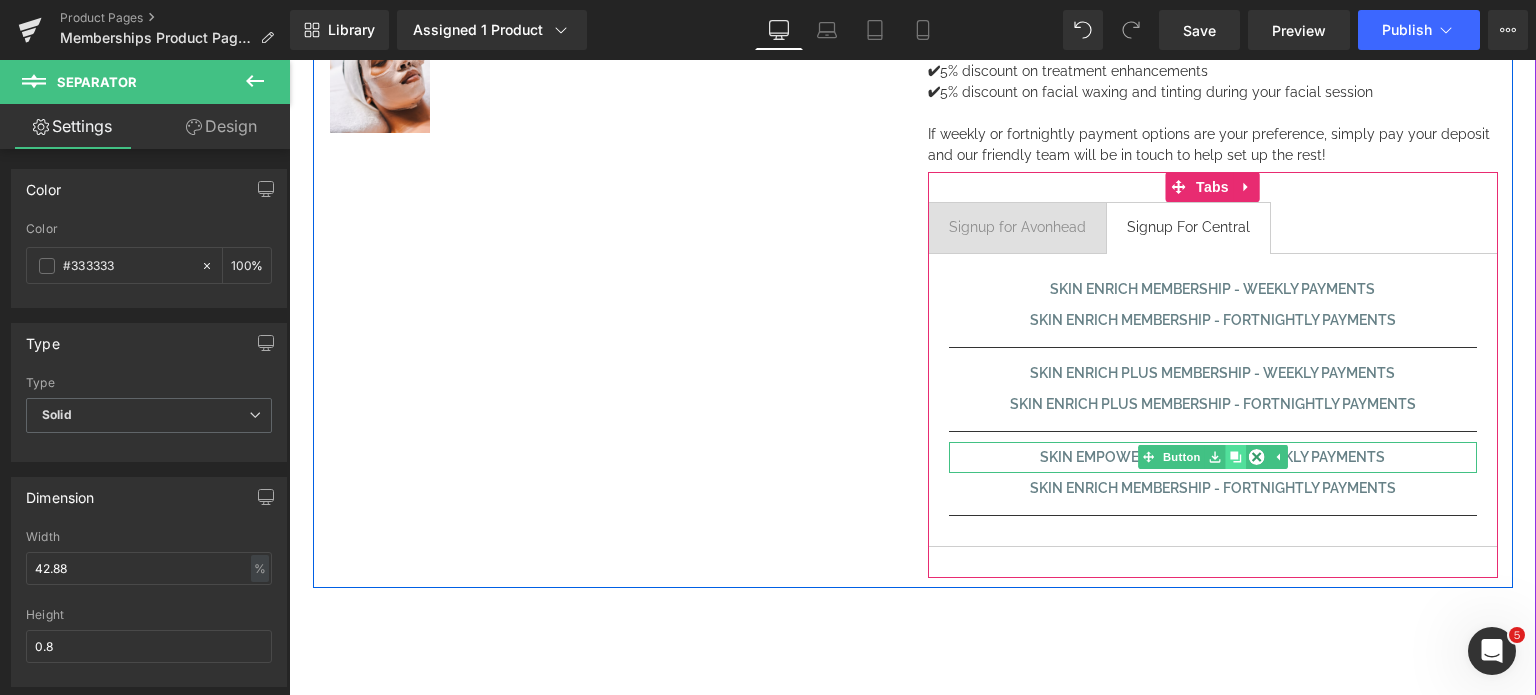 click 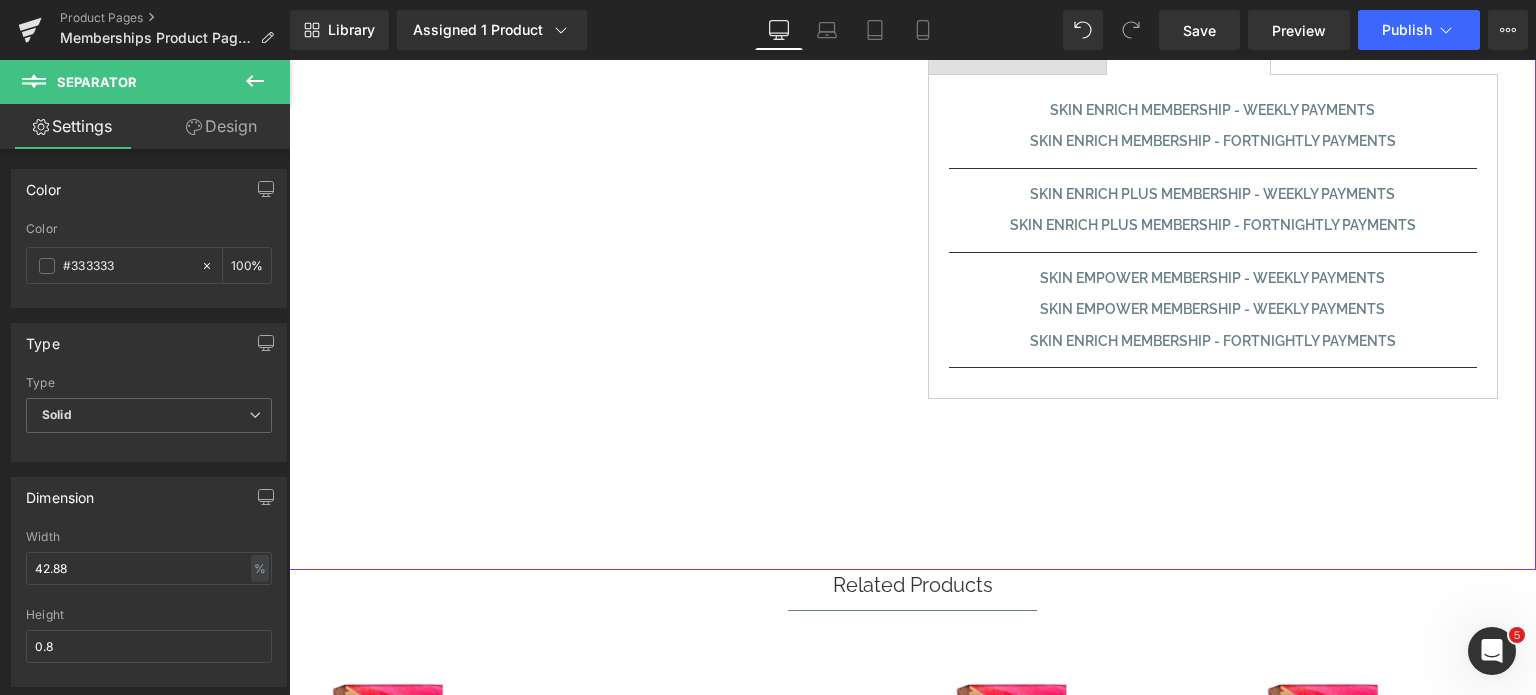 scroll, scrollTop: 648, scrollLeft: 0, axis: vertical 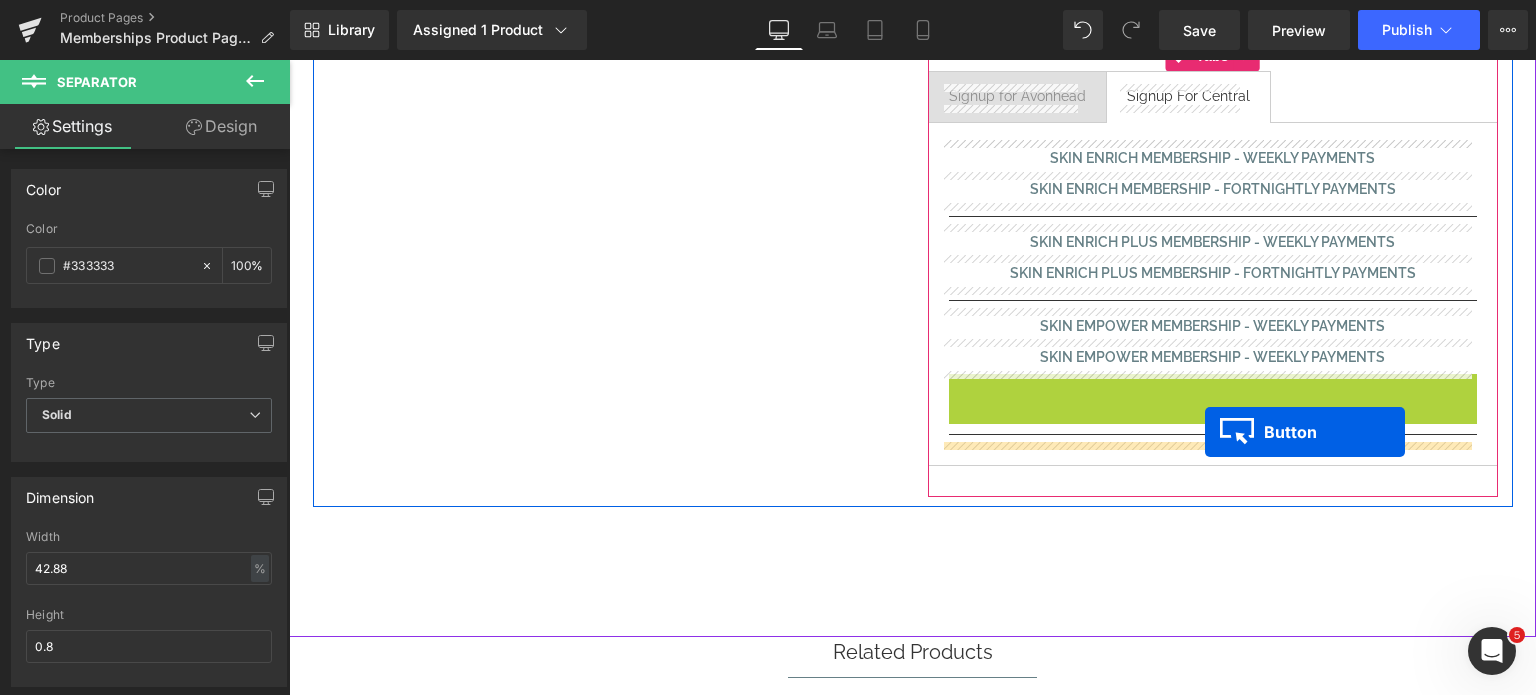 drag, startPoint x: 1200, startPoint y: 387, endPoint x: 1205, endPoint y: 432, distance: 45.276924 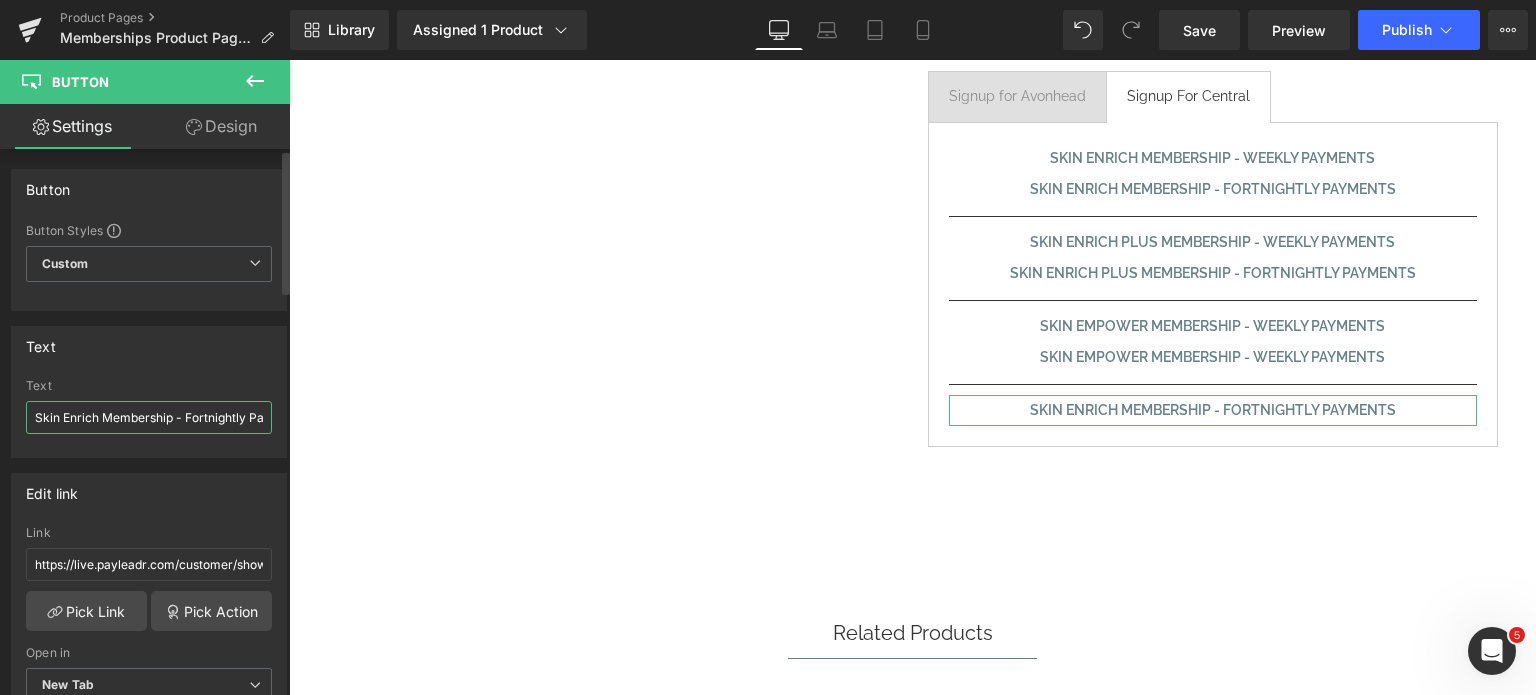 drag, startPoint x: 96, startPoint y: 415, endPoint x: 61, endPoint y: 419, distance: 35.22783 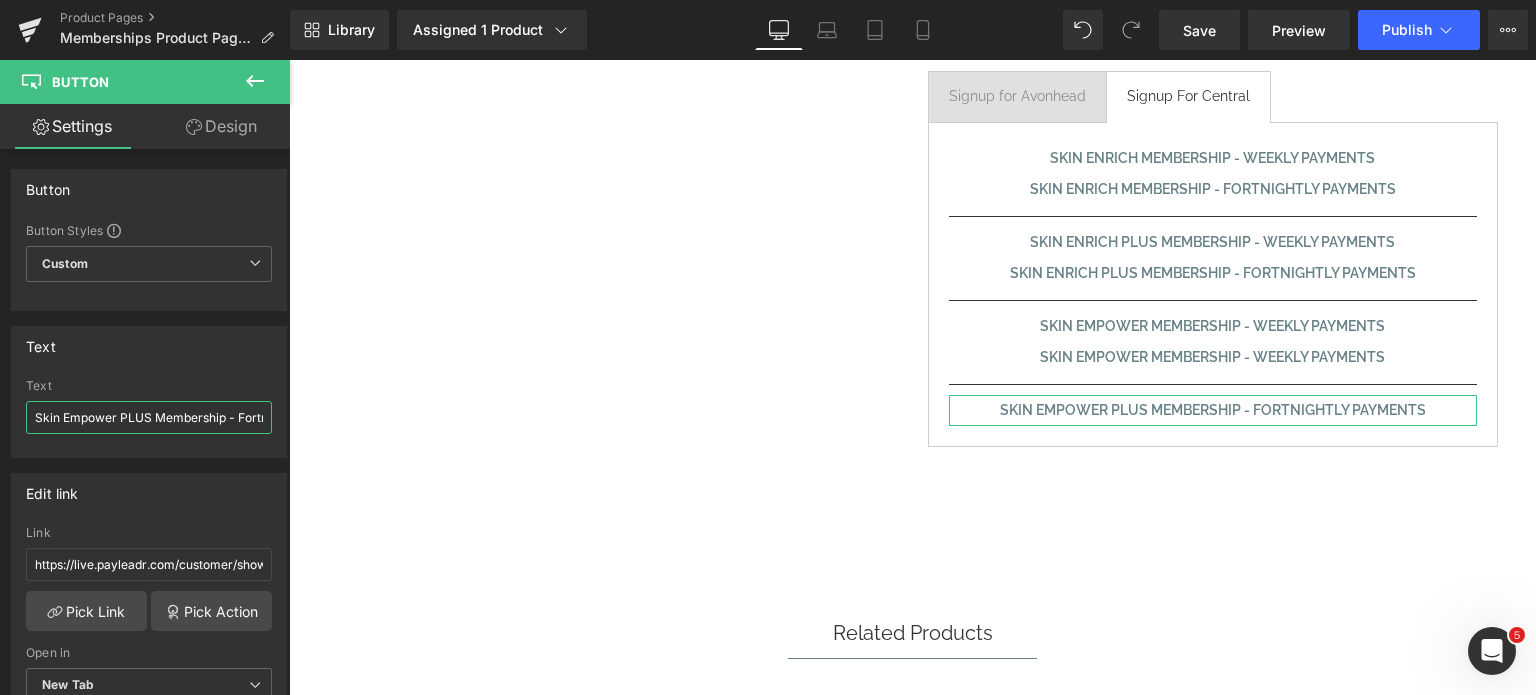 scroll, scrollTop: 0, scrollLeft: 100, axis: horizontal 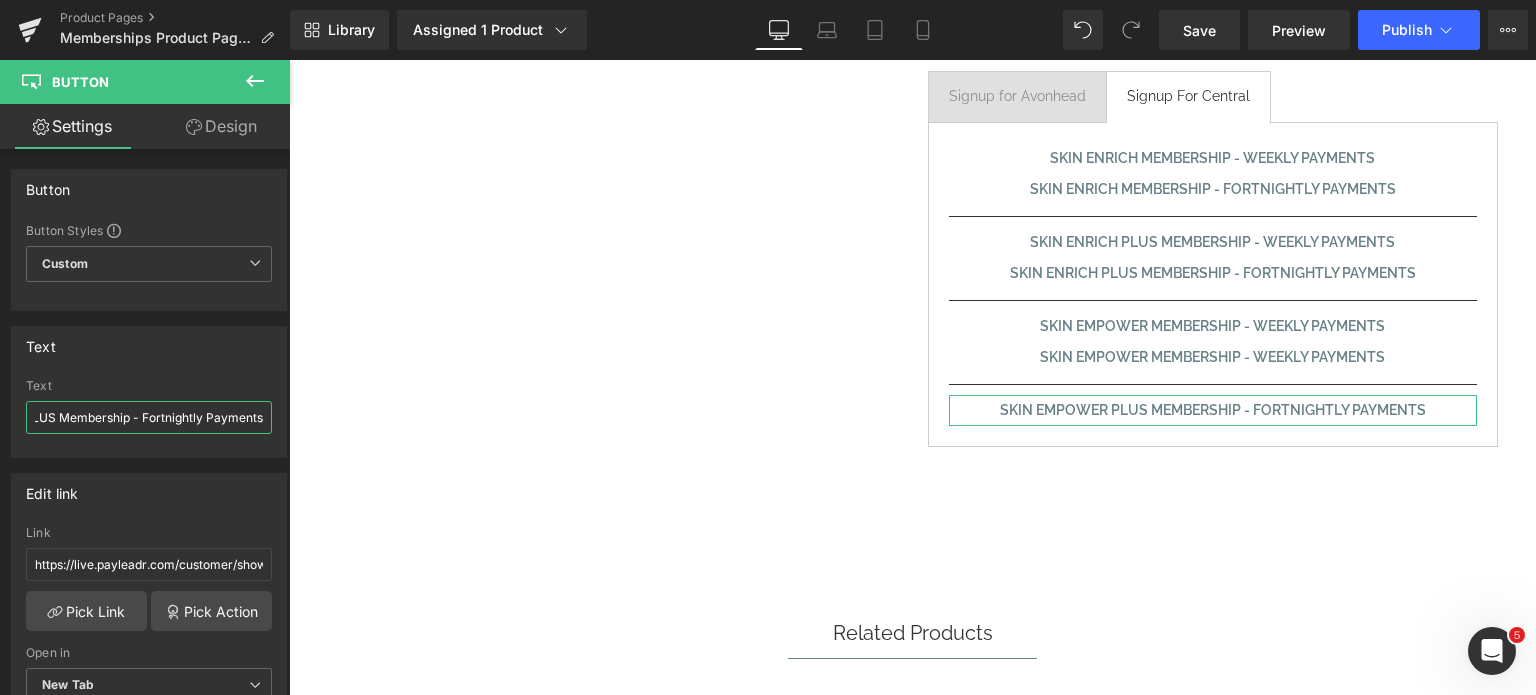 drag, startPoint x: 511, startPoint y: 474, endPoint x: 328, endPoint y: 414, distance: 192.58505 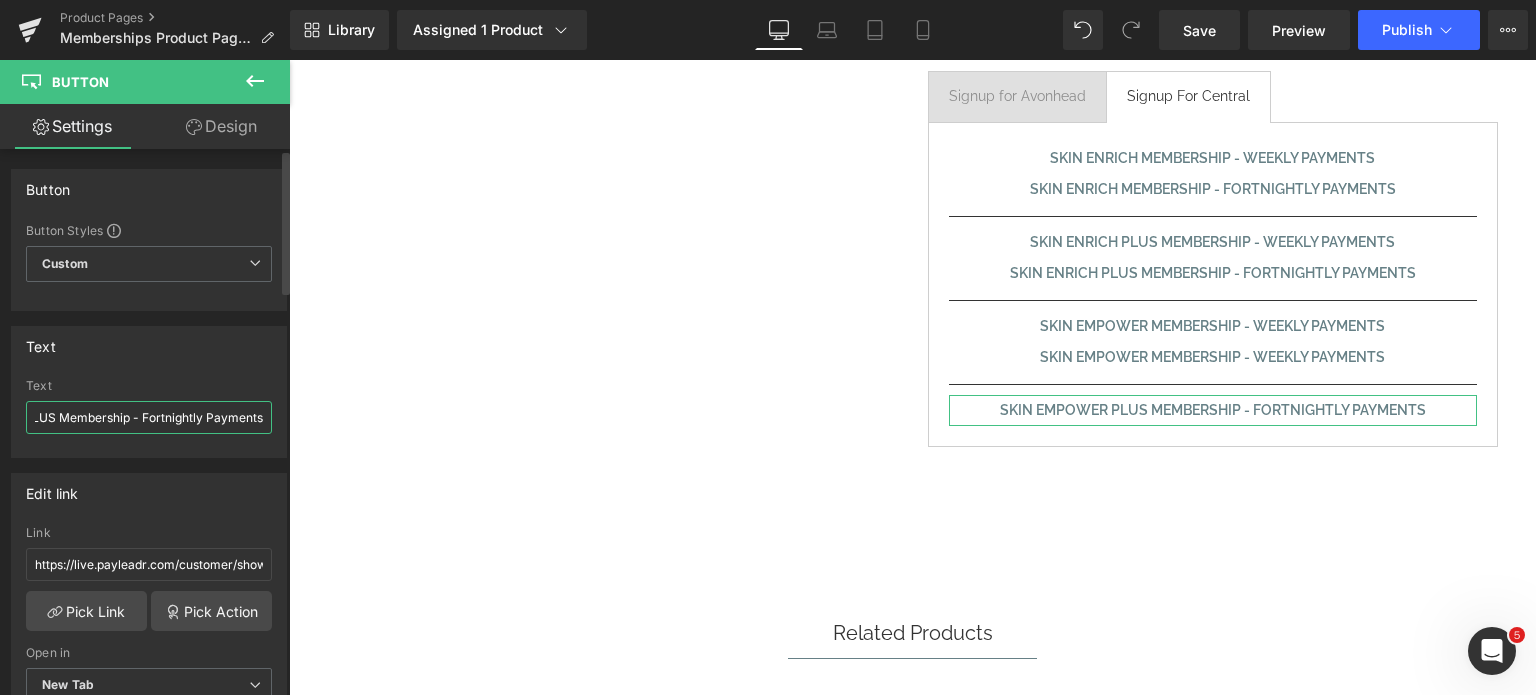 click on "Skin Empower PLUS Membership - Fortnightly Payments" at bounding box center [149, 417] 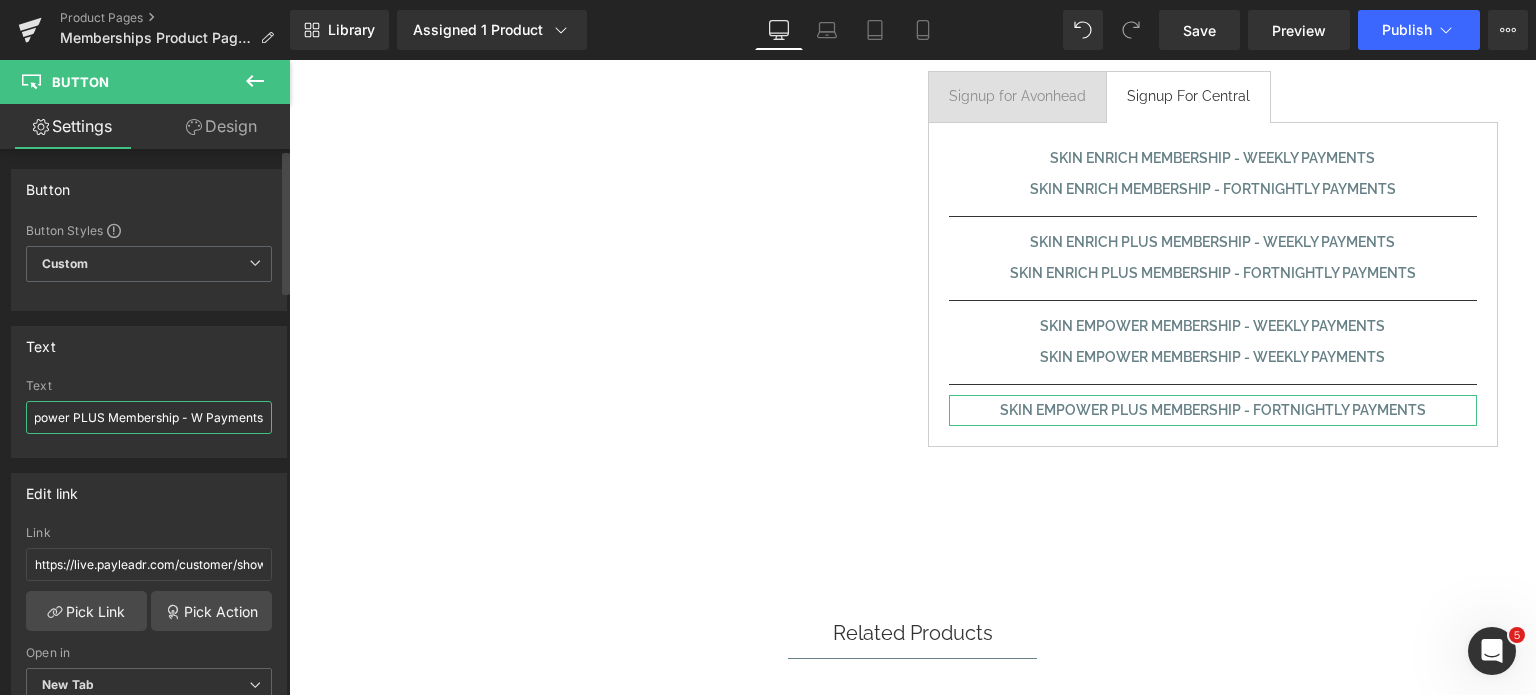 scroll, scrollTop: 0, scrollLeft: 52, axis: horizontal 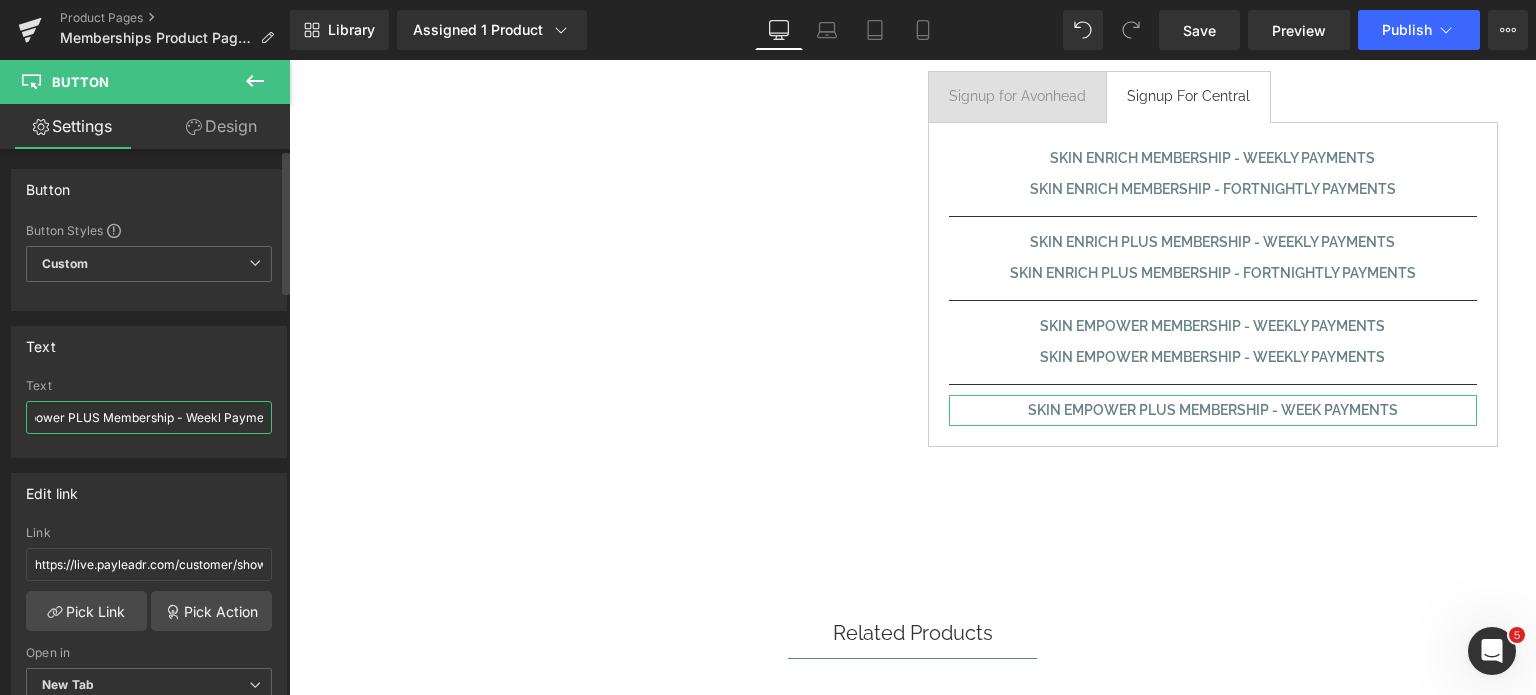 type on "Skin Empower PLUS Membership - Weekly Payments" 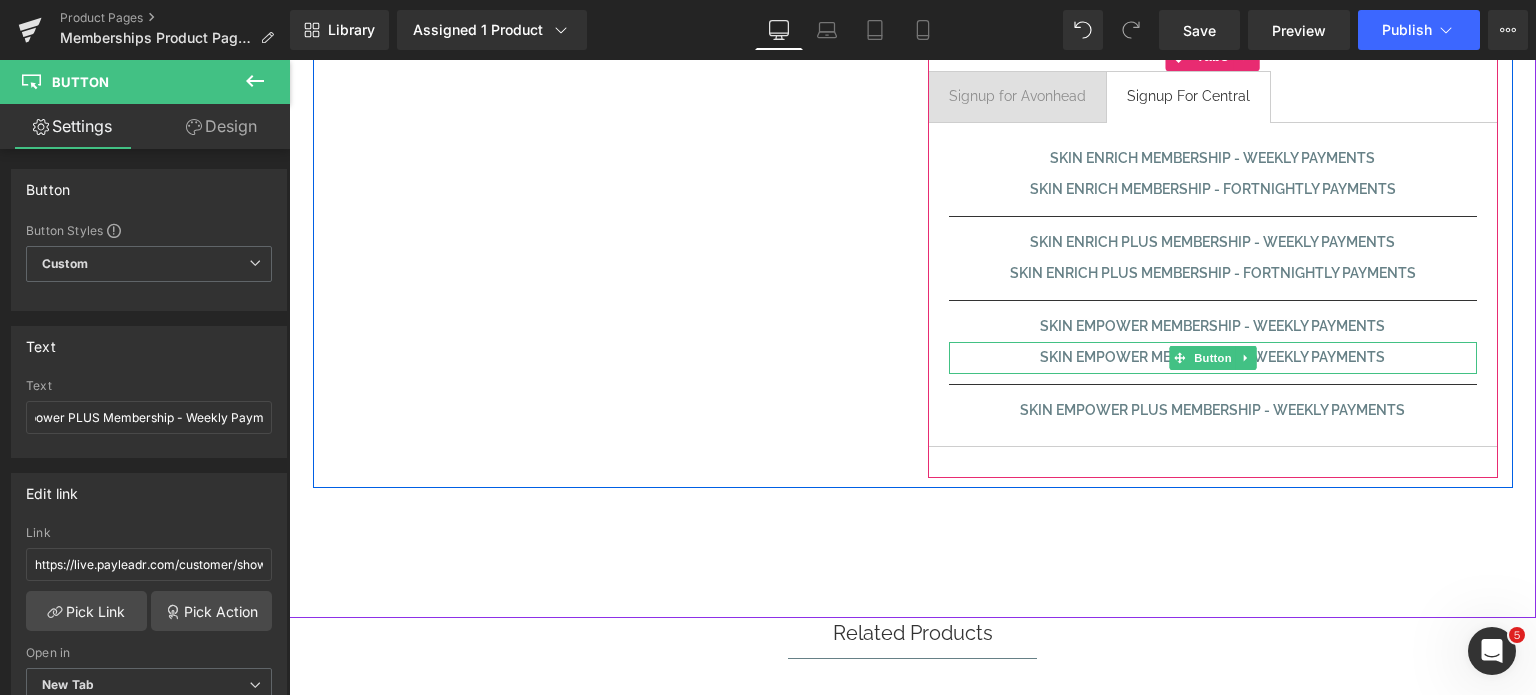 click on "Button" at bounding box center [1213, 358] 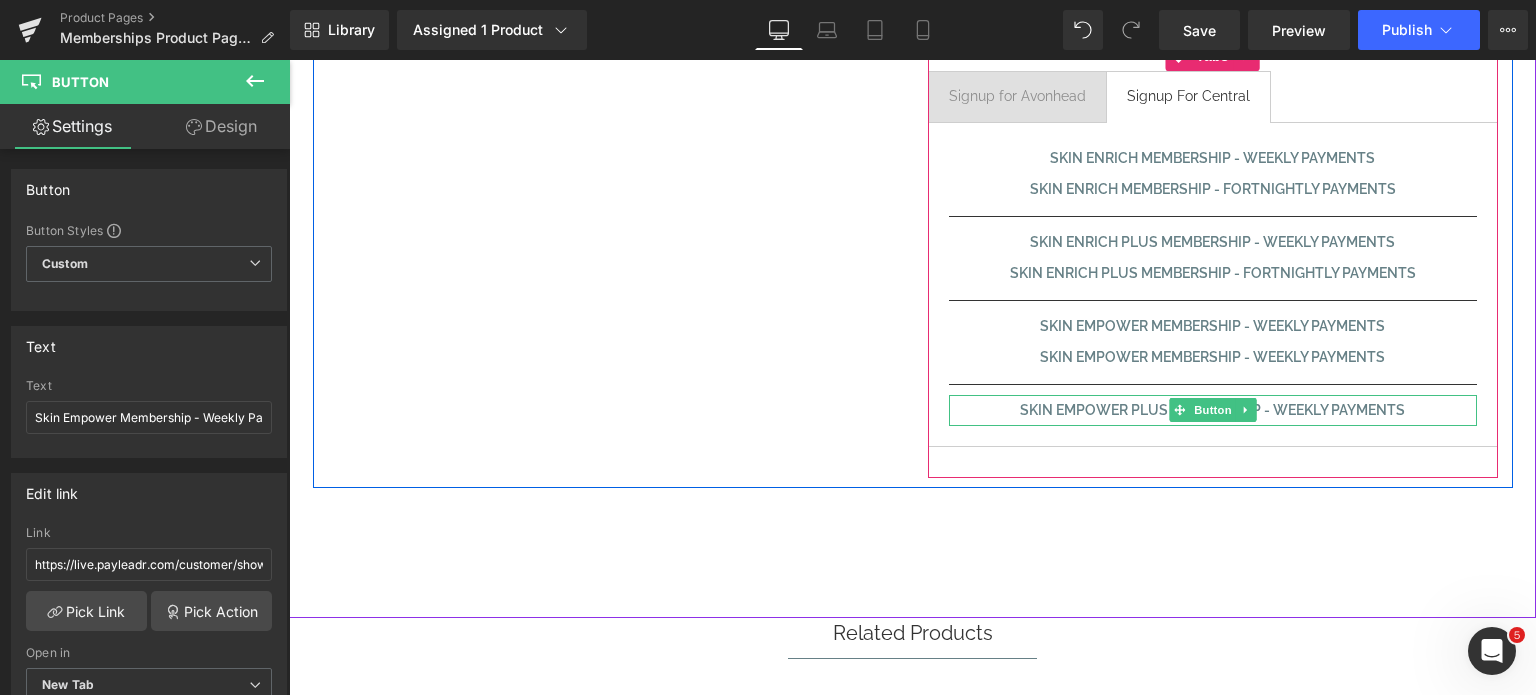 click on "Skin Empower PLUS Membership - Weekly Payments" at bounding box center [1212, 410] 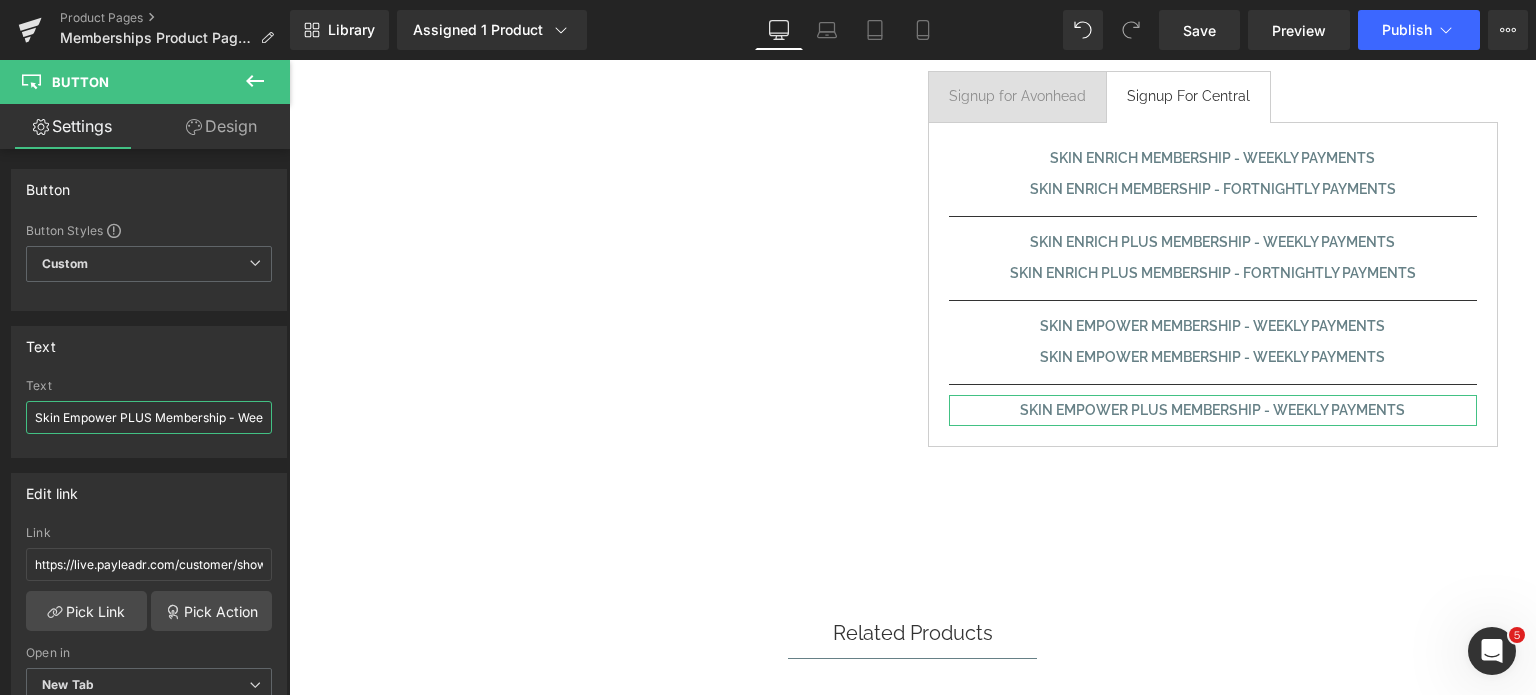 scroll, scrollTop: 0, scrollLeft: 81, axis: horizontal 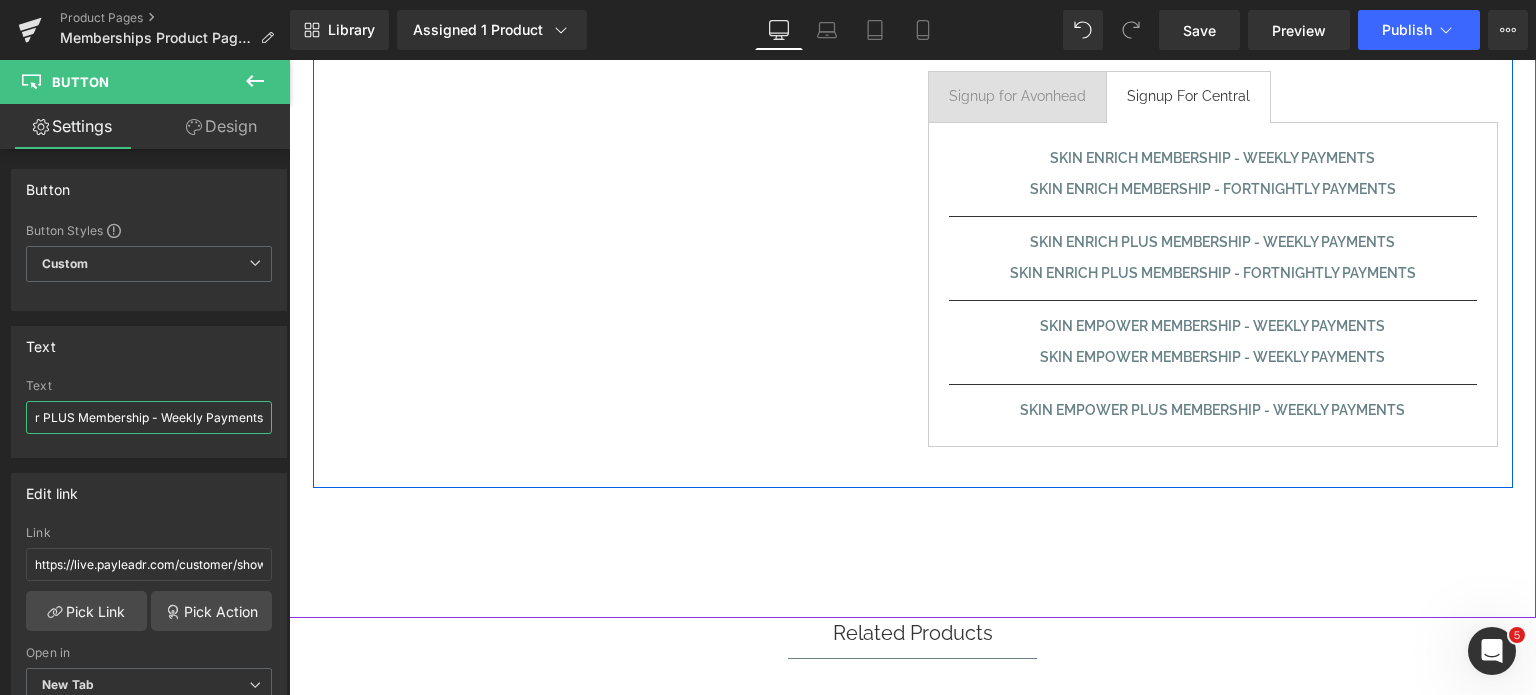 drag, startPoint x: 473, startPoint y: 475, endPoint x: 294, endPoint y: 406, distance: 191.83847 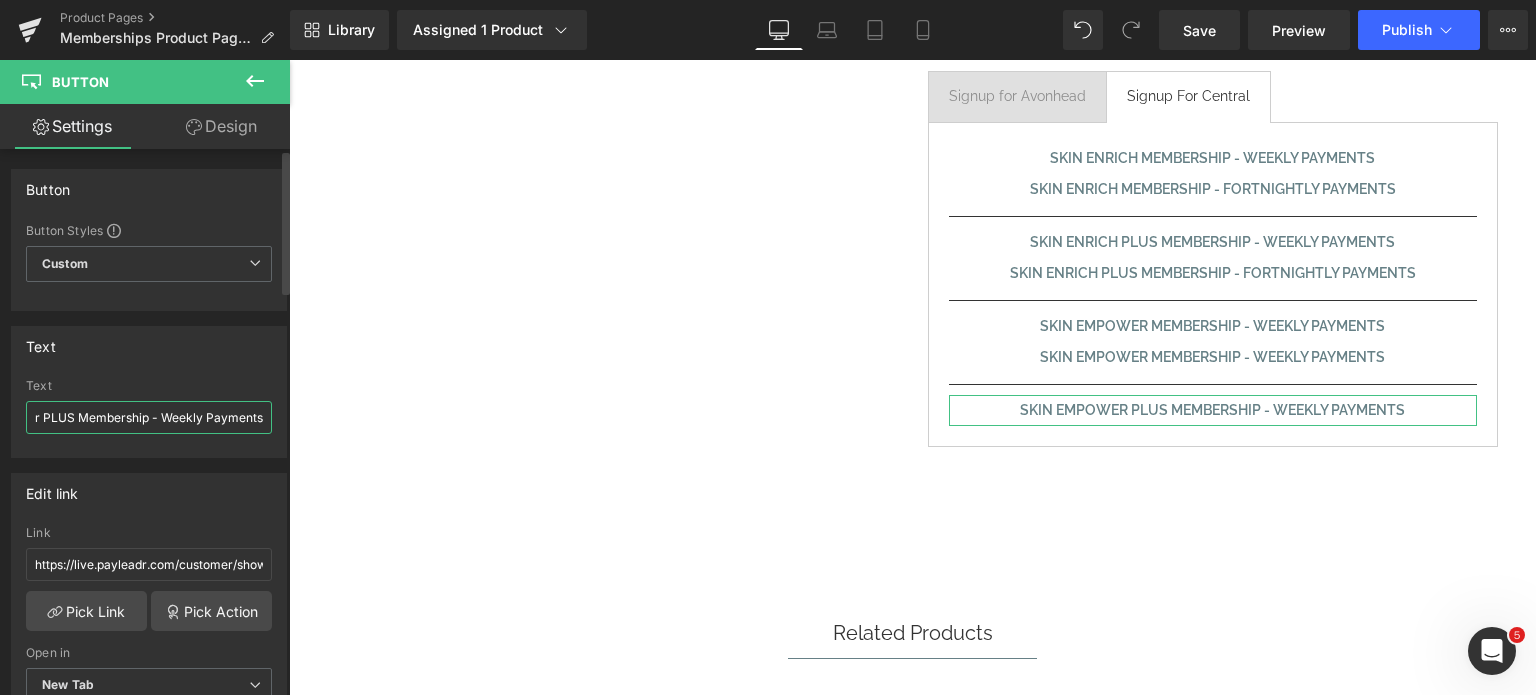 click on "Skin Empower PLUS Membership - Weekly Payments" at bounding box center (149, 417) 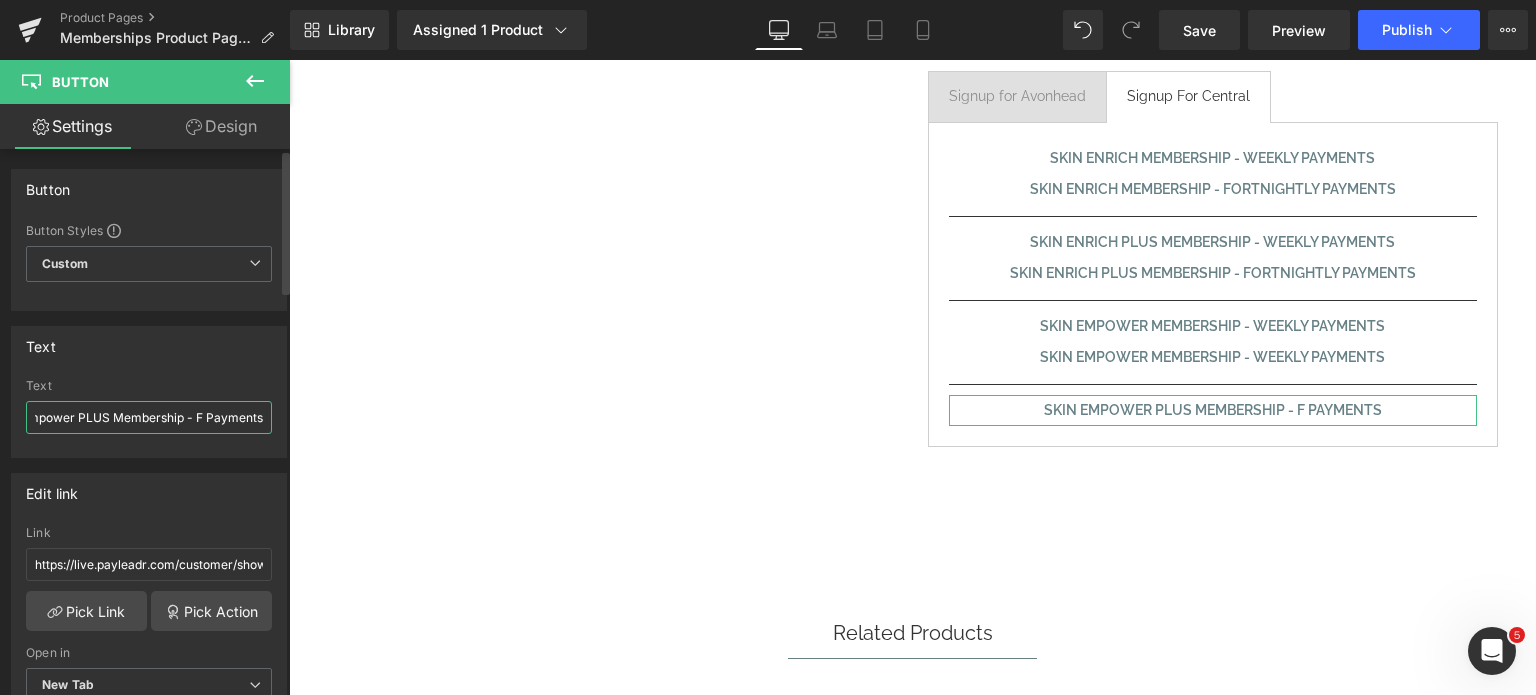 scroll, scrollTop: 0, scrollLeft: 47, axis: horizontal 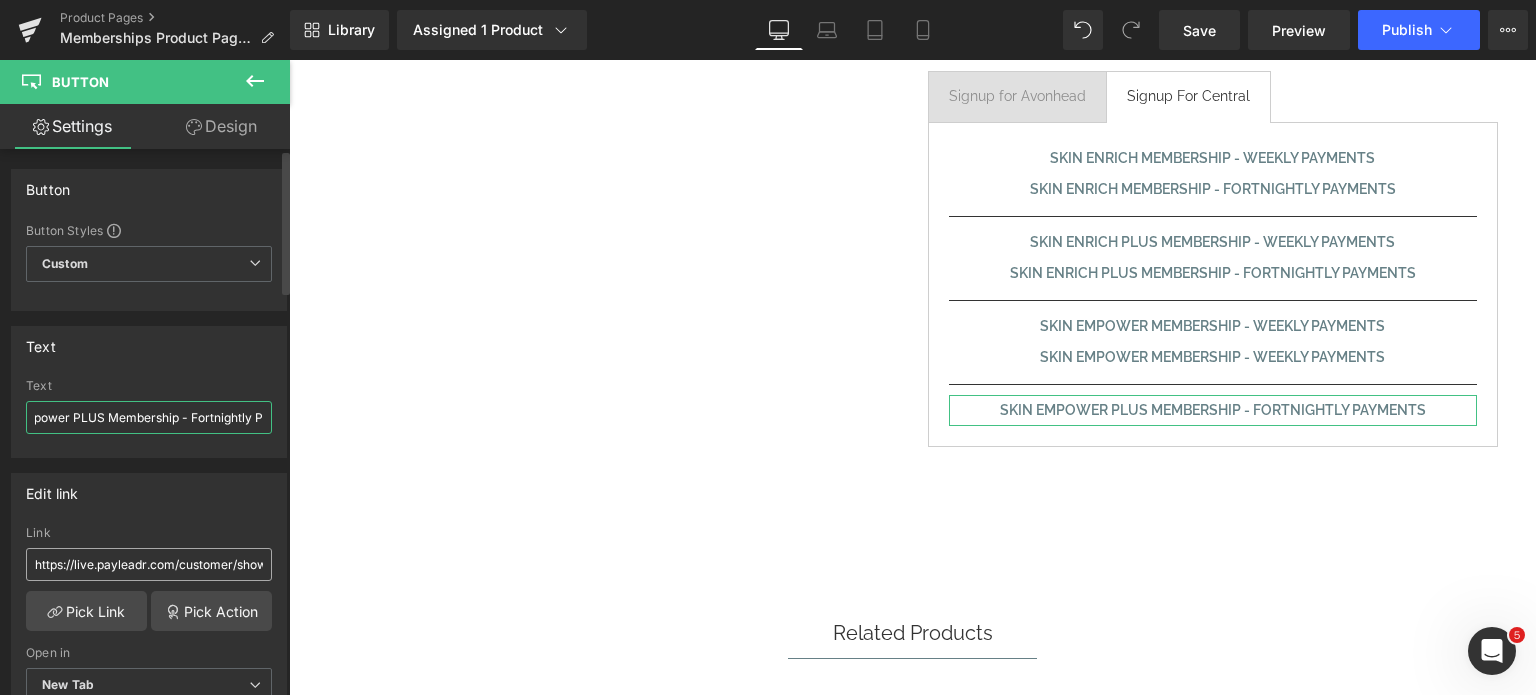 type on "Skin Empower PLUS Membership - Fortnightly Payments" 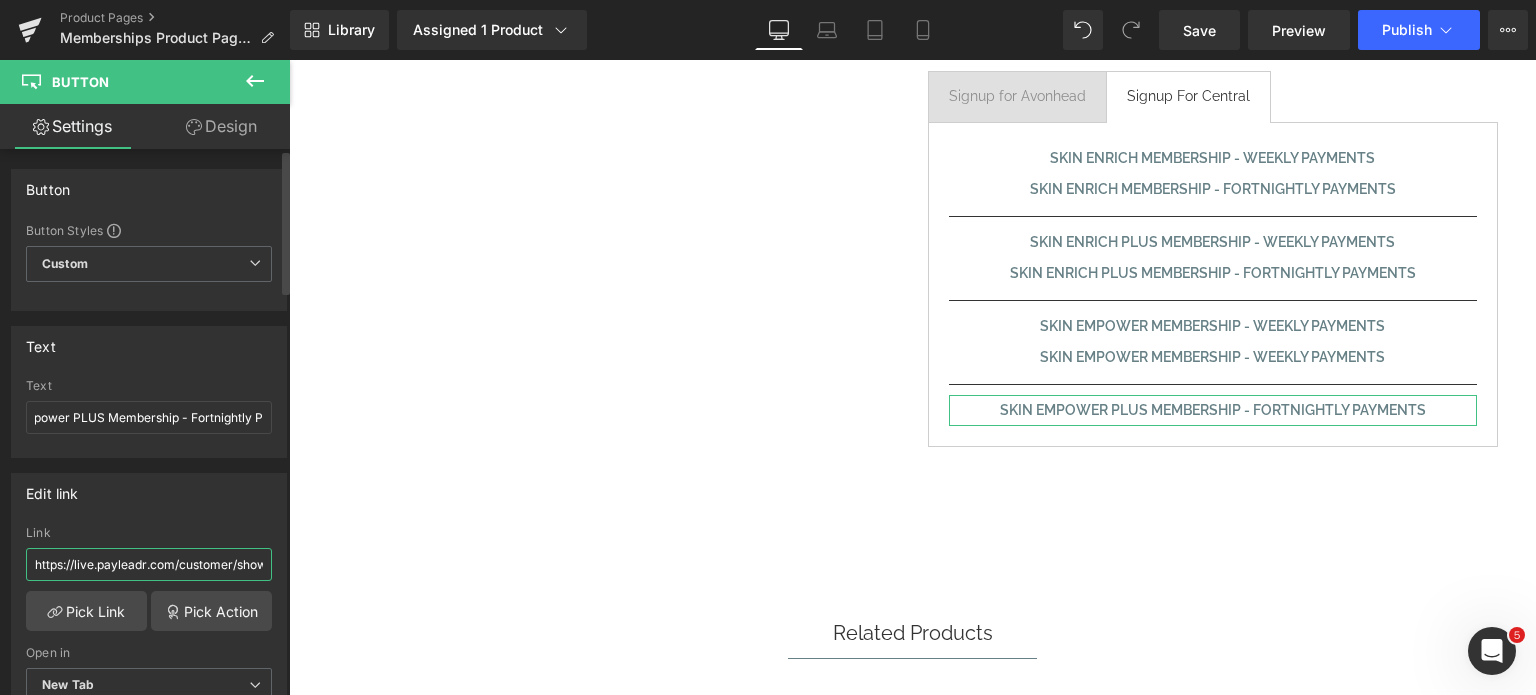 click on "https://live.payleadr.com/customer/showPlanTemplate/[UUID]" at bounding box center (149, 564) 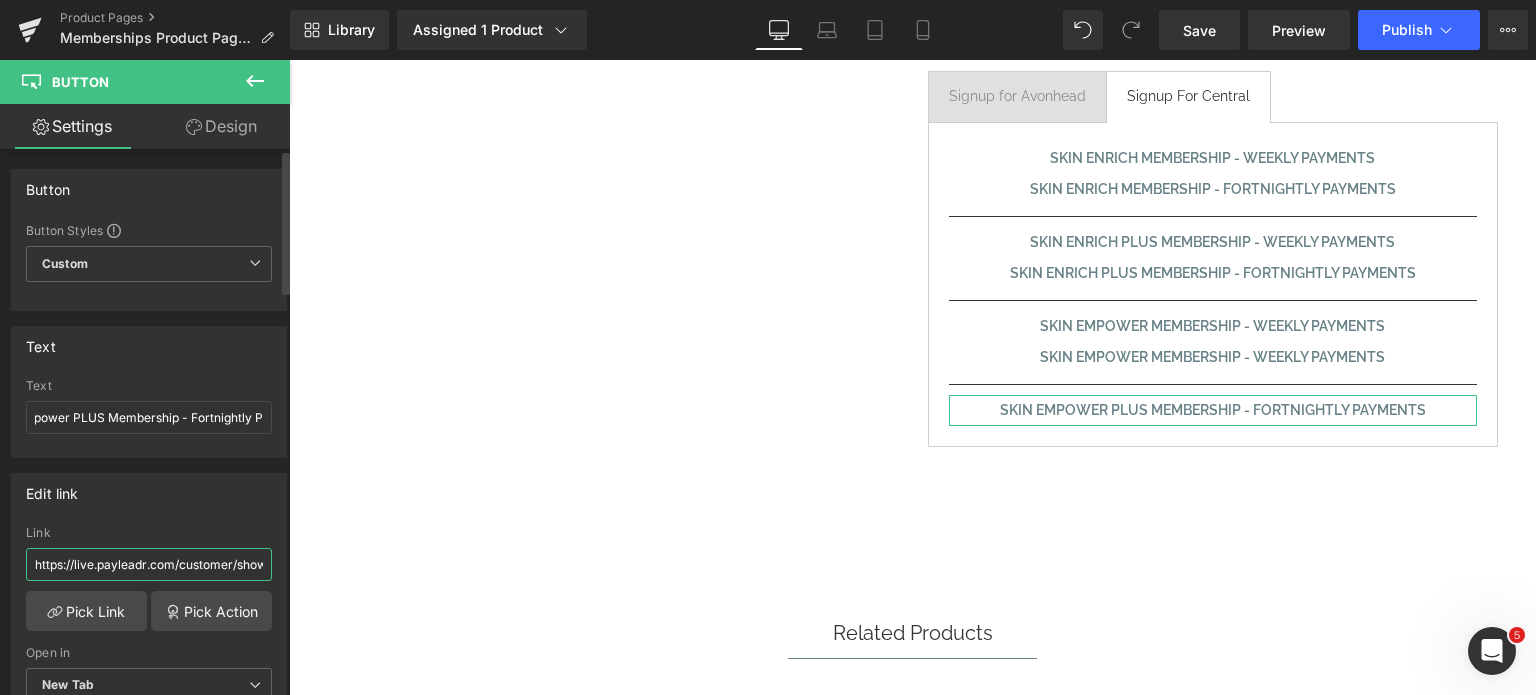 scroll, scrollTop: 0, scrollLeft: 0, axis: both 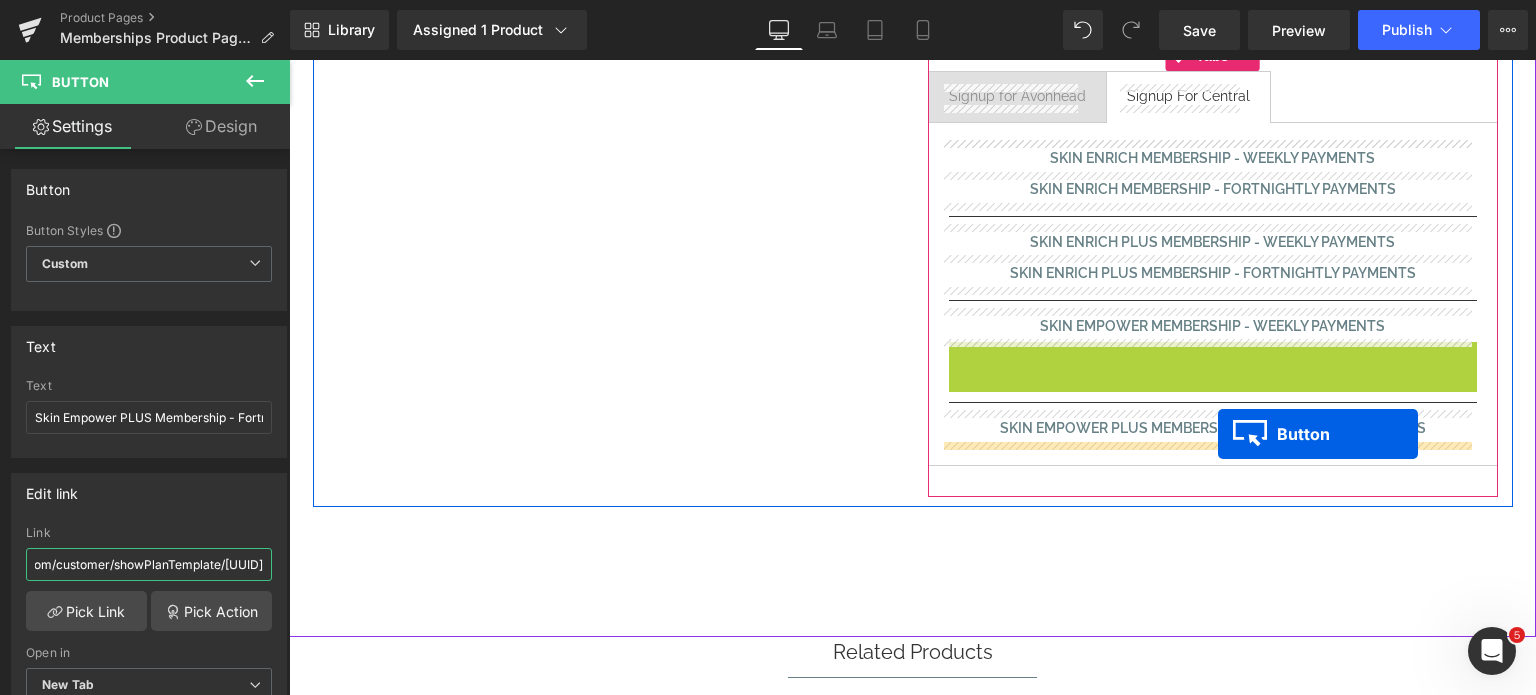 drag, startPoint x: 1215, startPoint y: 352, endPoint x: 1218, endPoint y: 435, distance: 83.0542 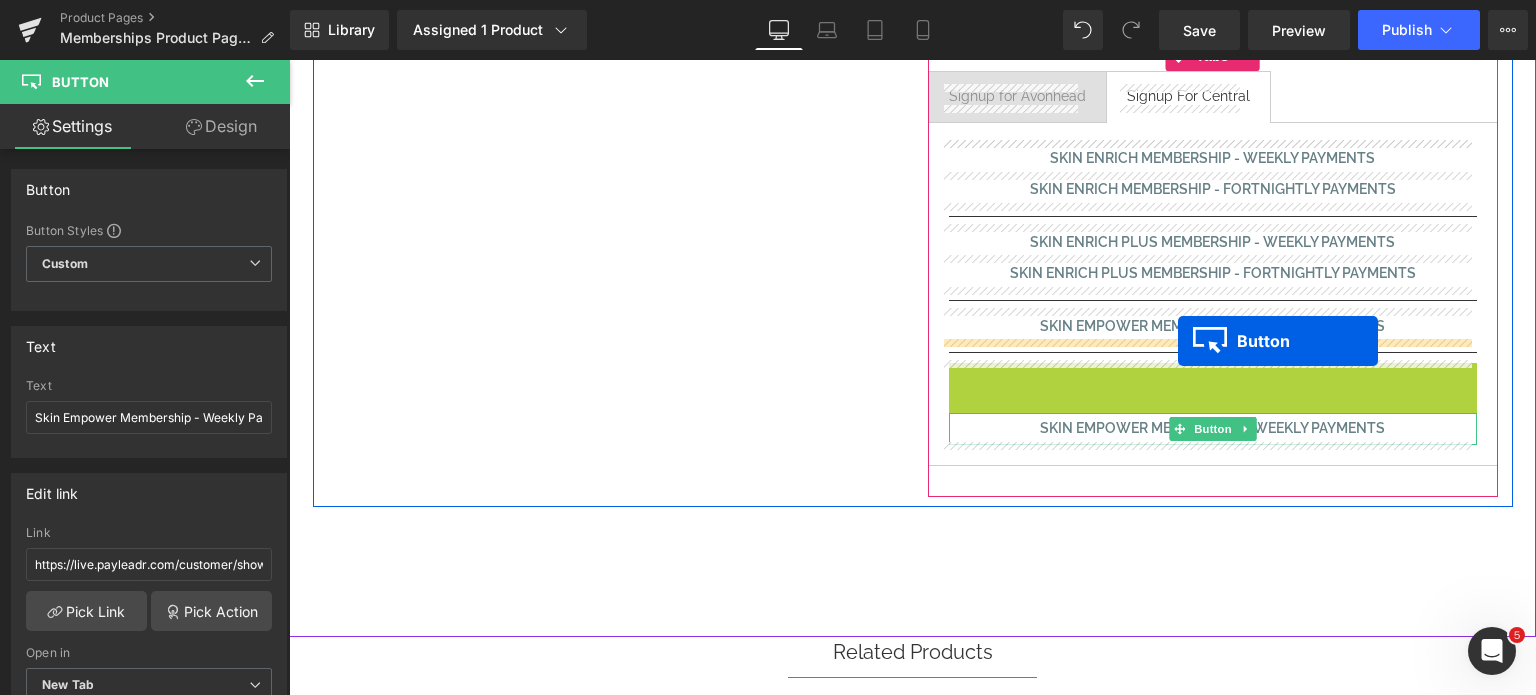 drag, startPoint x: 1188, startPoint y: 374, endPoint x: 1178, endPoint y: 341, distance: 34.48188 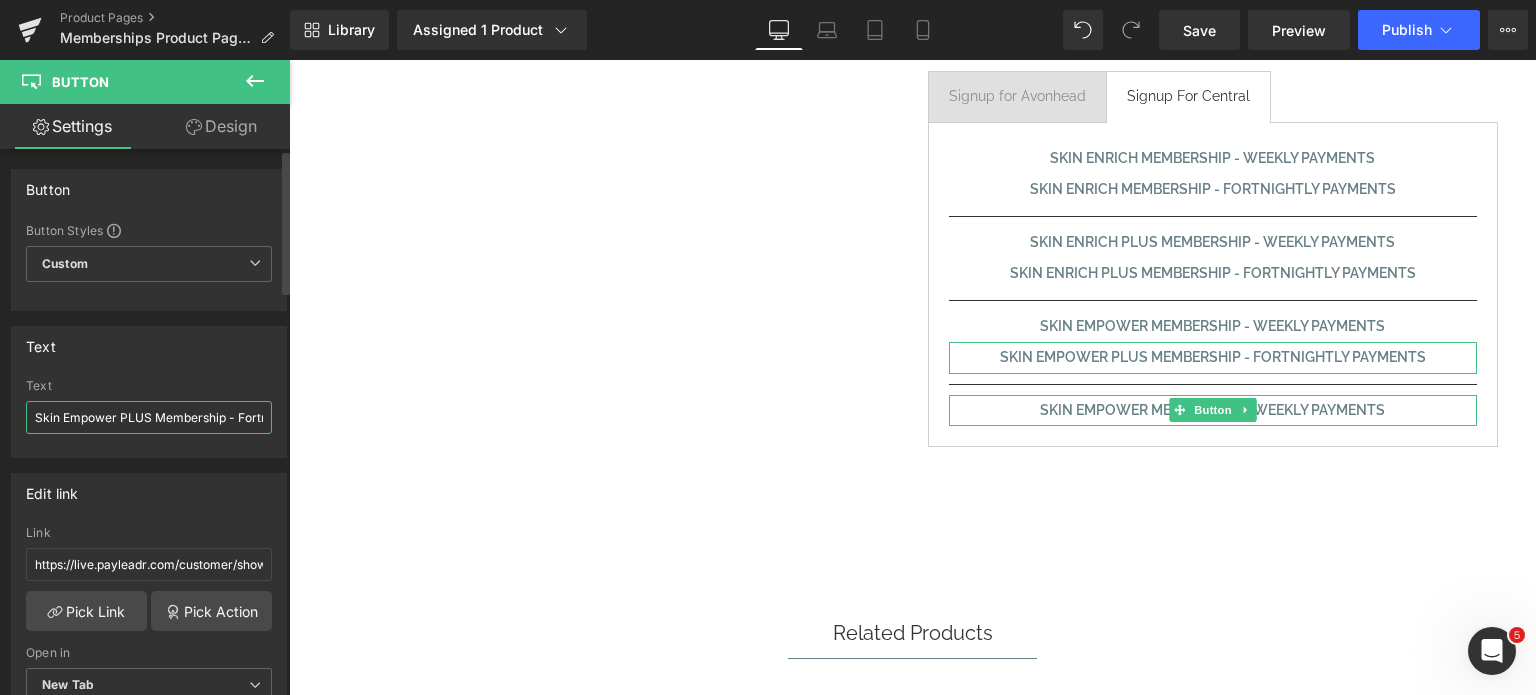 drag, startPoint x: 152, startPoint y: 415, endPoint x: 116, endPoint y: 417, distance: 36.05551 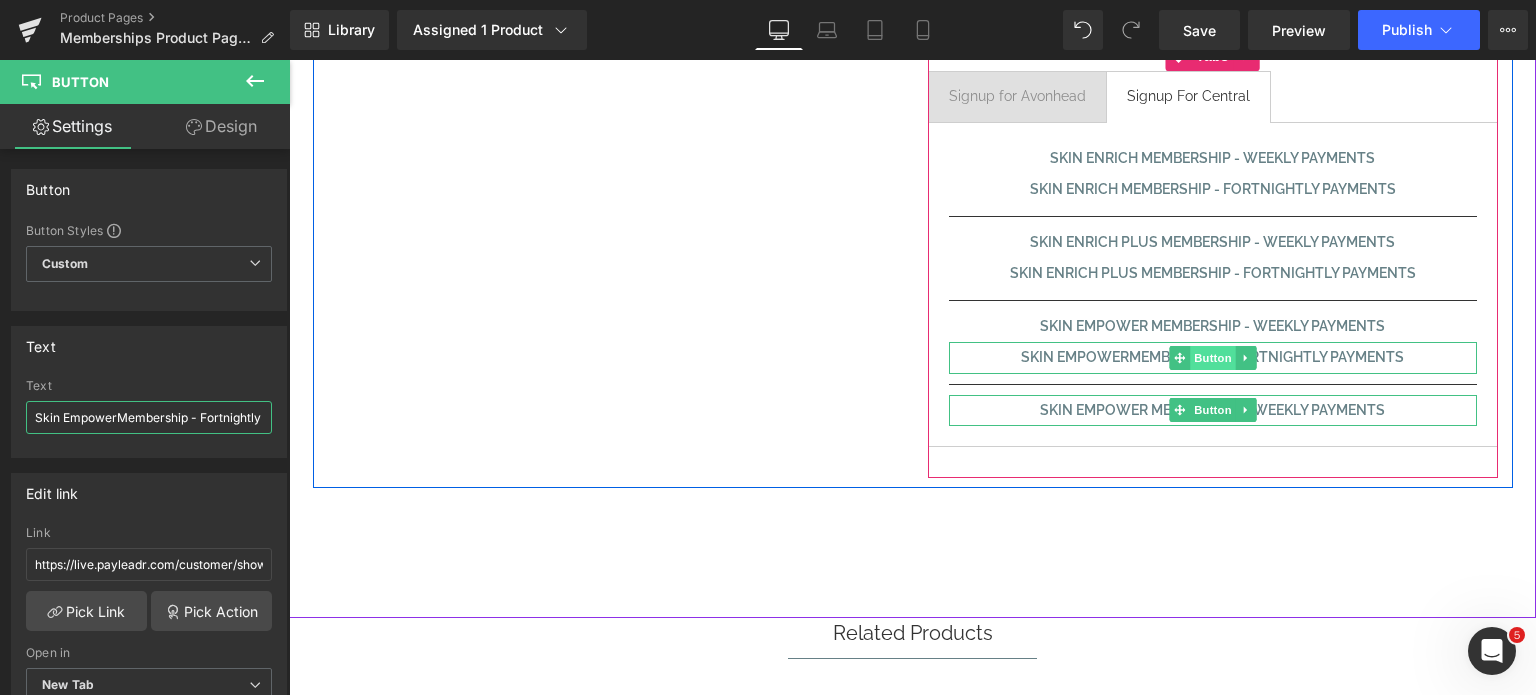 click on "Button" at bounding box center (1213, 358) 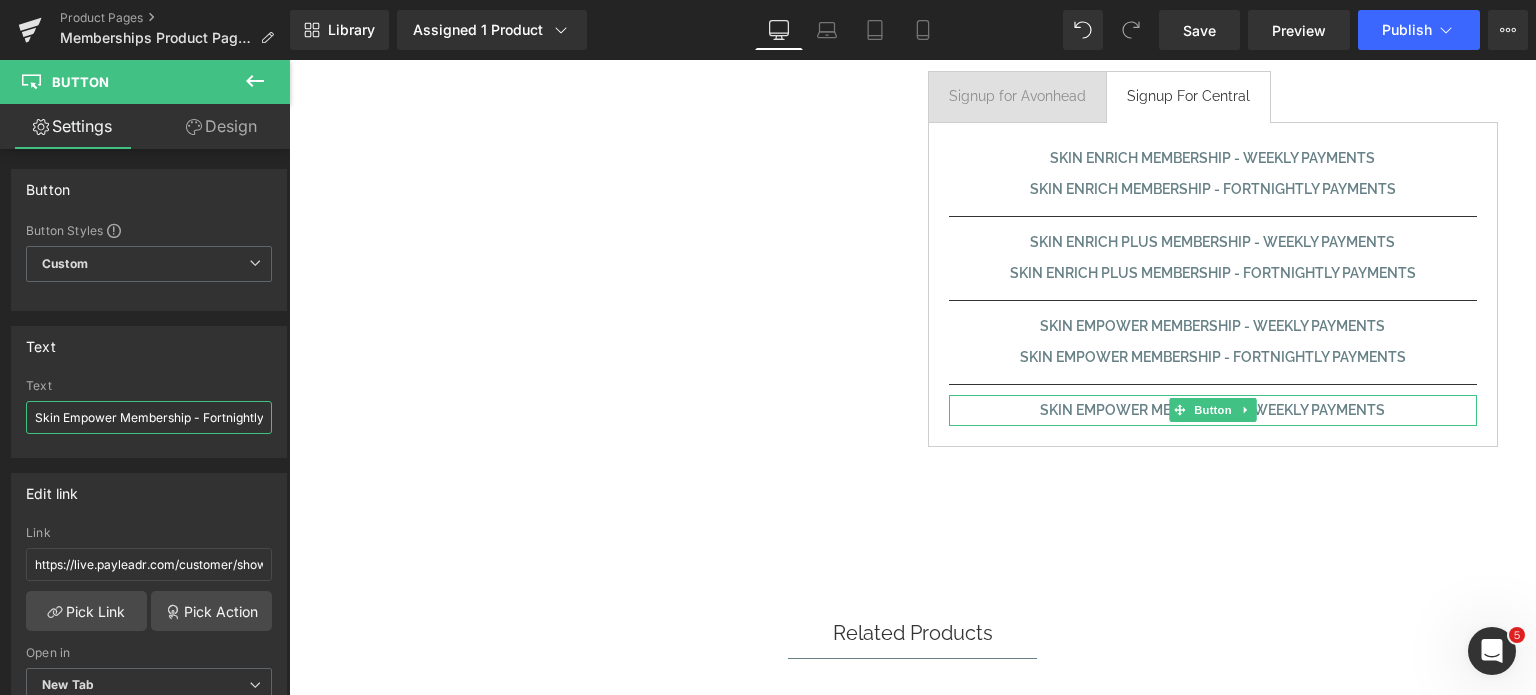 type on "Skin Empower Membership - Fortnightly Payments" 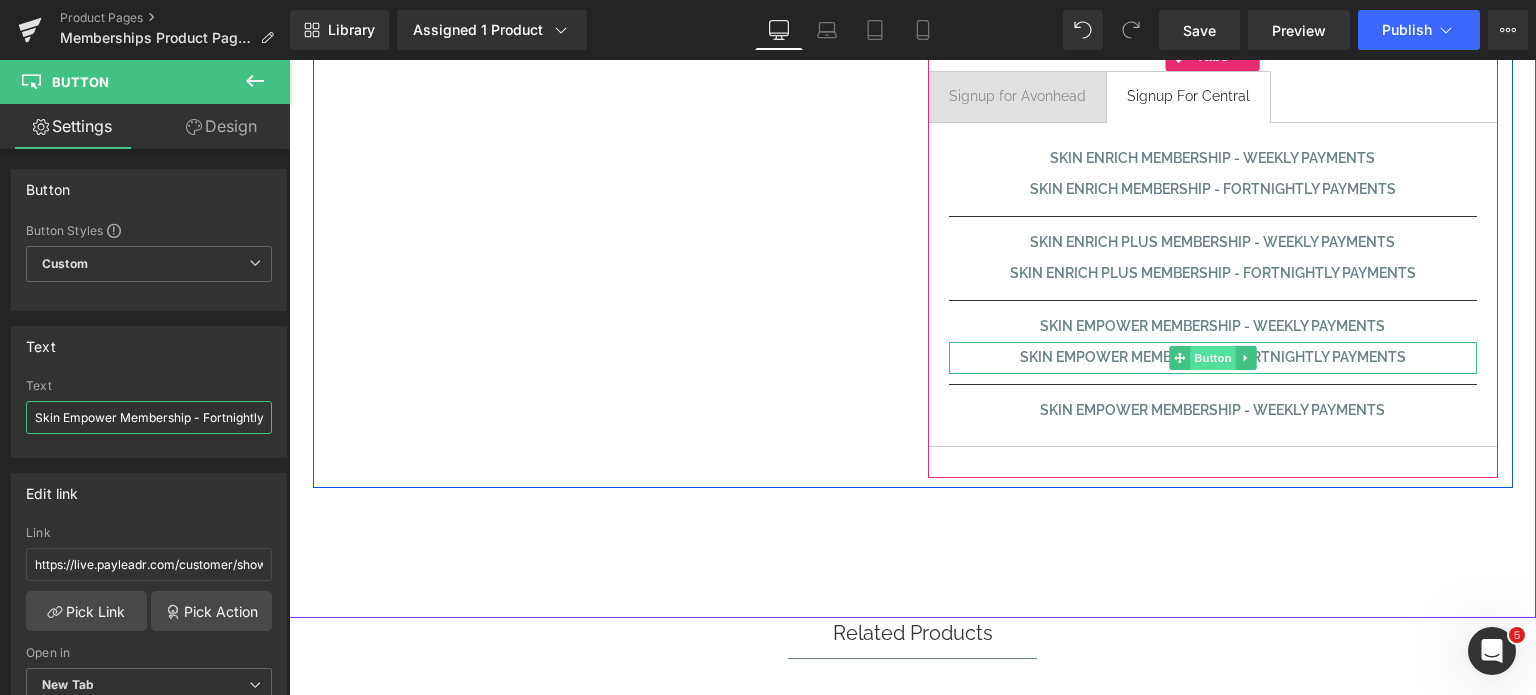 click on "Button" at bounding box center [1213, 358] 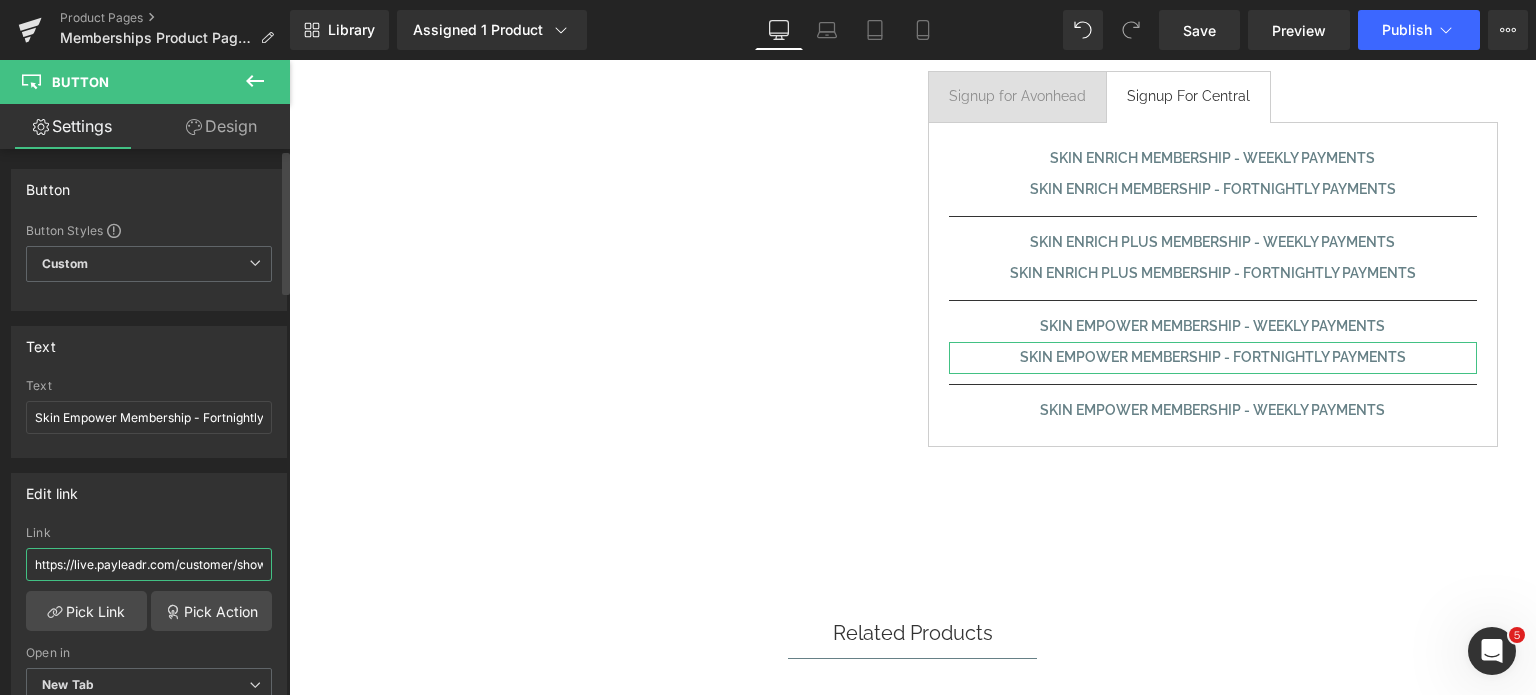 click on "https://live.payleadr.com/customer/showPlanTemplate/[UUID]" at bounding box center (149, 564) 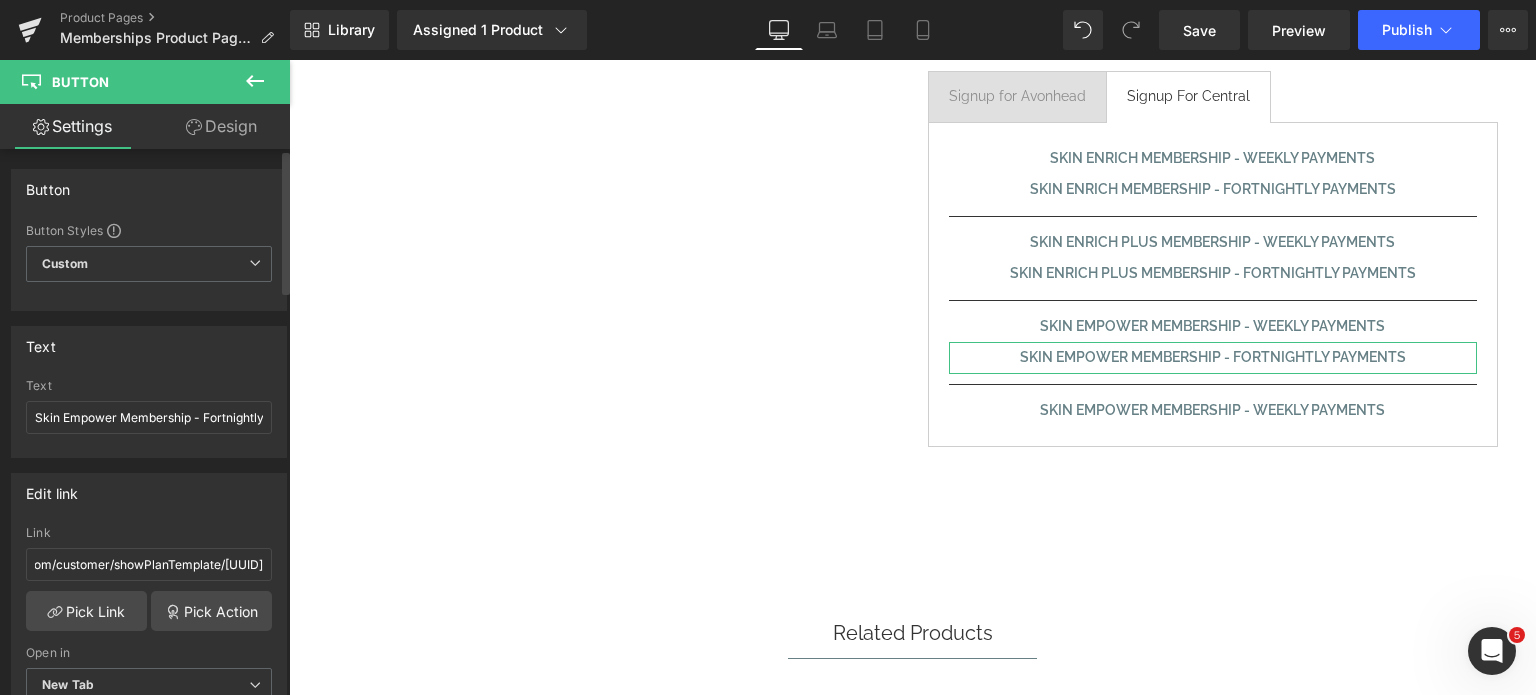 scroll, scrollTop: 0, scrollLeft: 0, axis: both 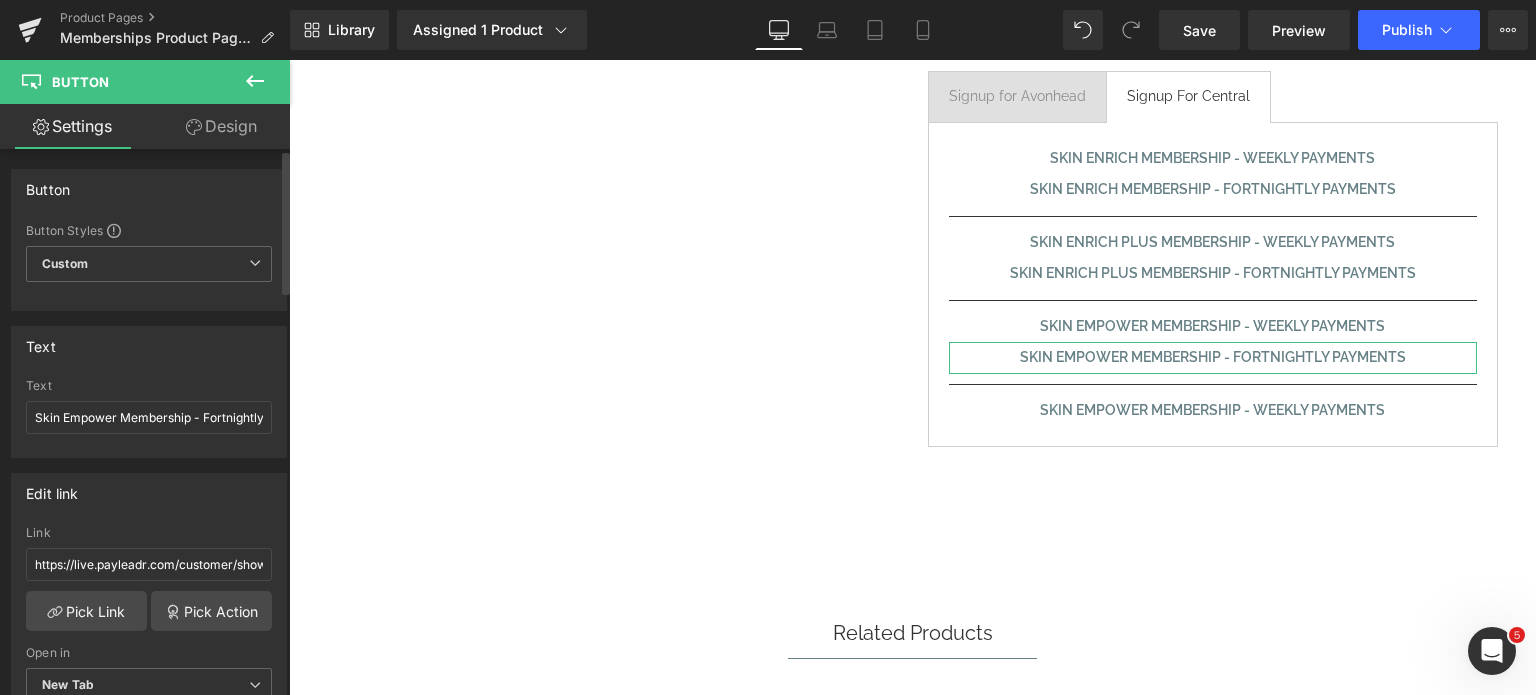 click on "Edit link" at bounding box center (149, 493) 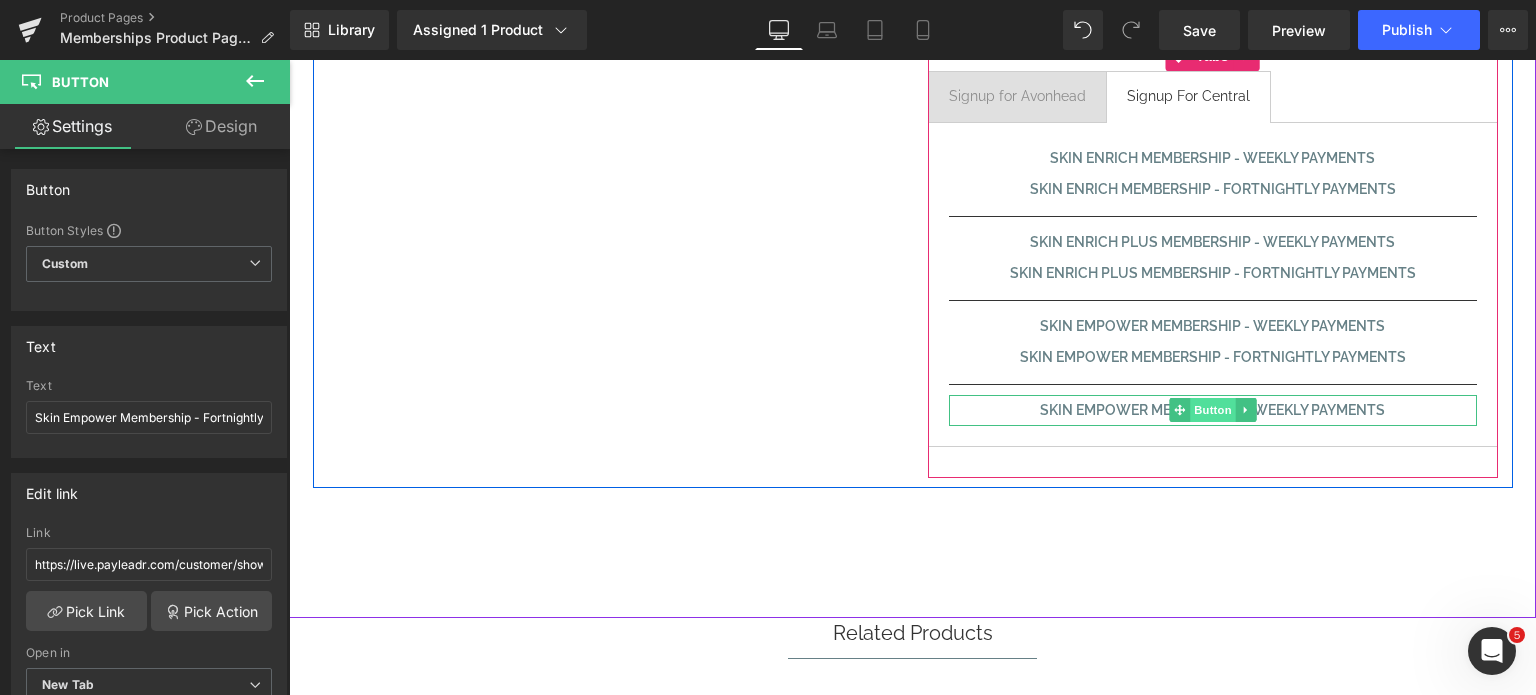 click on "Button" at bounding box center (1213, 410) 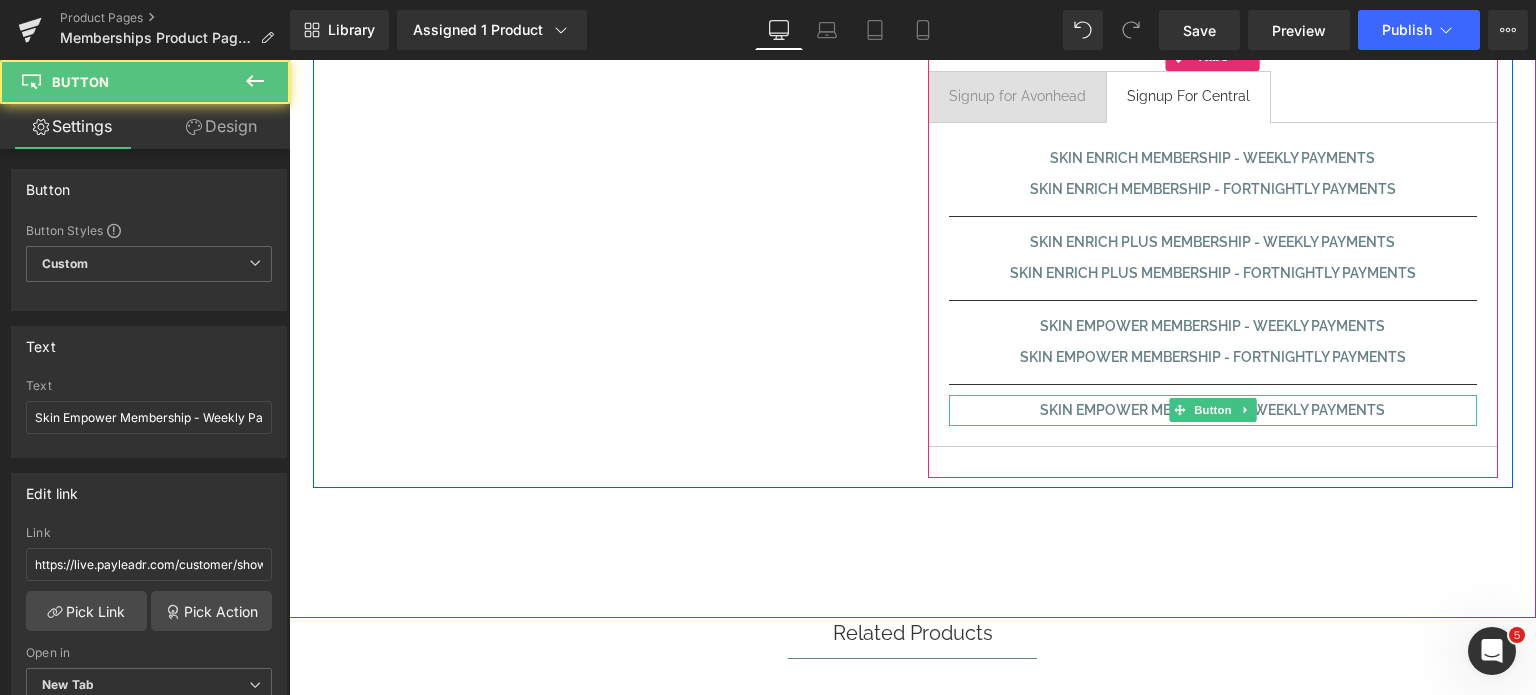 click on "Skin Empower Membership - Weekly Payments" at bounding box center [1212, 410] 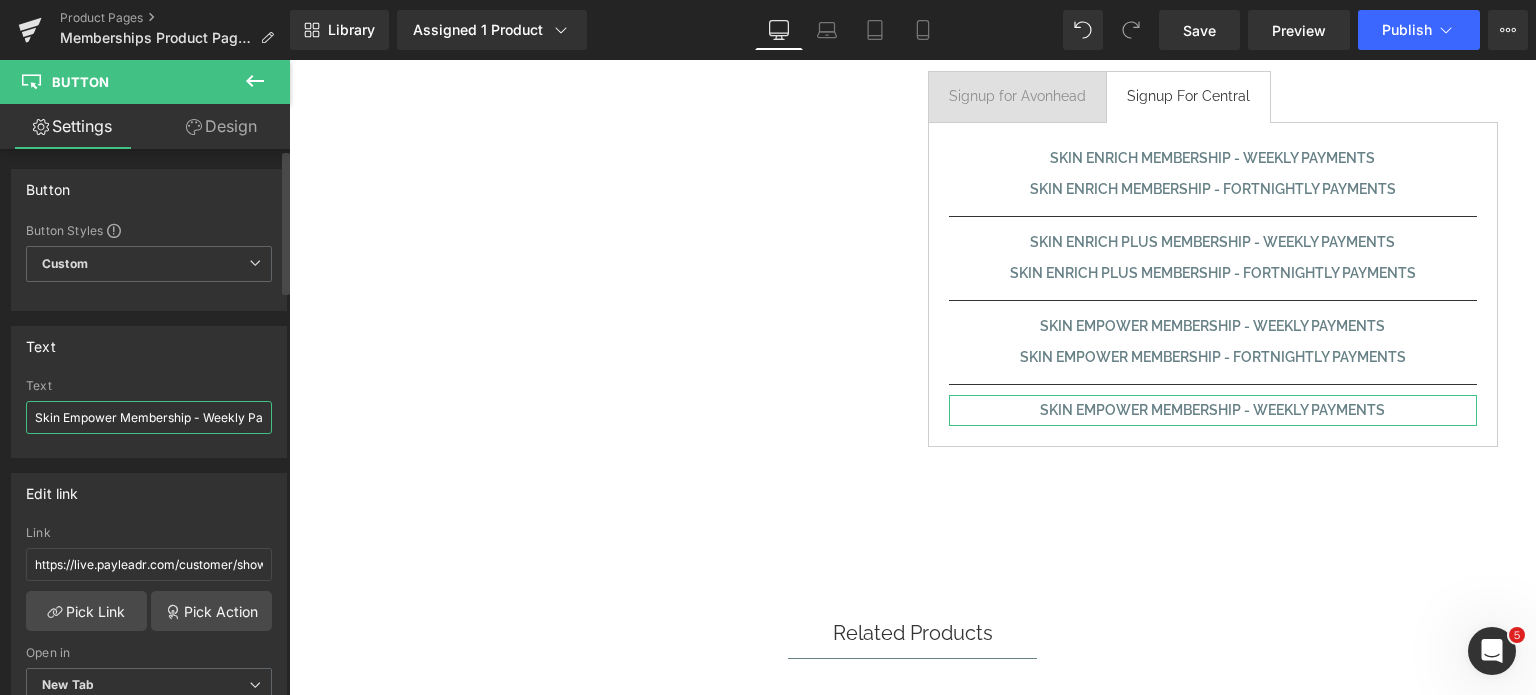 click on "Skin Empower Membership - Weekly Payments" at bounding box center (149, 417) 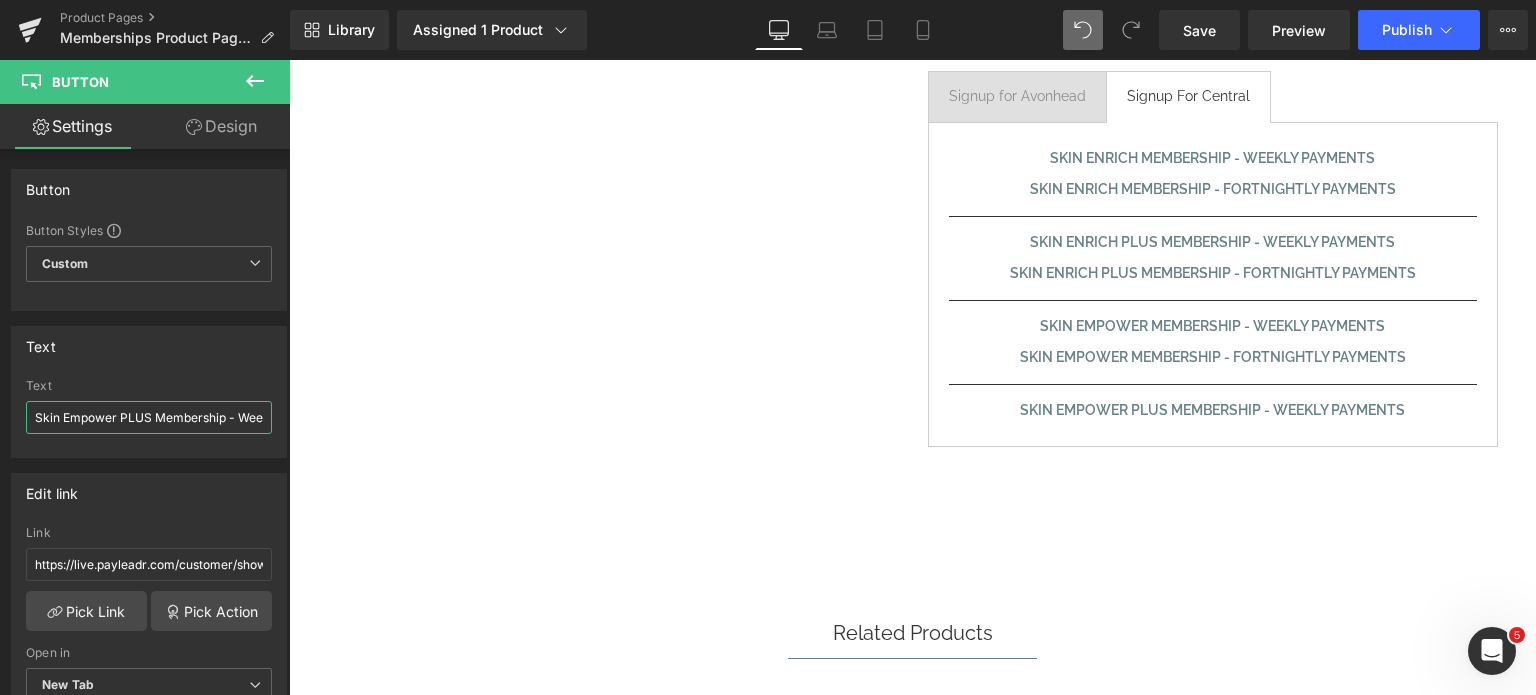 type on "Skin Empower PLUS Membership - Weekly Payments" 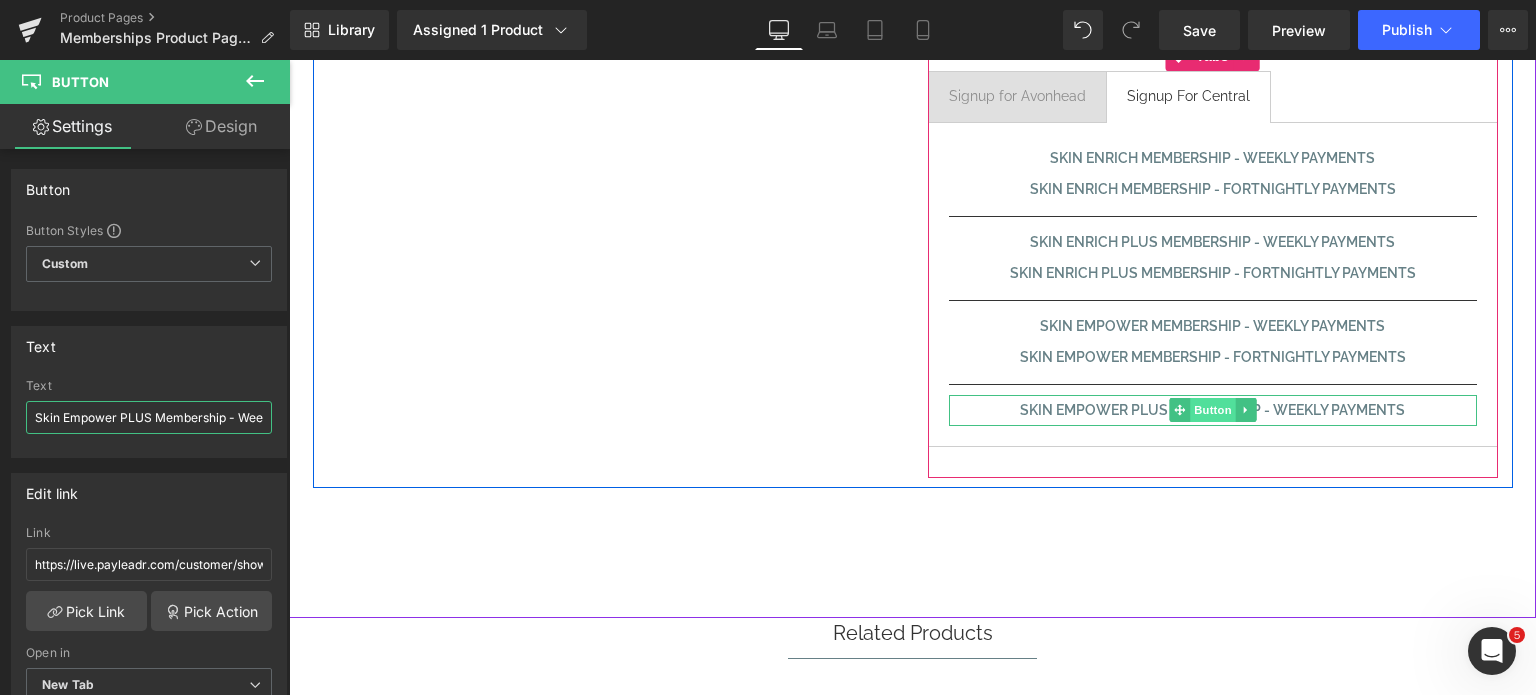 click on "Button" at bounding box center [1213, 410] 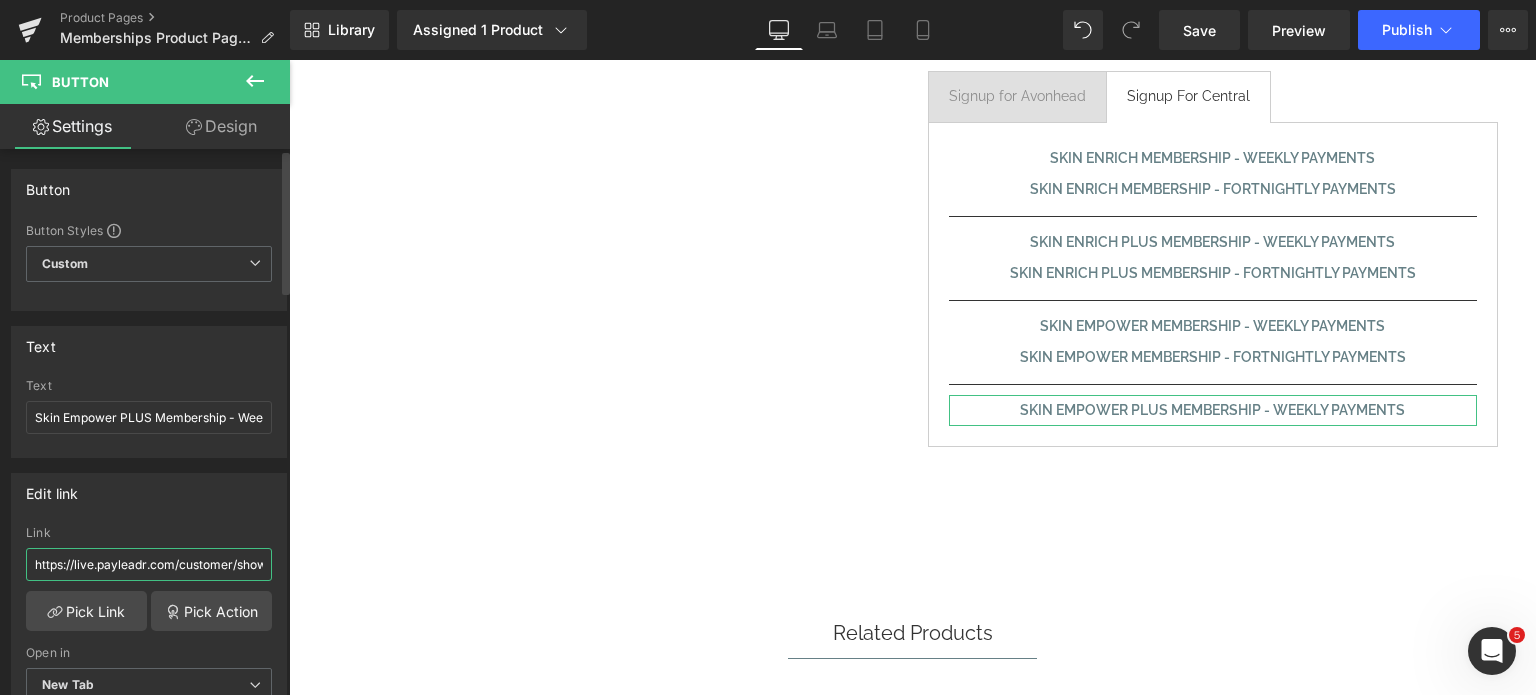 click on "https://live.payleadr.com/customer/showPlanTemplate/[UUID]" at bounding box center (149, 564) 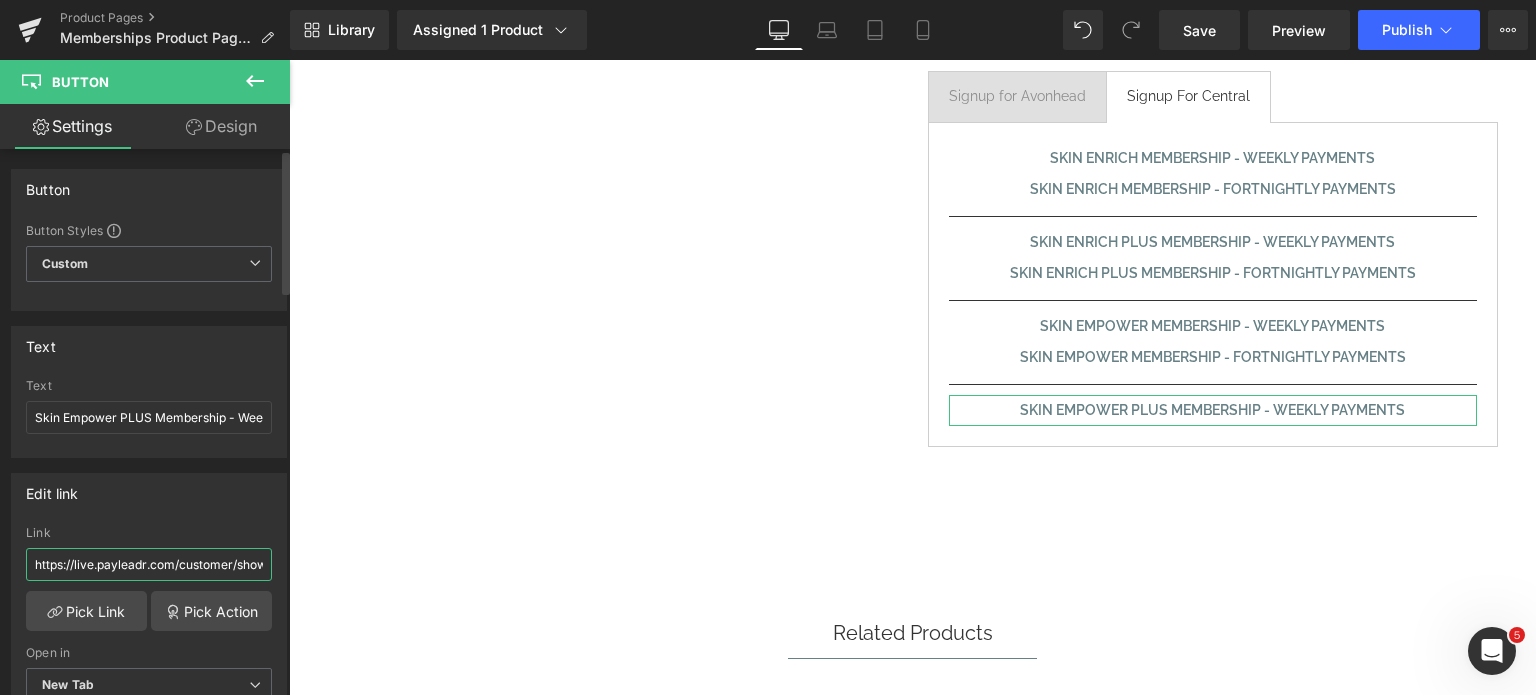 paste on "[UUID]" 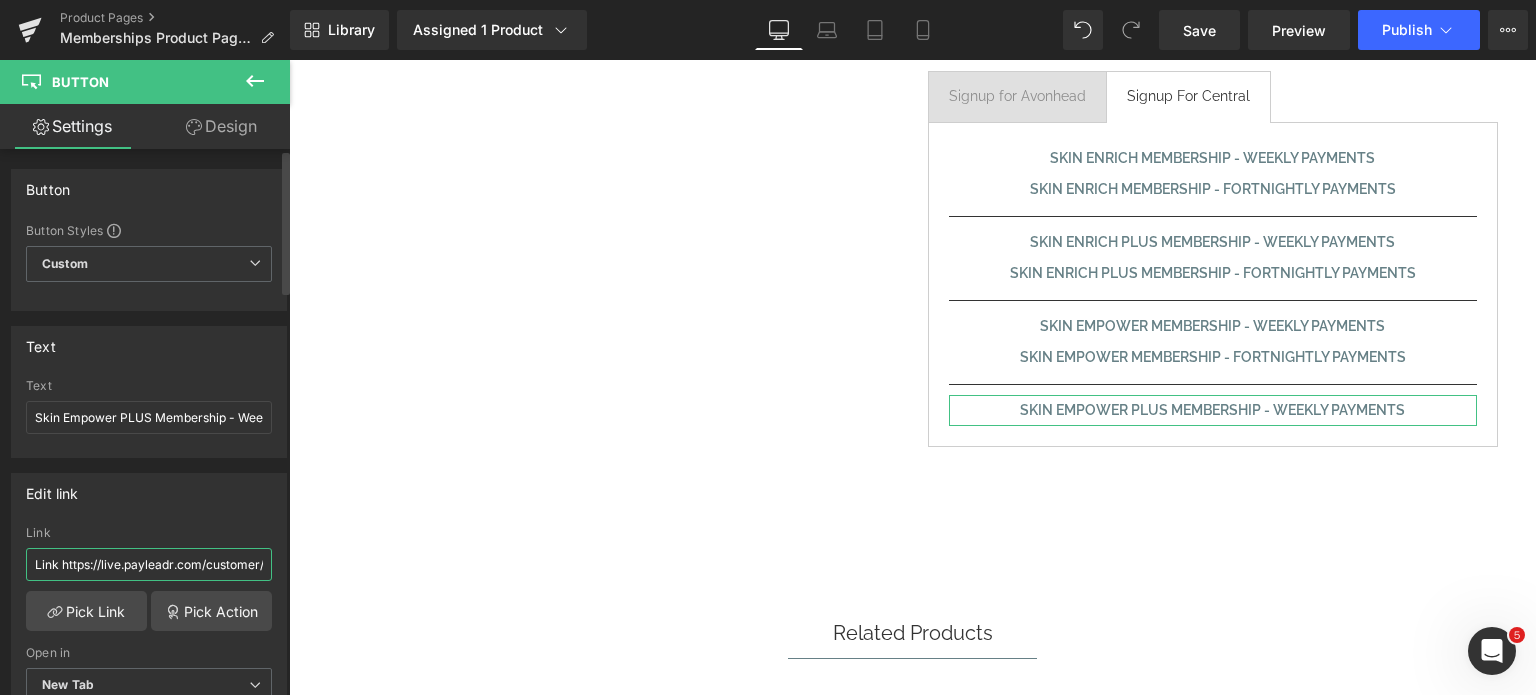 scroll, scrollTop: 0, scrollLeft: 334, axis: horizontal 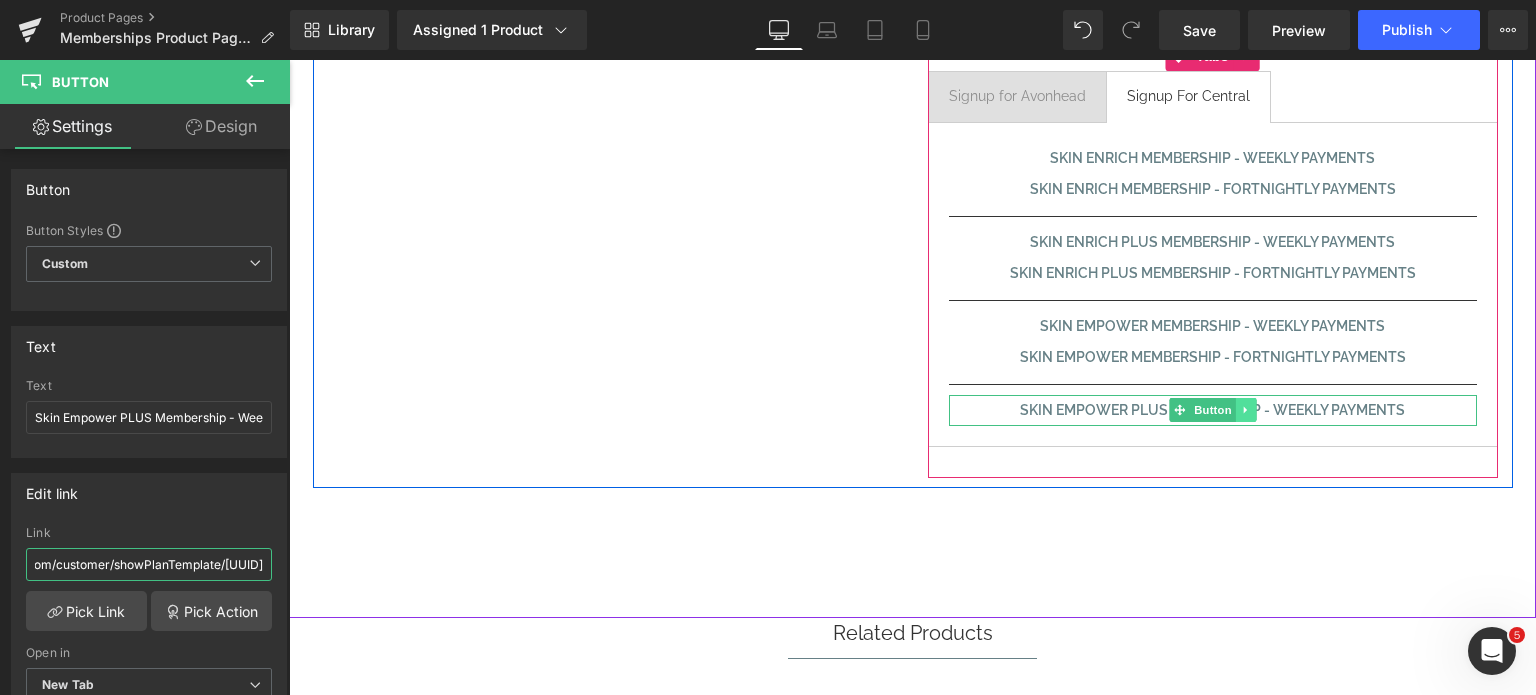 type on "Link https://live.payleadr.com/customer/showPlanTemplate/[UUID]" 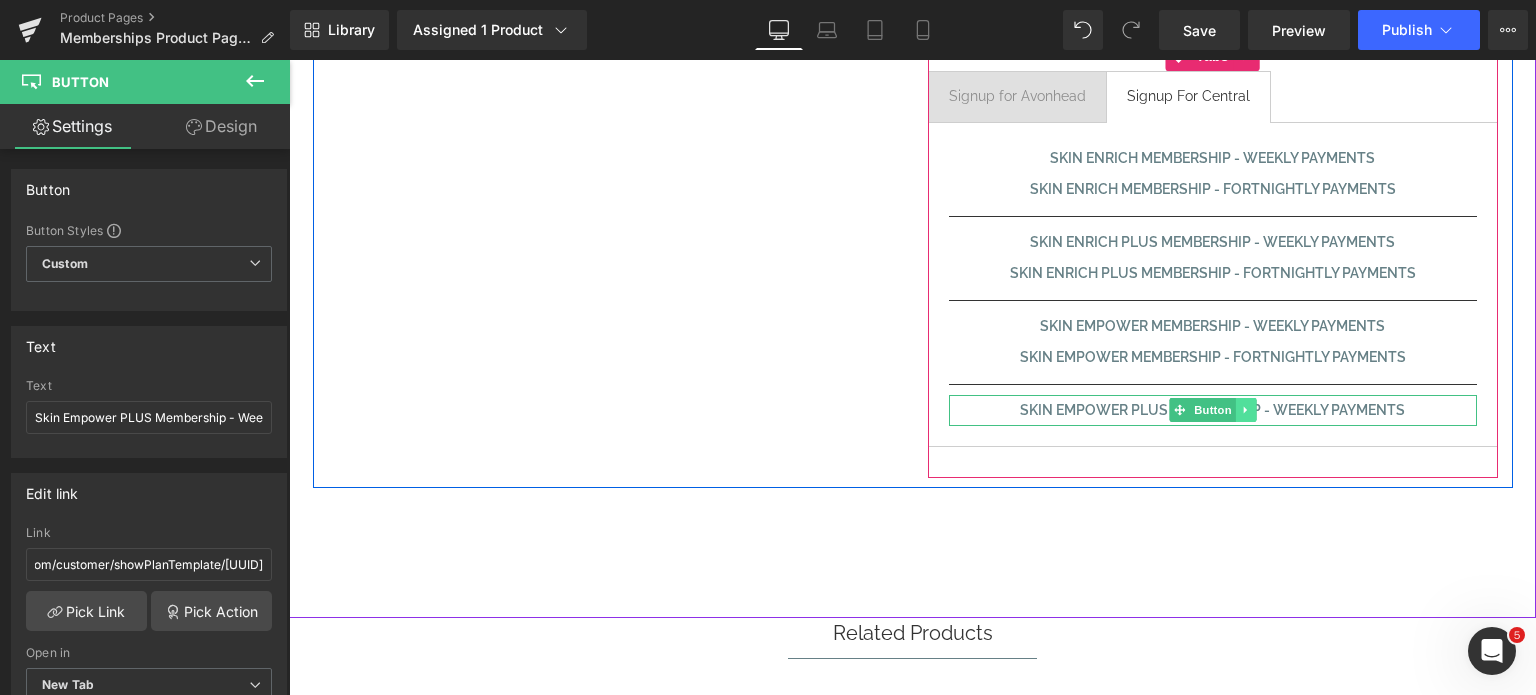 click 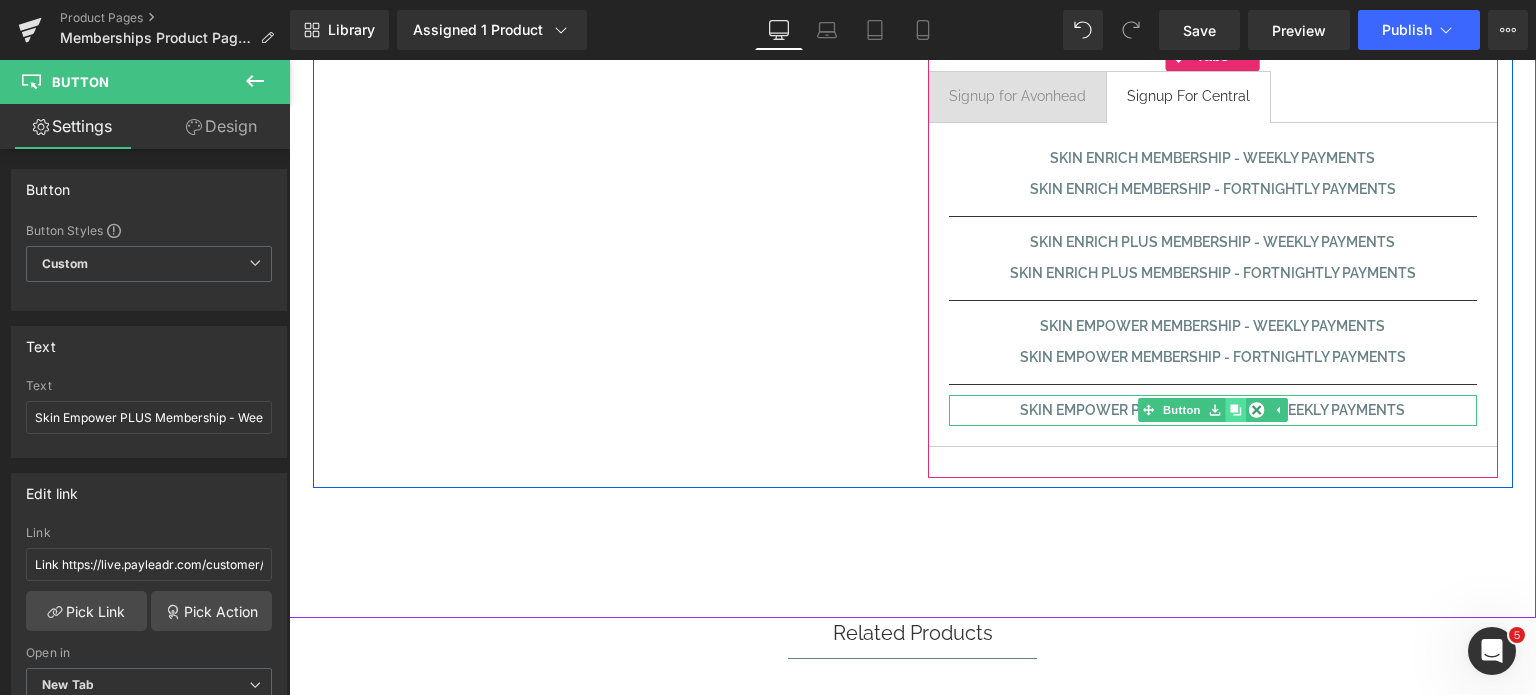 click 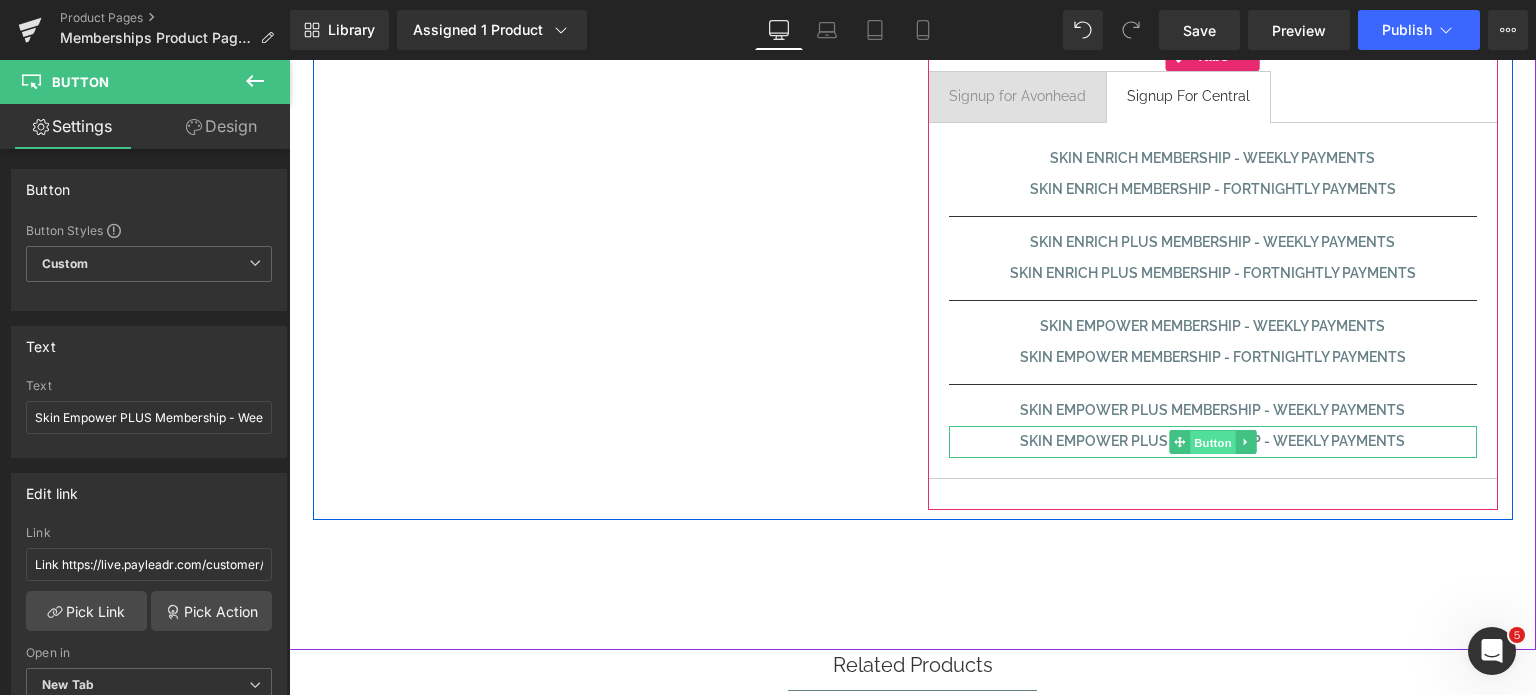 click on "Button" at bounding box center [1213, 443] 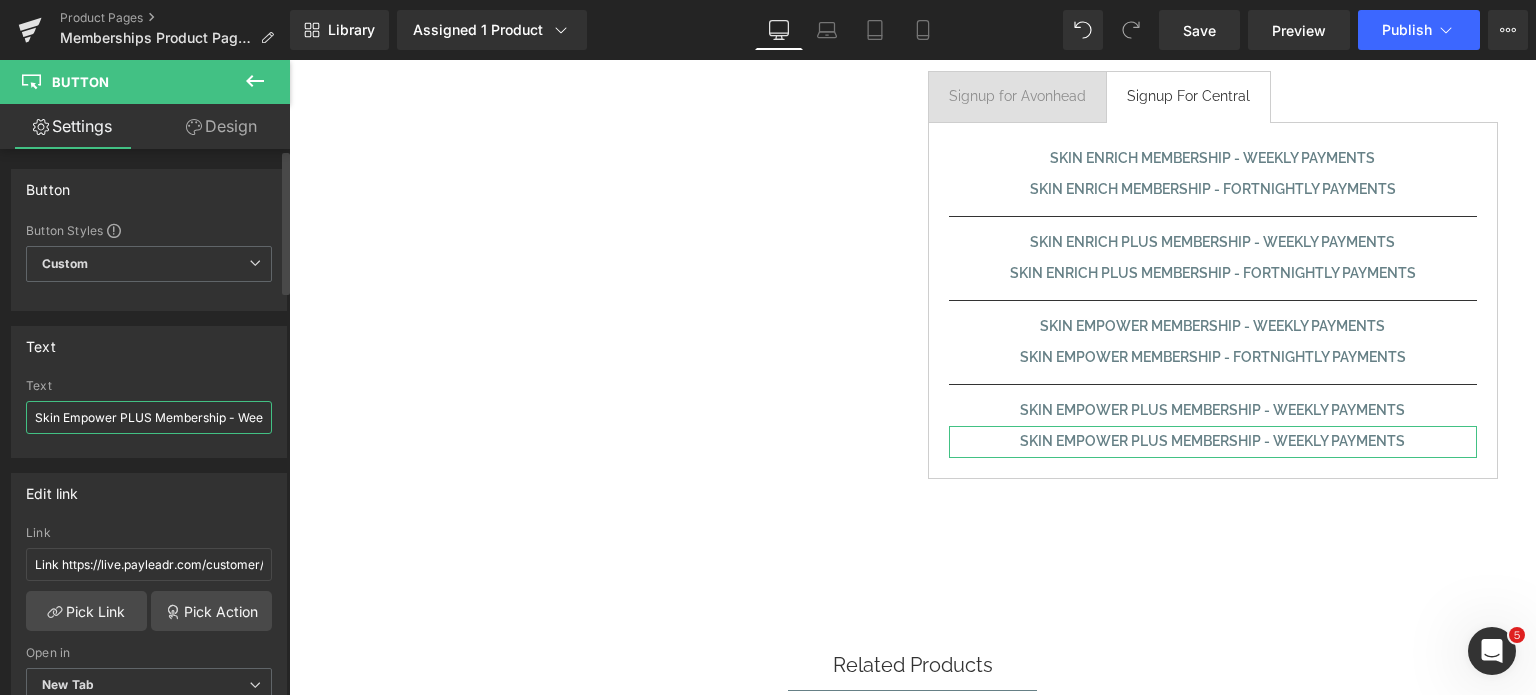 scroll, scrollTop: 0, scrollLeft: 81, axis: horizontal 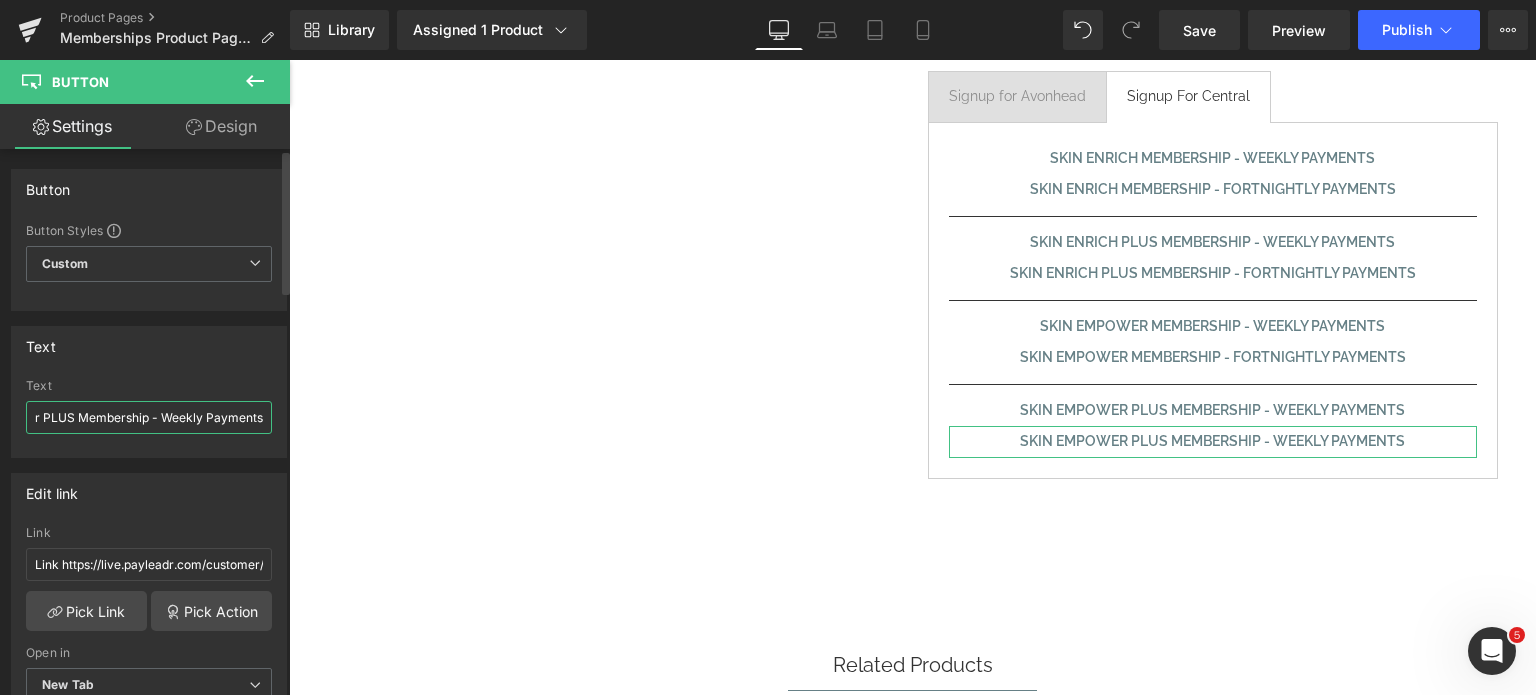 drag, startPoint x: 237, startPoint y: 411, endPoint x: 192, endPoint y: 416, distance: 45.276924 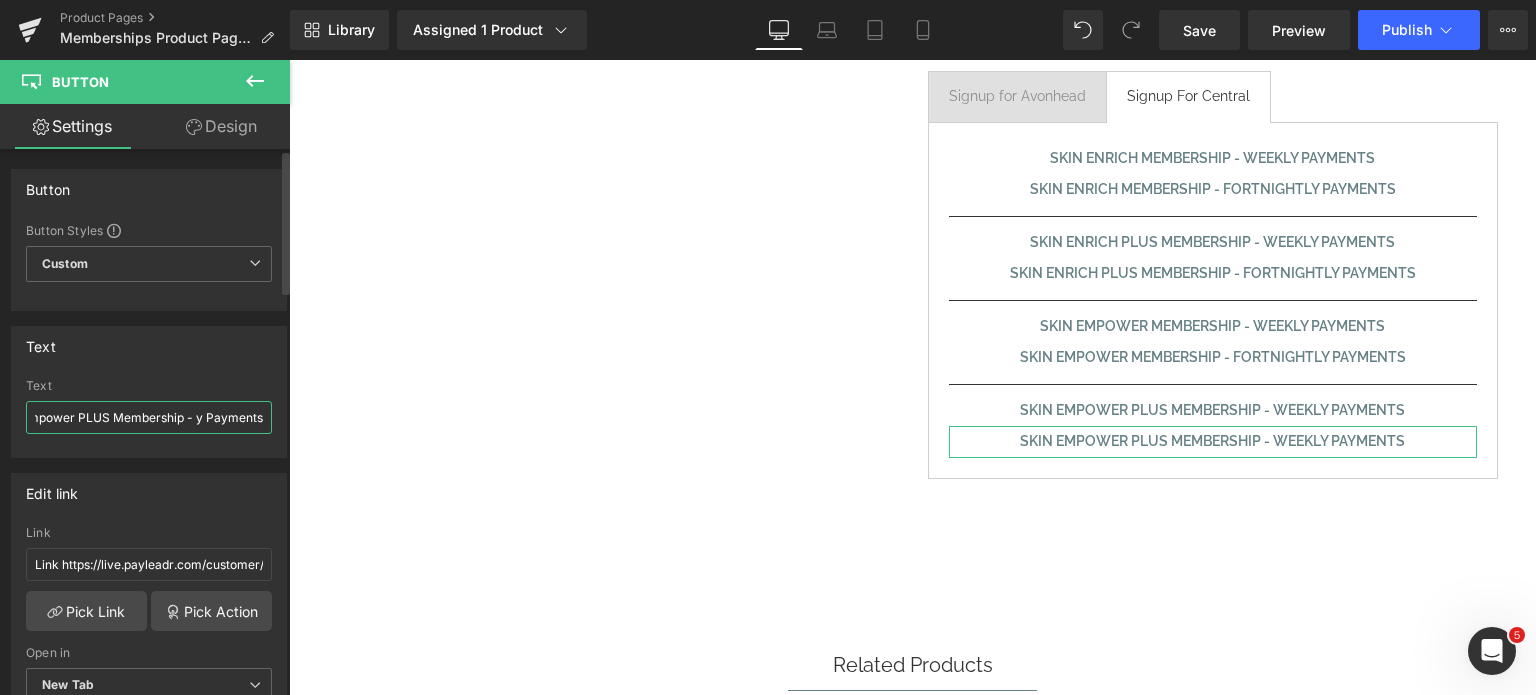 scroll, scrollTop: 0, scrollLeft: 47, axis: horizontal 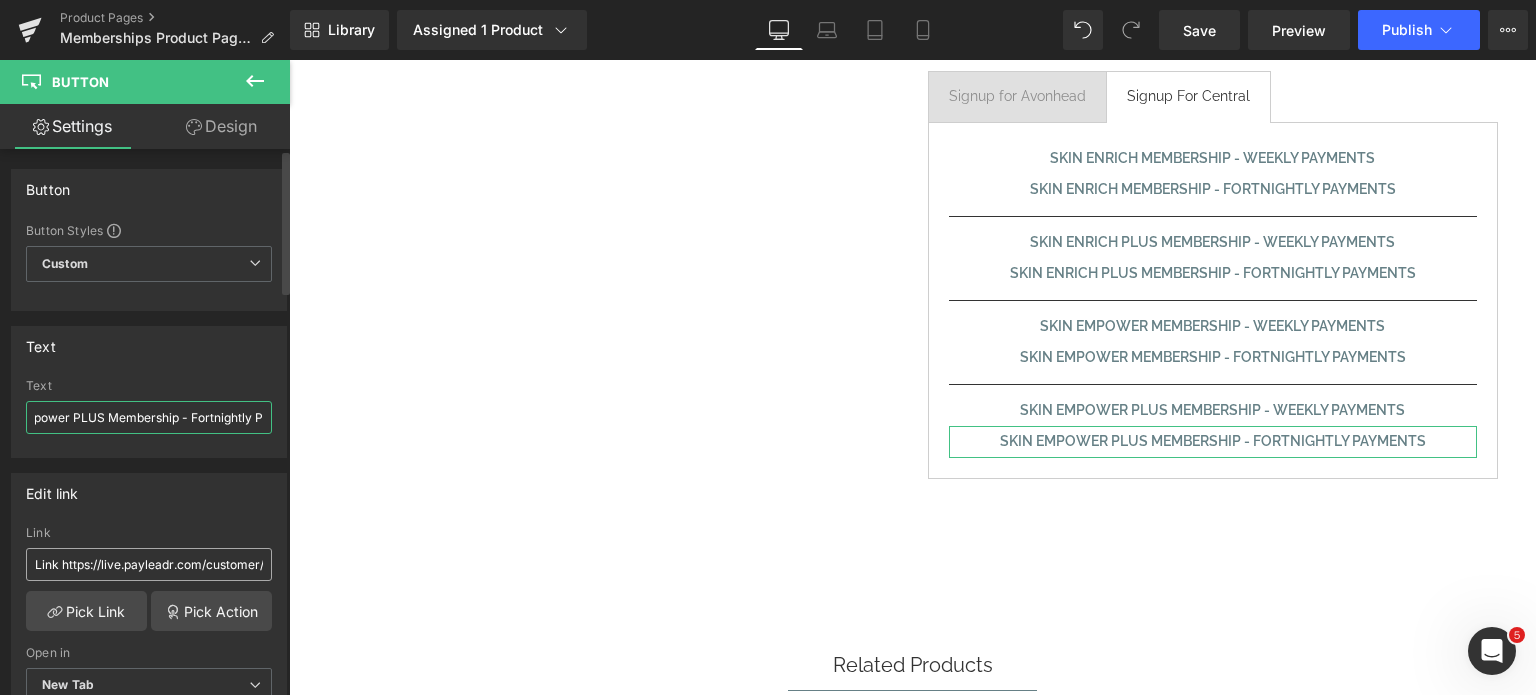 type on "Skin Empower PLUS Membership - Fortnightly Payments" 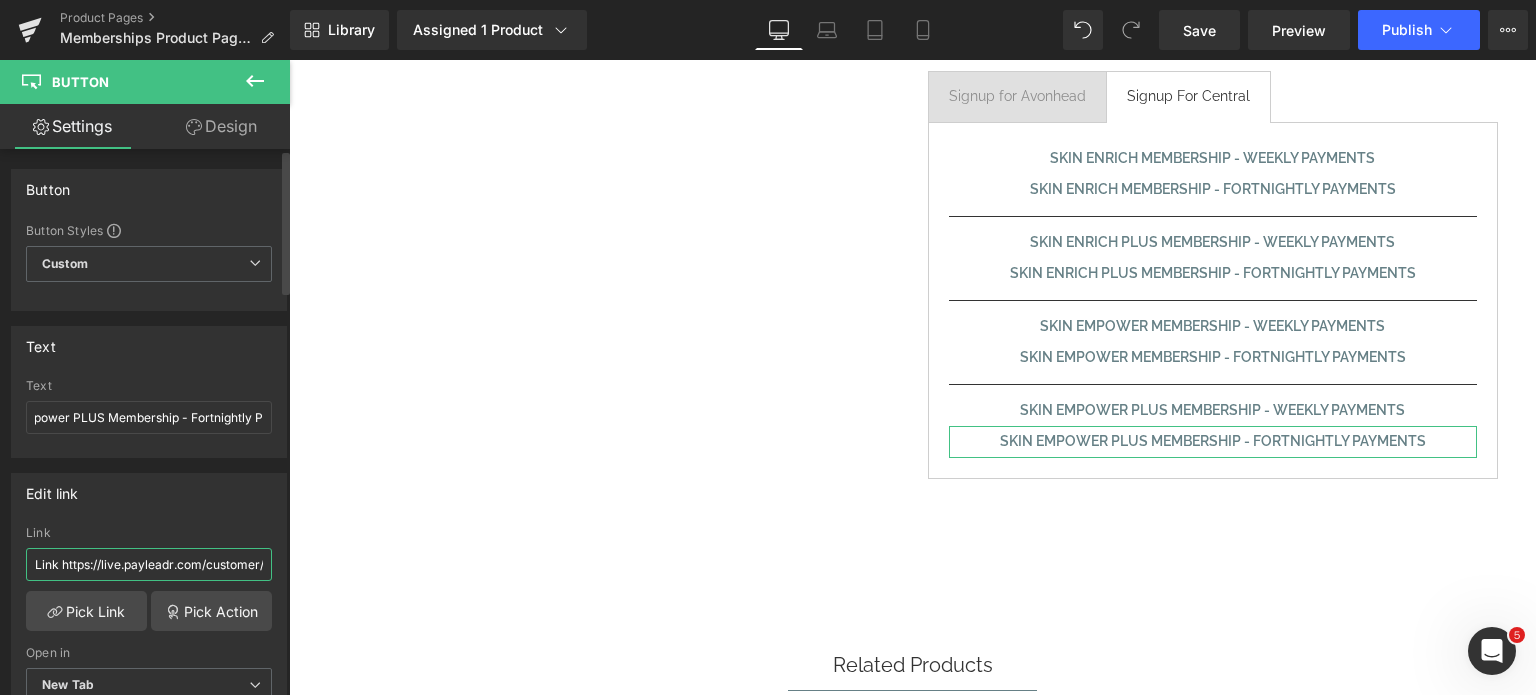 click on "Link https://live.payleadr.com/customer/showPlanTemplate/[UUID]" at bounding box center (149, 564) 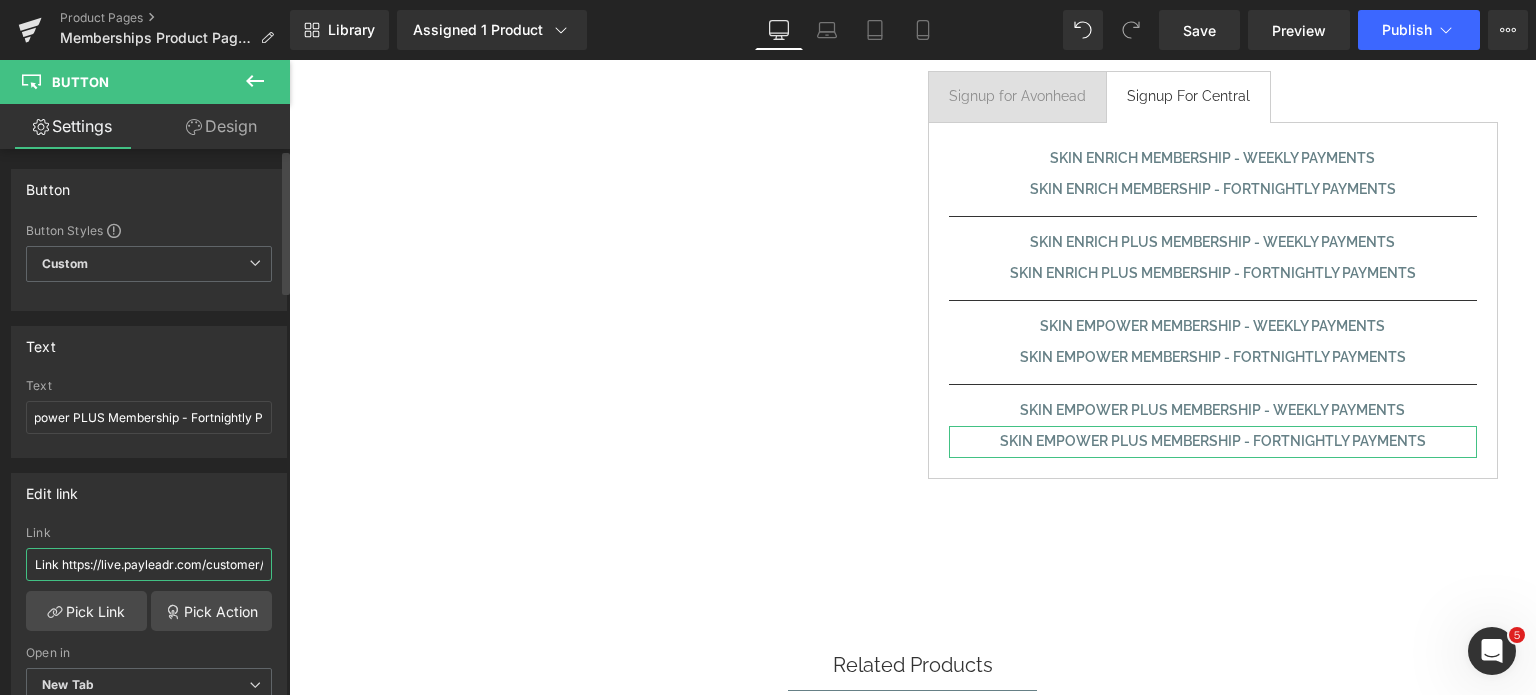 scroll, scrollTop: 0, scrollLeft: 0, axis: both 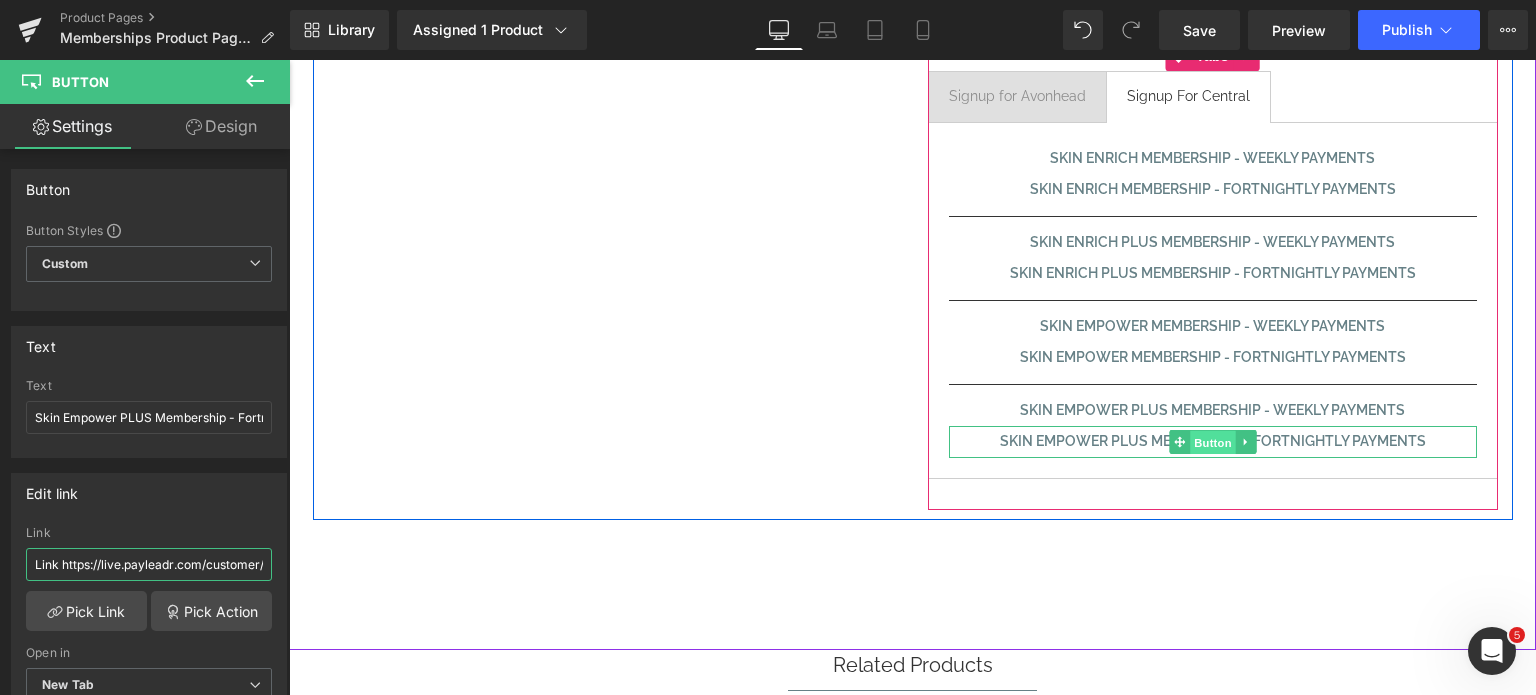 click on "Button" at bounding box center (1213, 443) 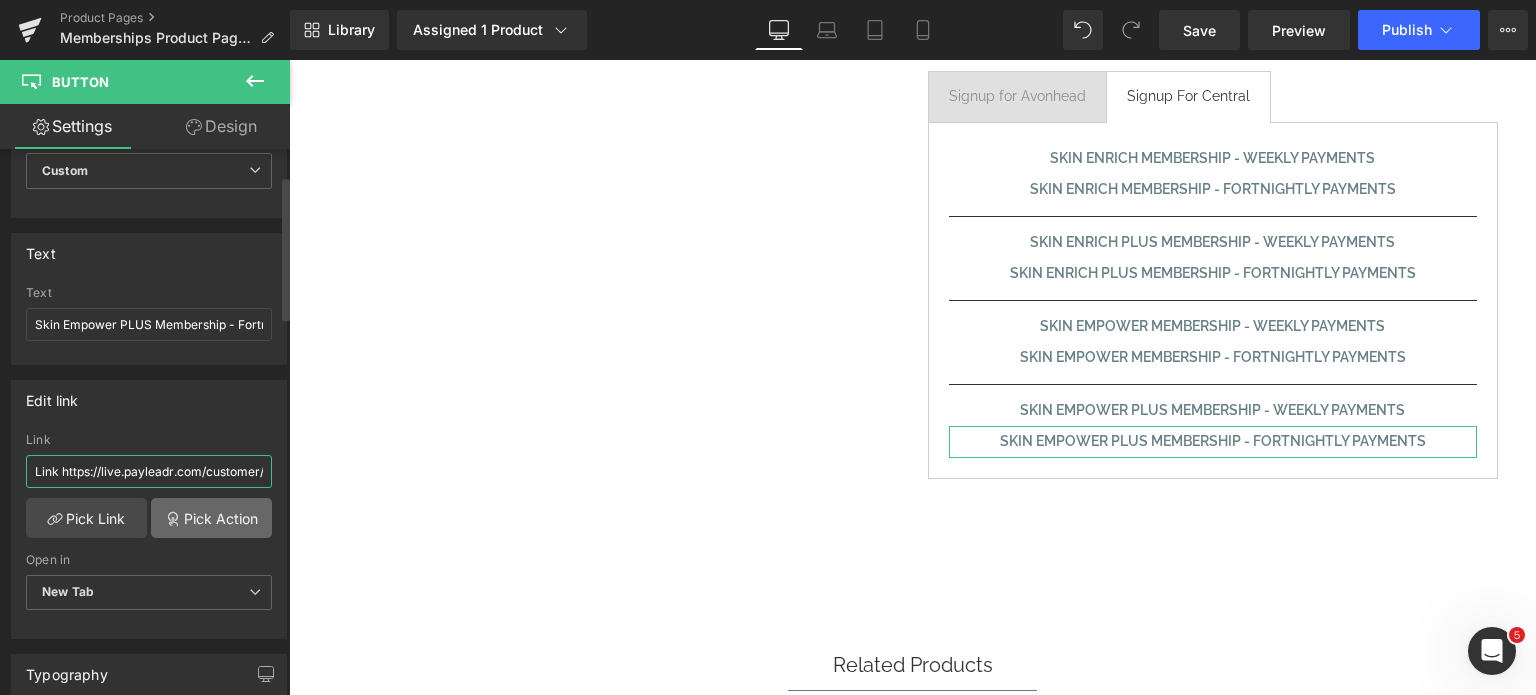 scroll, scrollTop: 100, scrollLeft: 0, axis: vertical 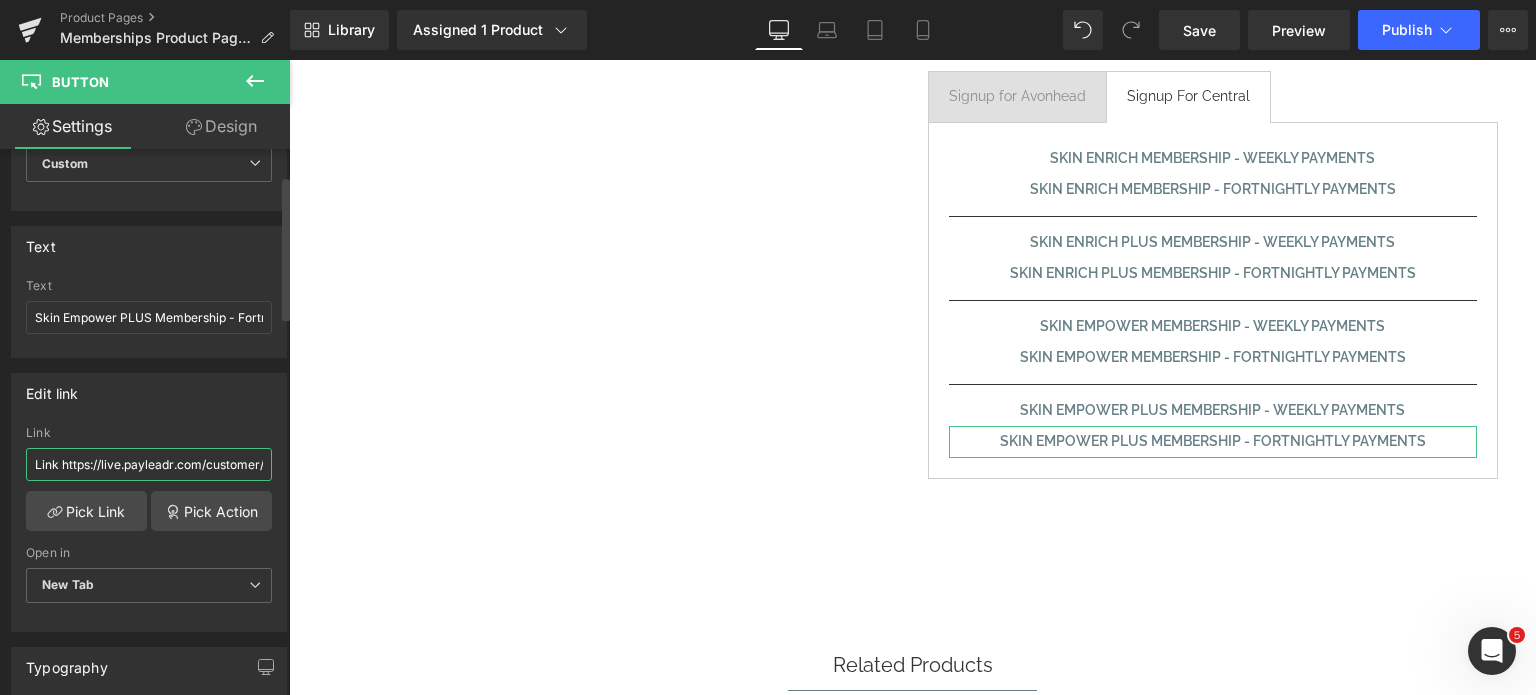 click on "Link https://live.payleadr.com/customer/showPlanTemplate/[UUID]" at bounding box center (149, 464) 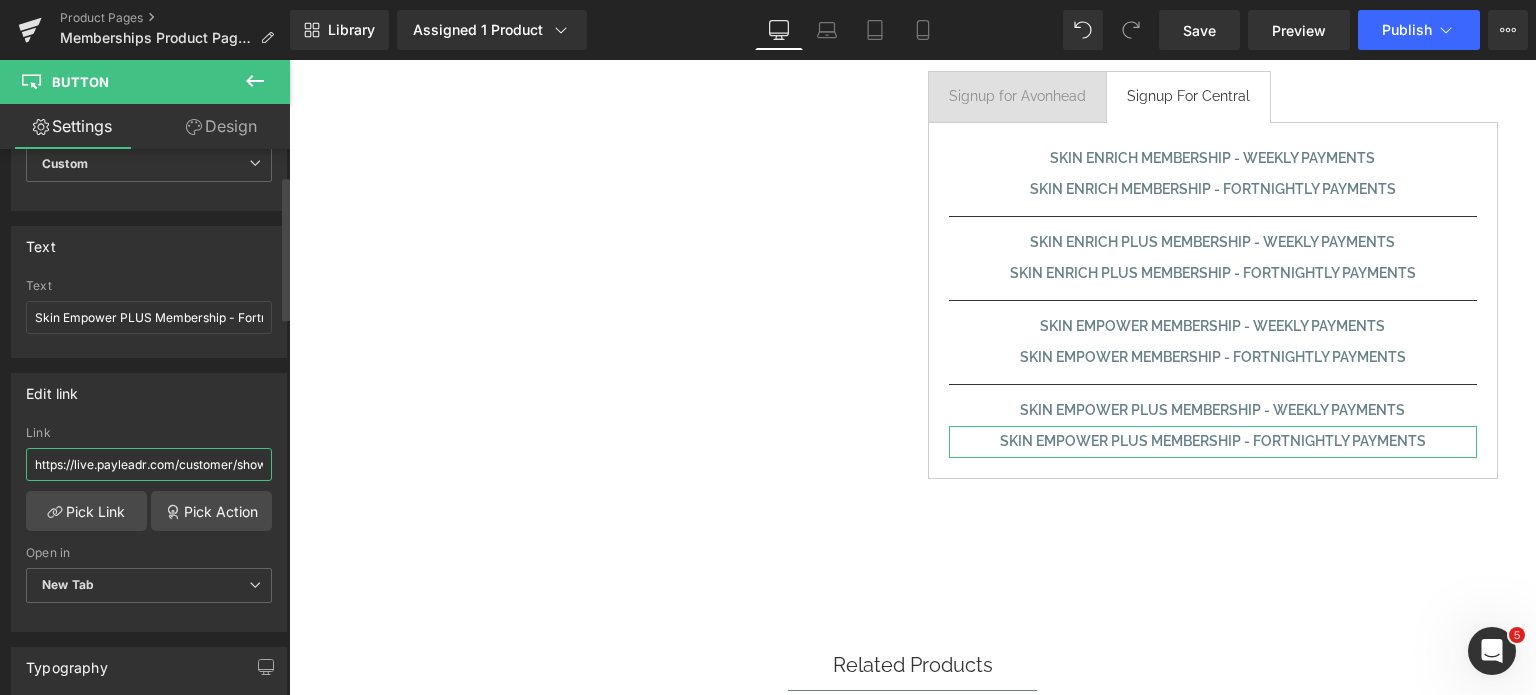 scroll, scrollTop: 0, scrollLeft: 345, axis: horizontal 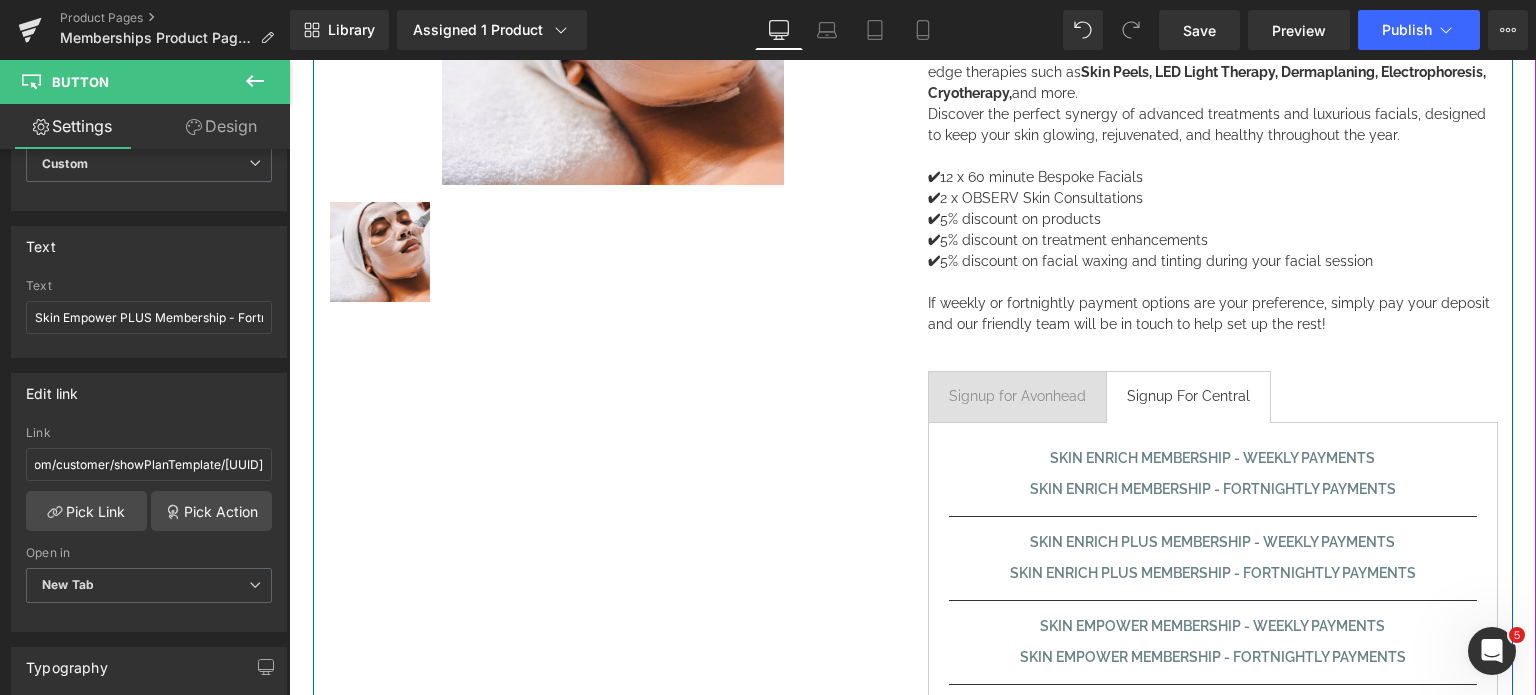 click on "If weekly or fortnightly payment options are your preference, simply pay your deposit and our friendly team will be in touch to help set up the rest!" at bounding box center (1213, 314) 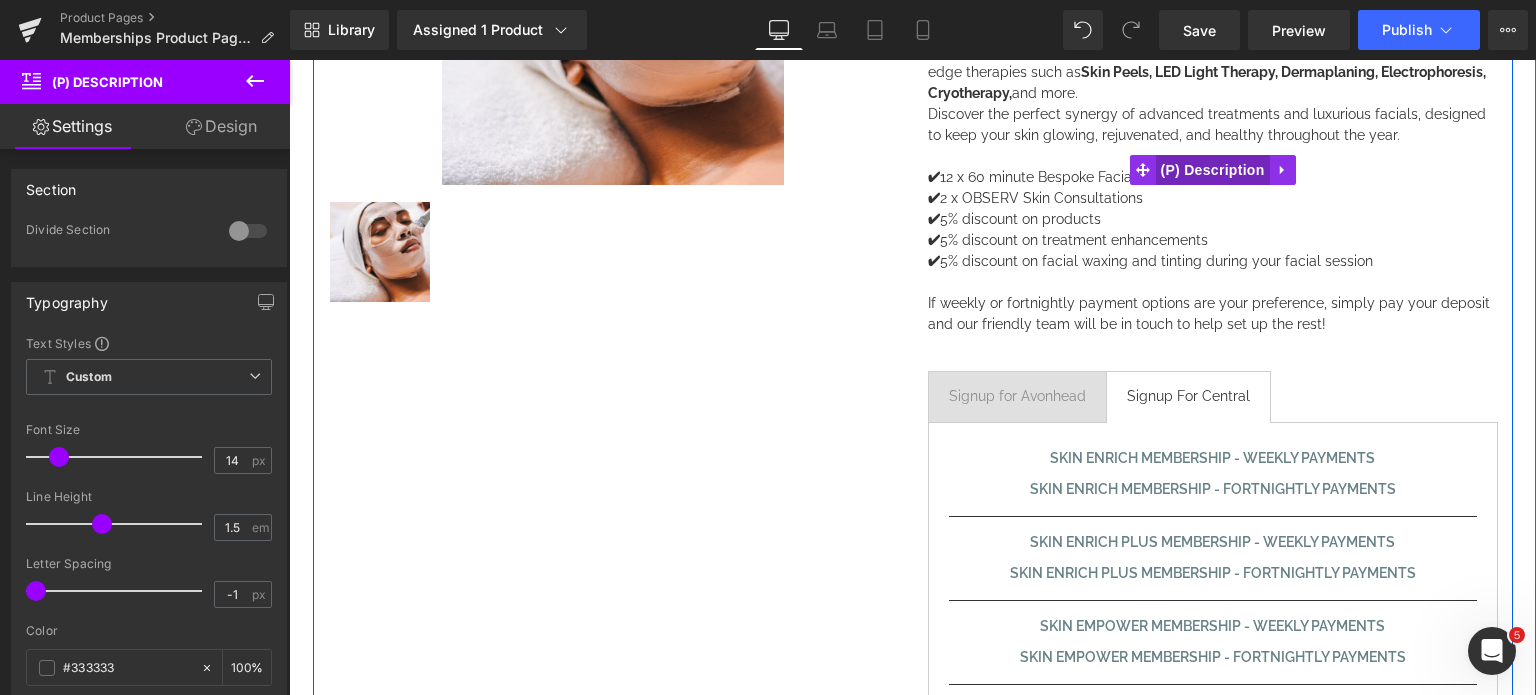 click on "(P) Description" at bounding box center [1212, 170] 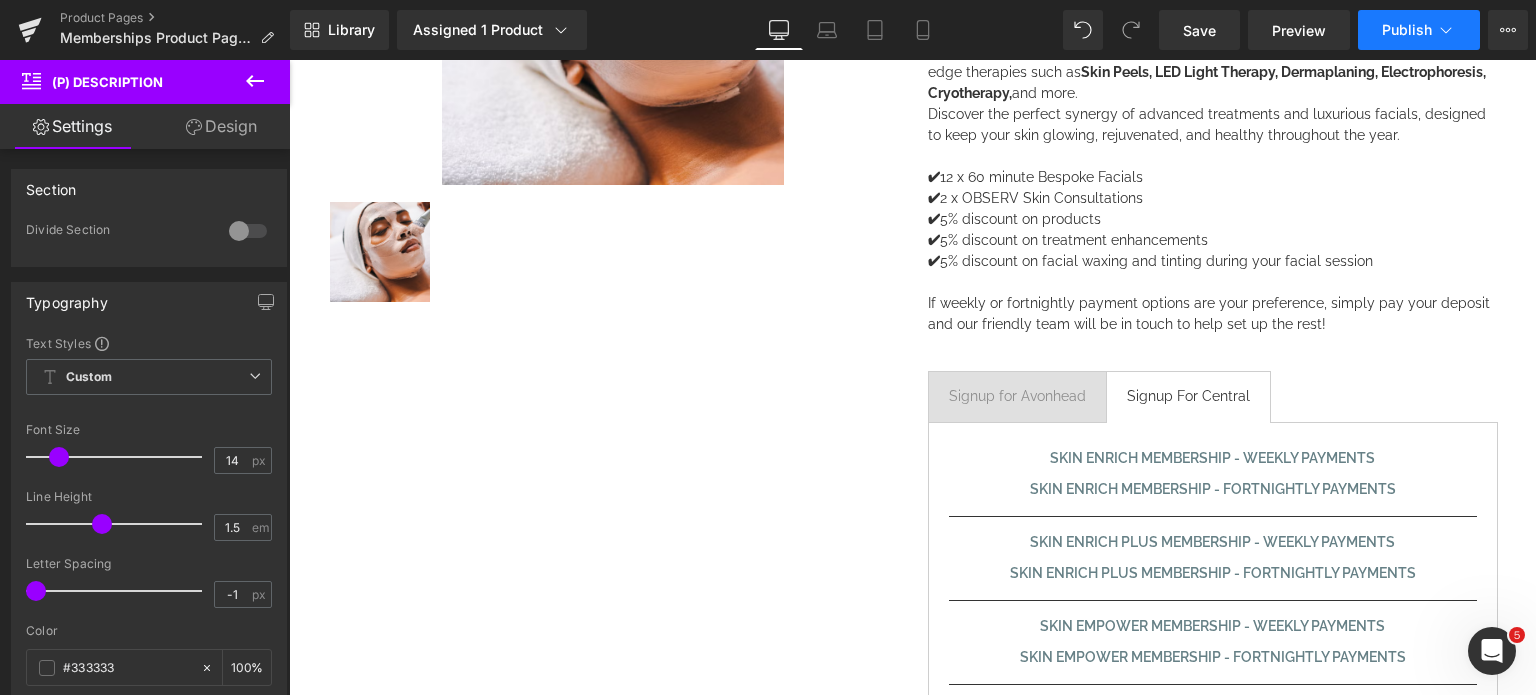 click 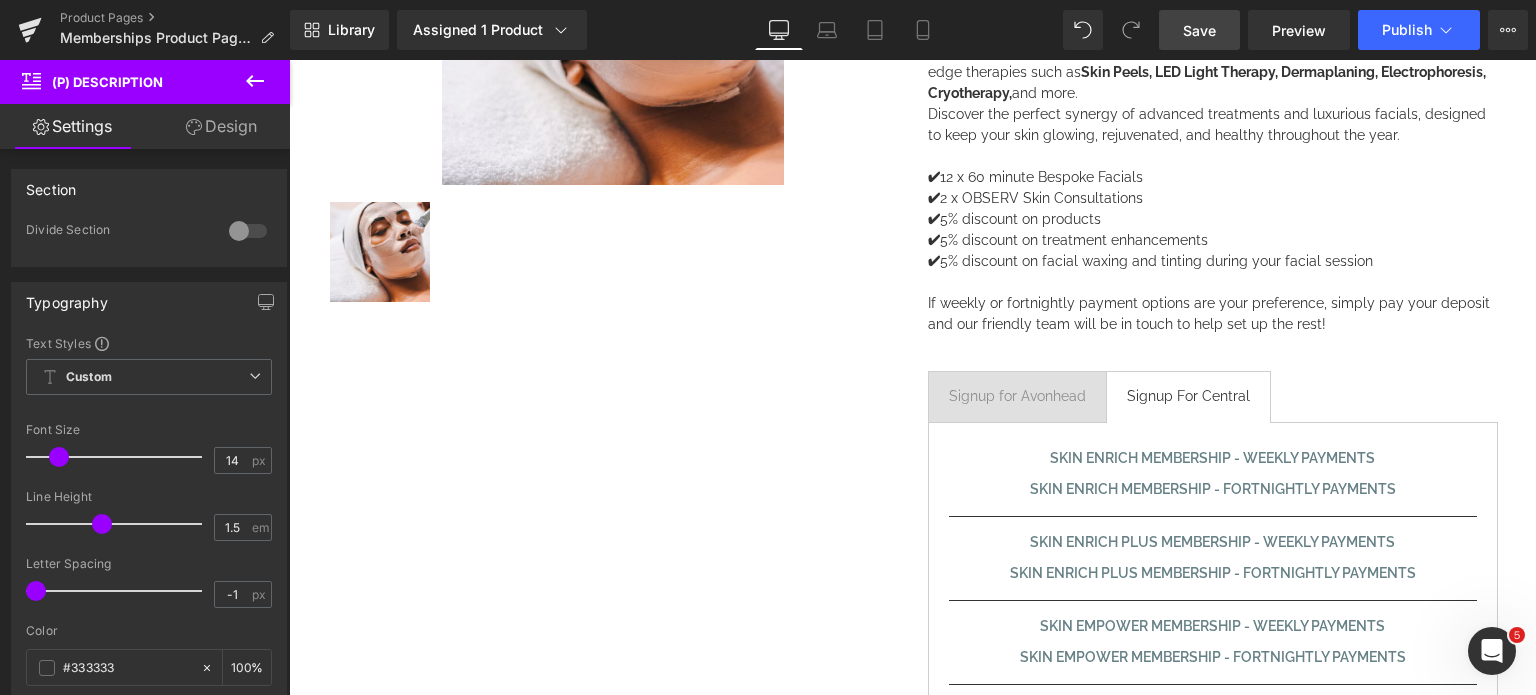 click on "Save" at bounding box center [1199, 30] 